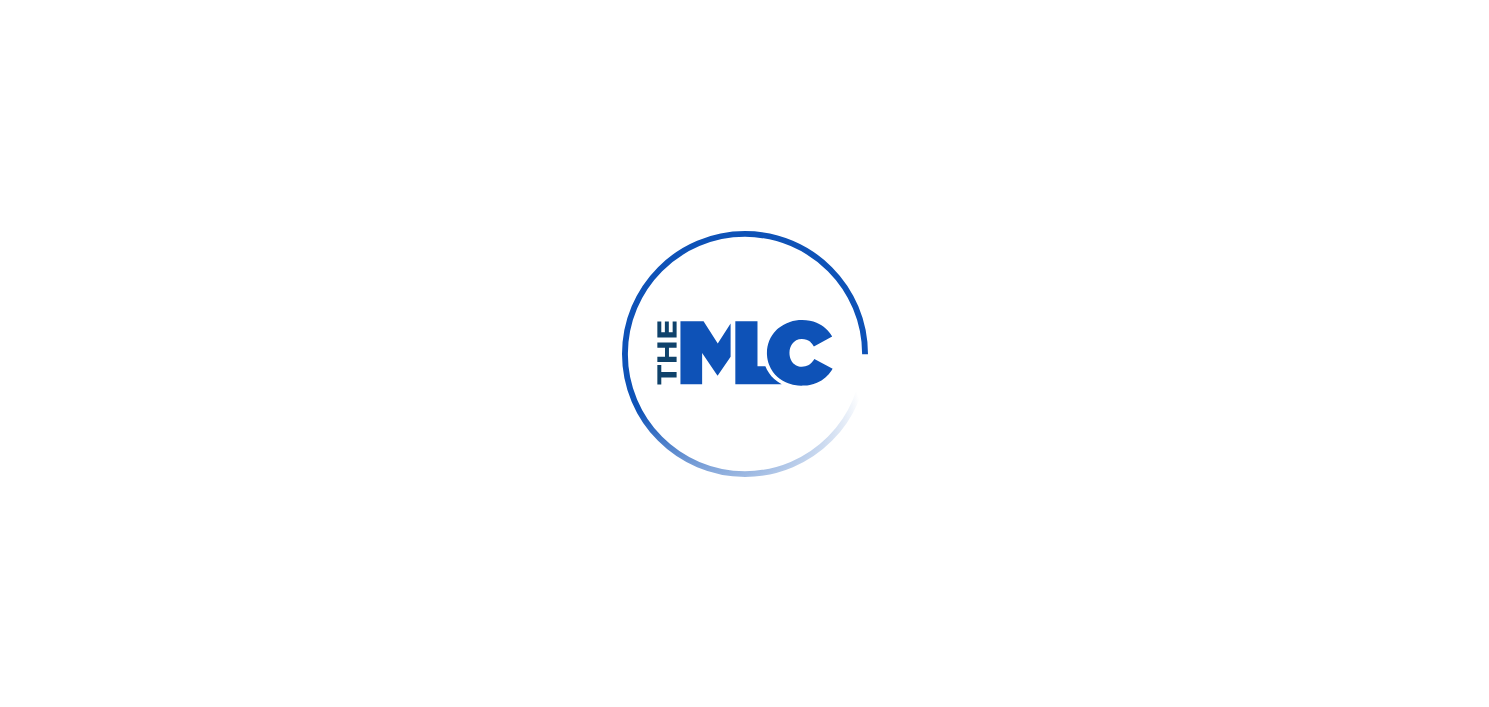 scroll, scrollTop: 0, scrollLeft: 0, axis: both 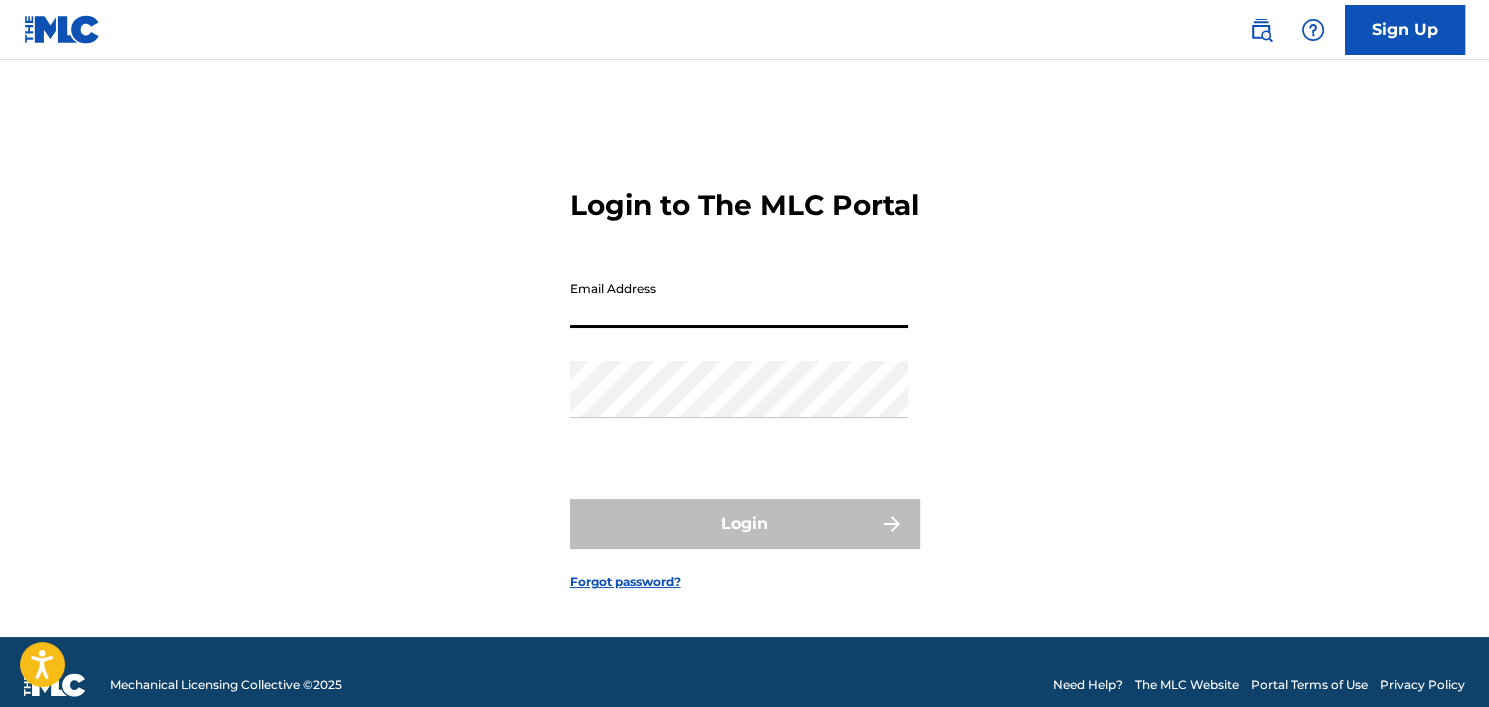 click on "Email Address" at bounding box center [739, 299] 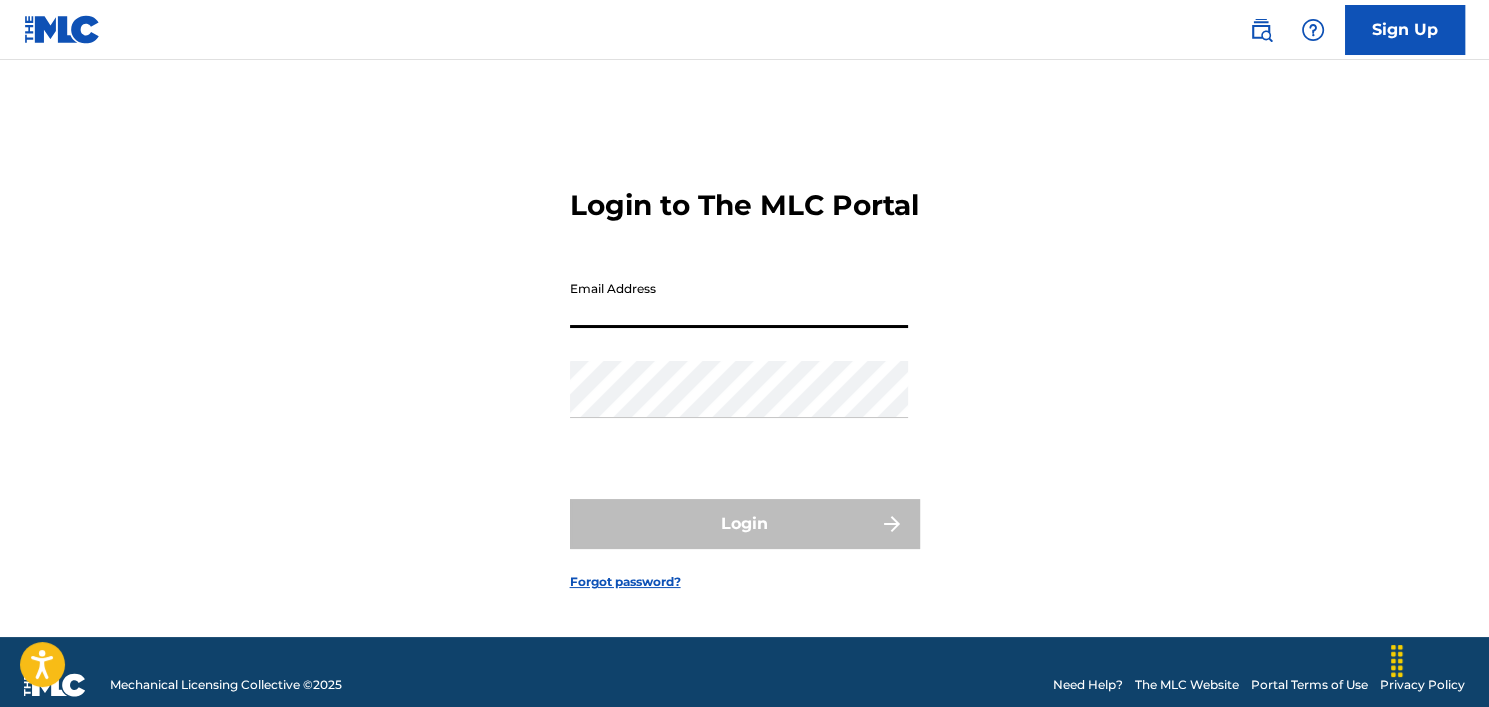 type on "[EMAIL]" 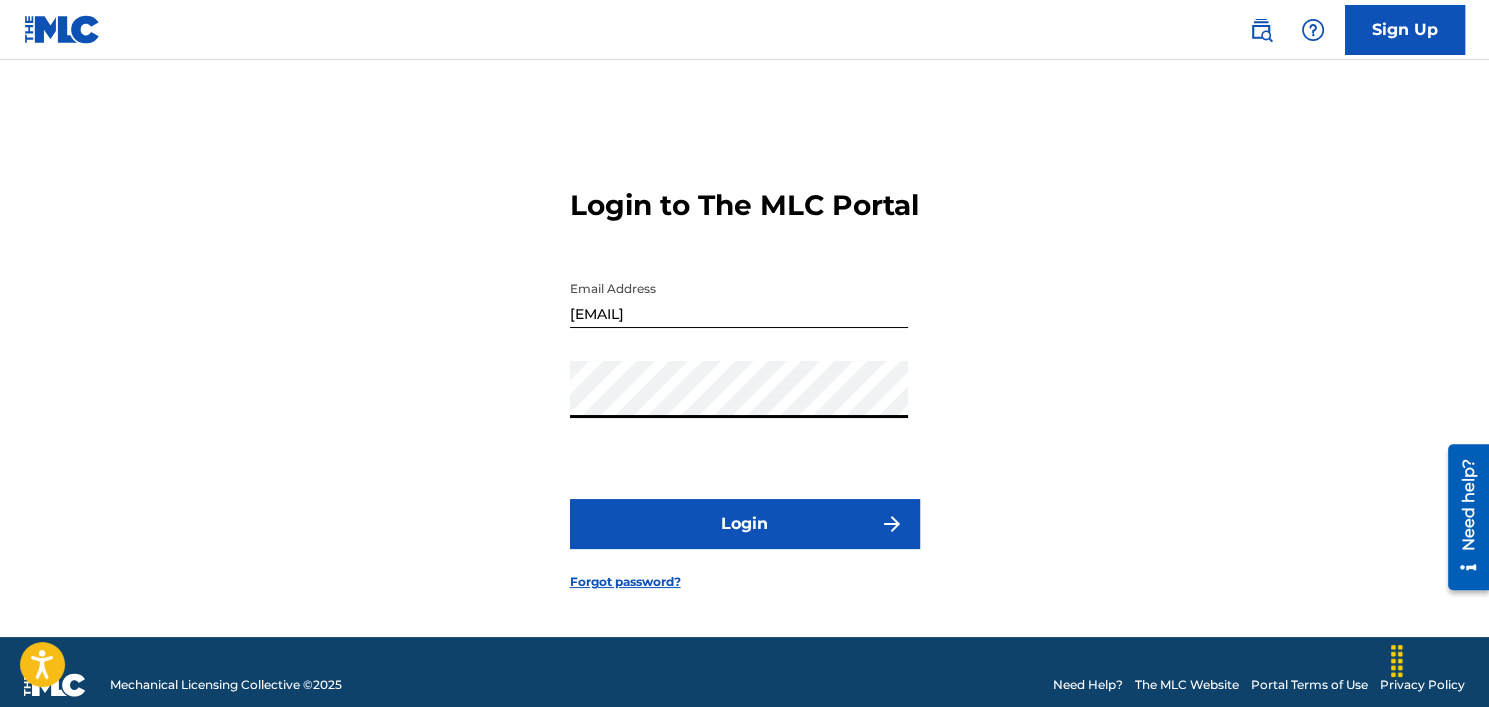 click on "Login" at bounding box center (745, 524) 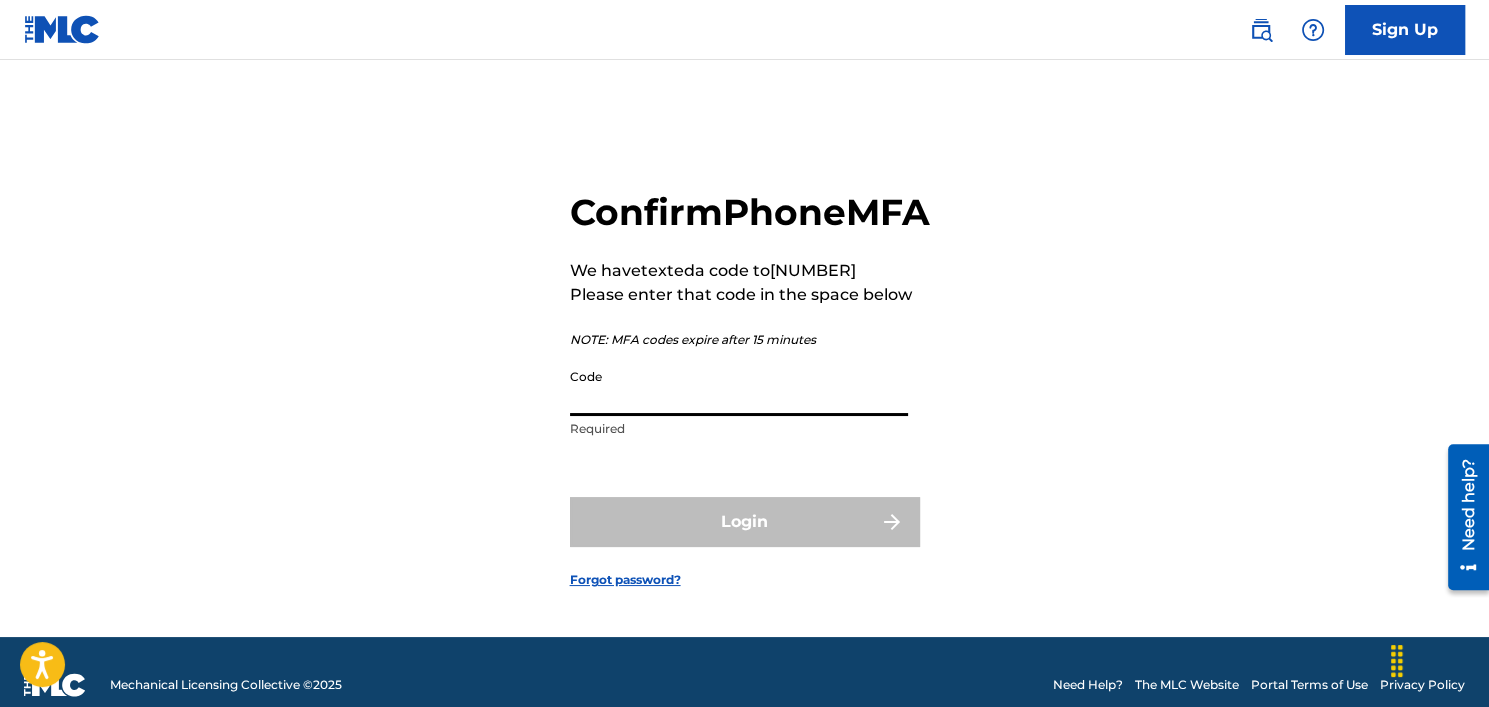 click on "Code" at bounding box center (739, 387) 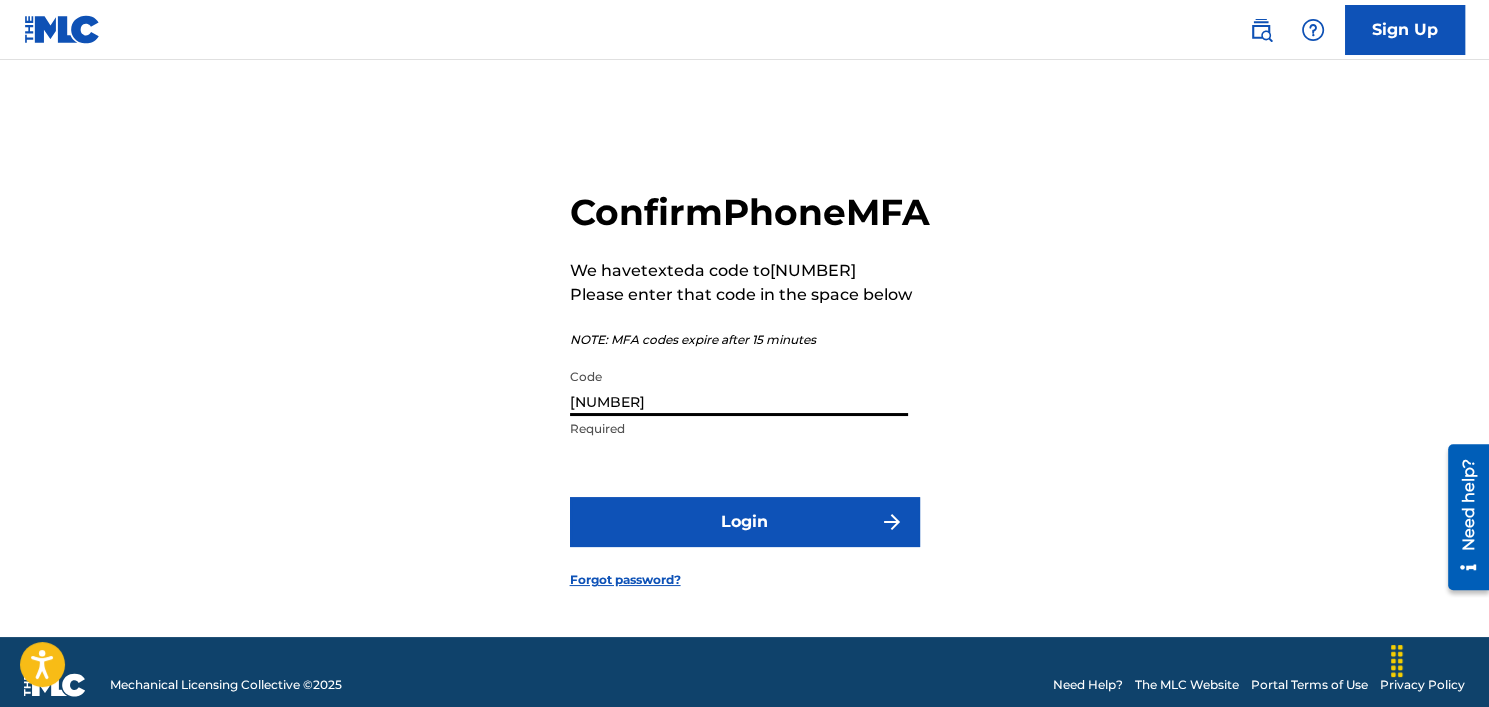 type on "[NUMBER]" 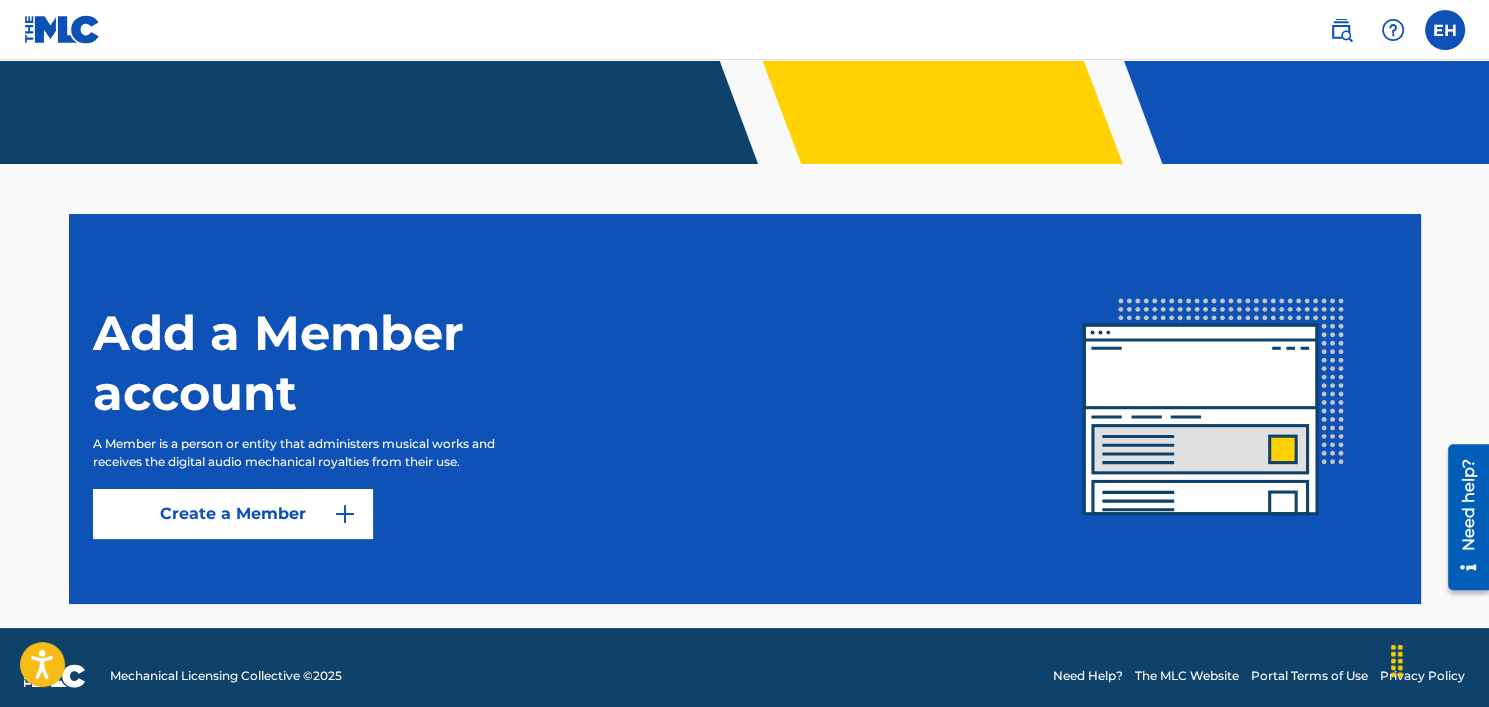 scroll, scrollTop: 439, scrollLeft: 0, axis: vertical 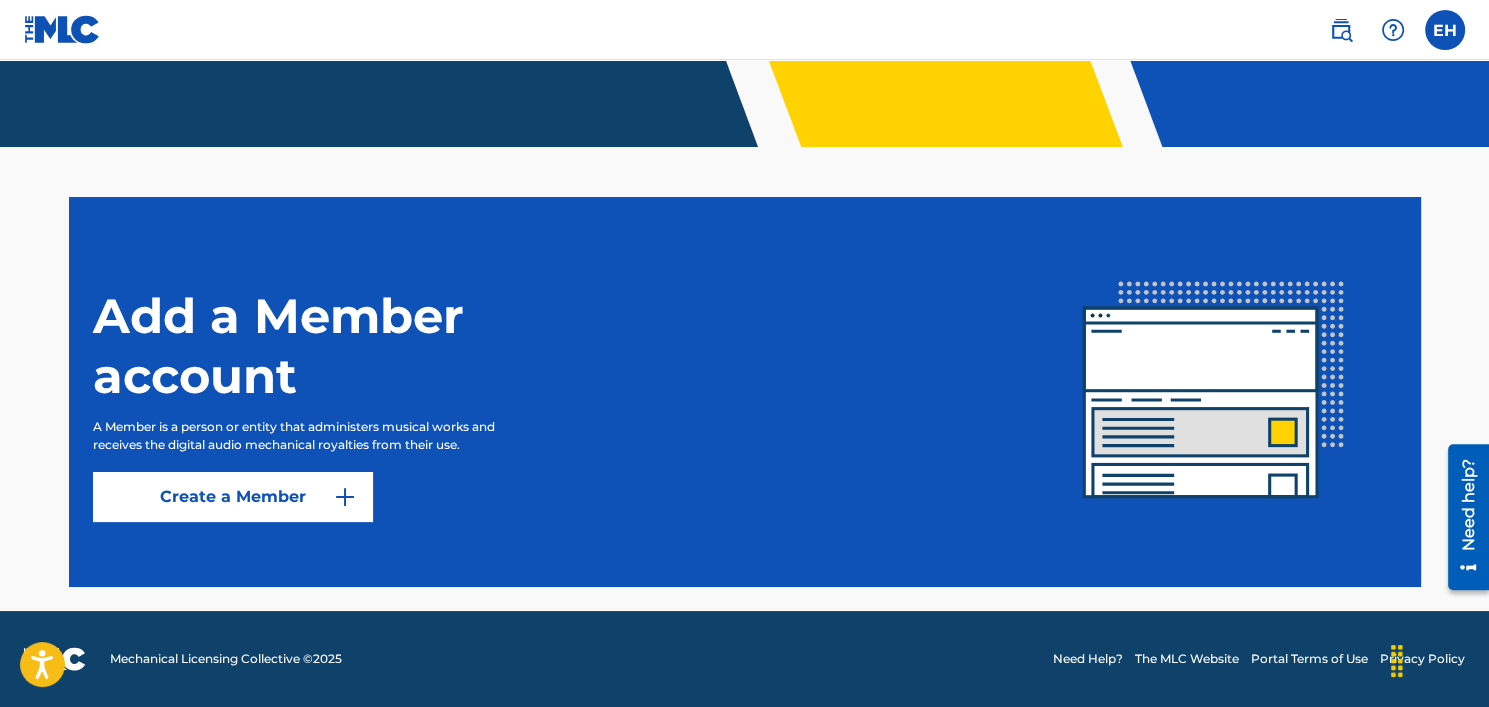 click on "Create a Member" at bounding box center [233, 497] 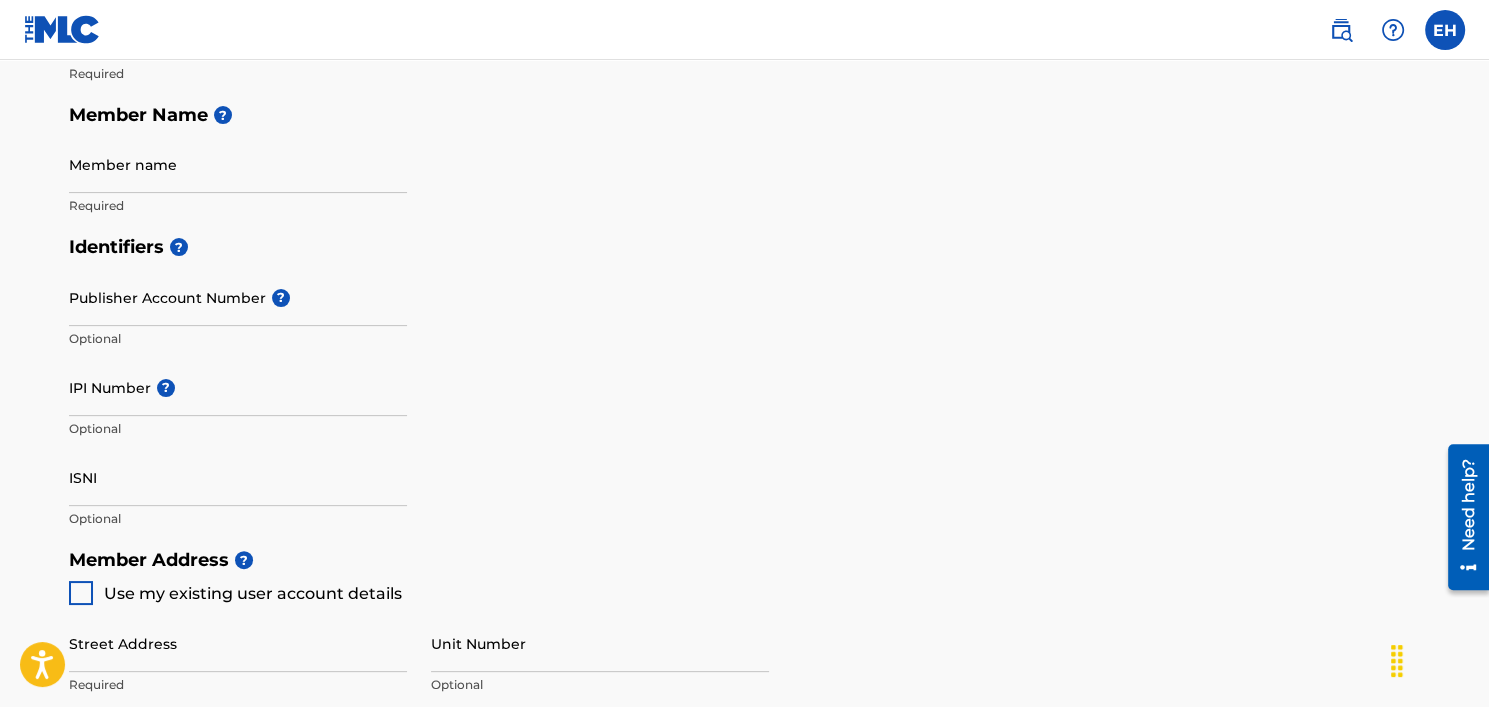 scroll, scrollTop: 0, scrollLeft: 0, axis: both 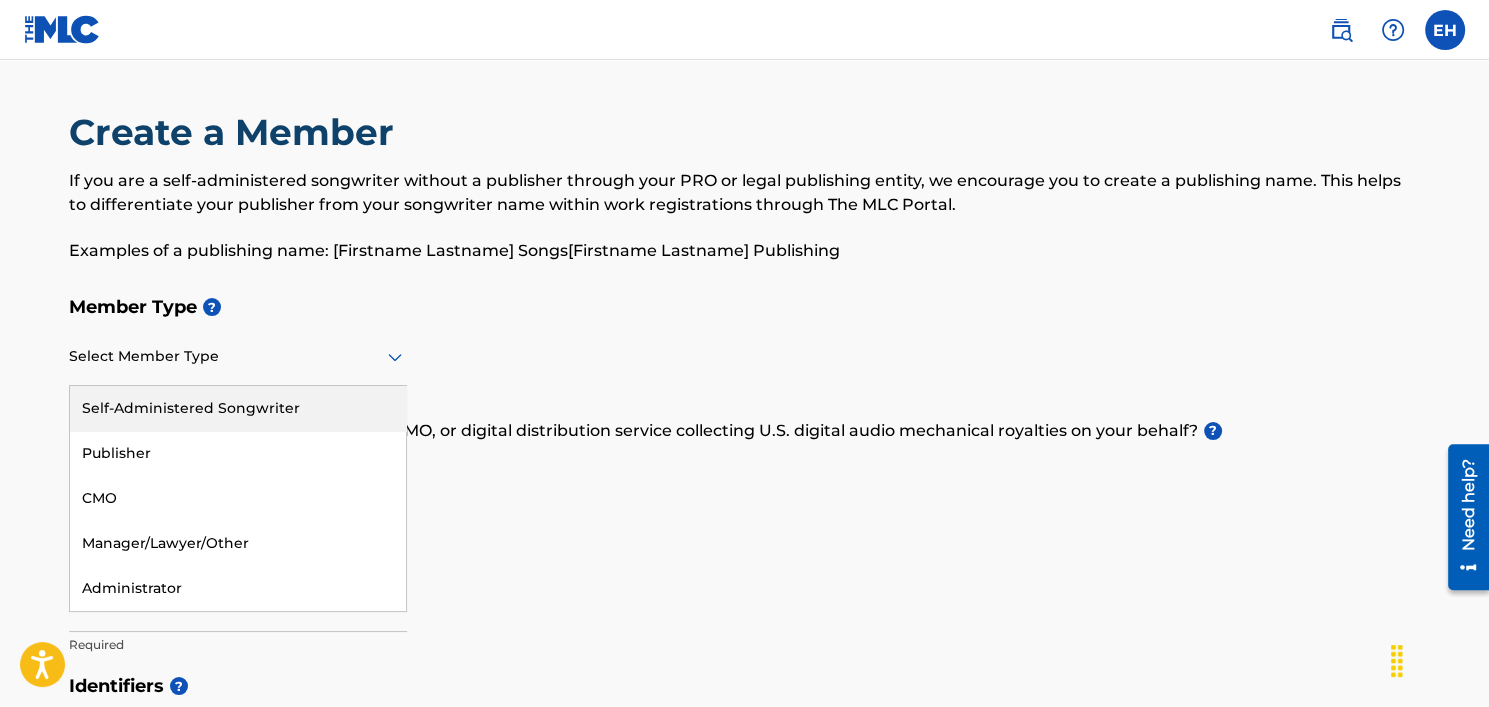 click at bounding box center (238, 356) 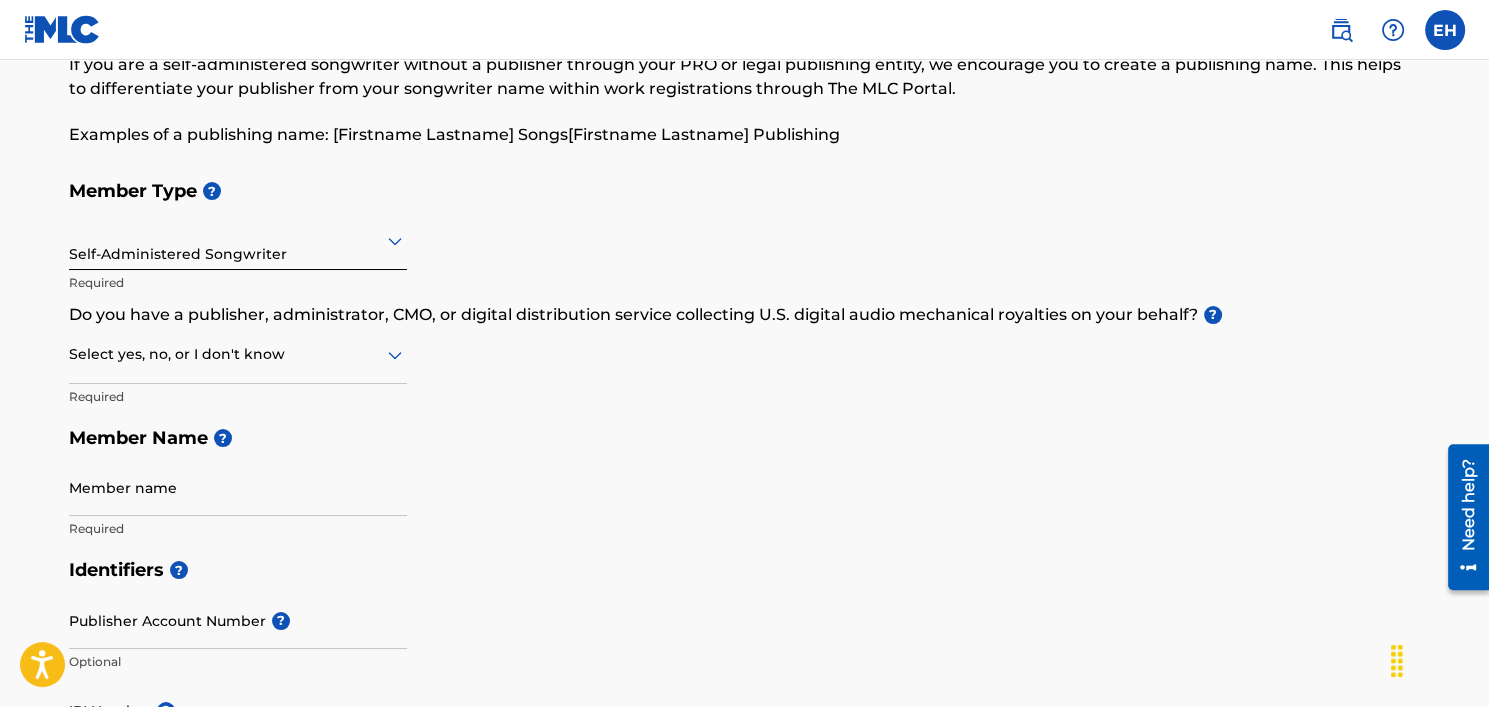 scroll, scrollTop: 200, scrollLeft: 0, axis: vertical 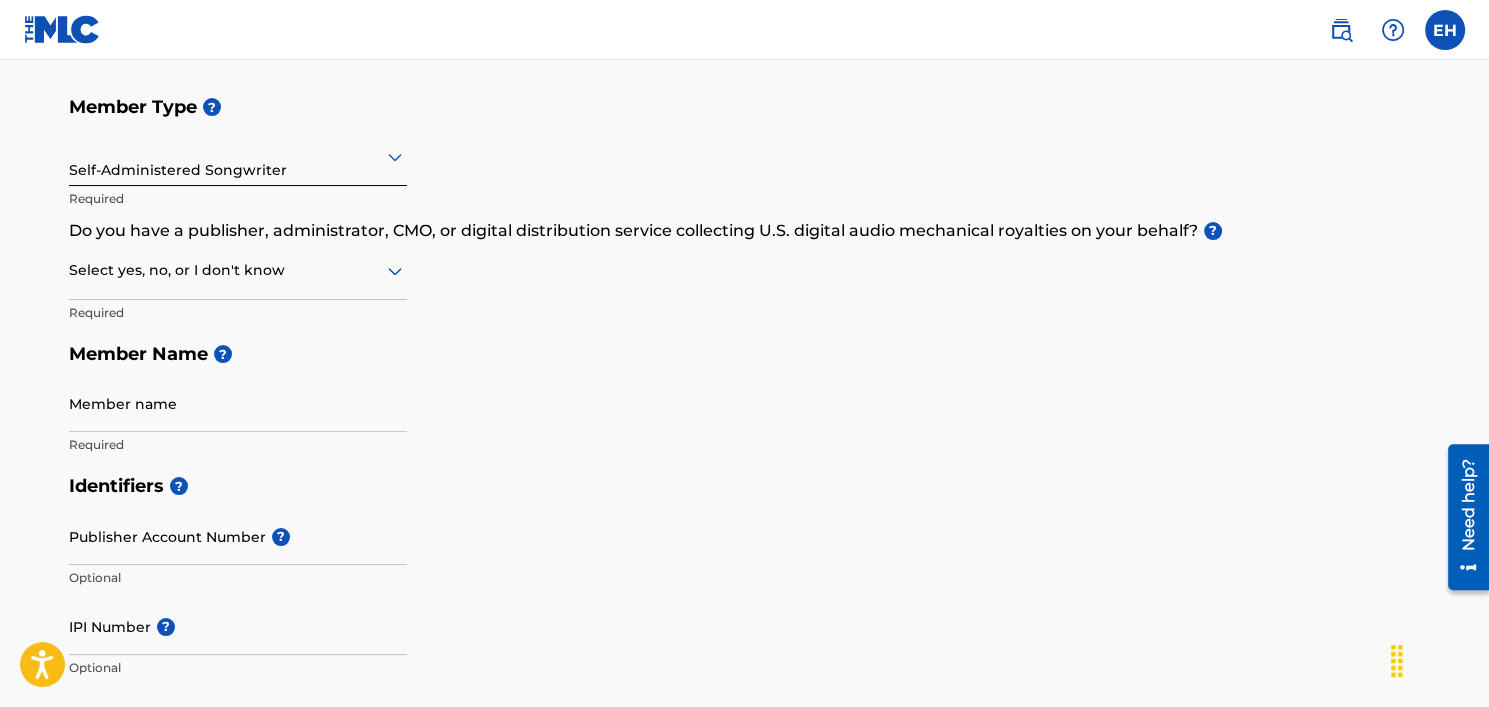 click at bounding box center [238, 270] 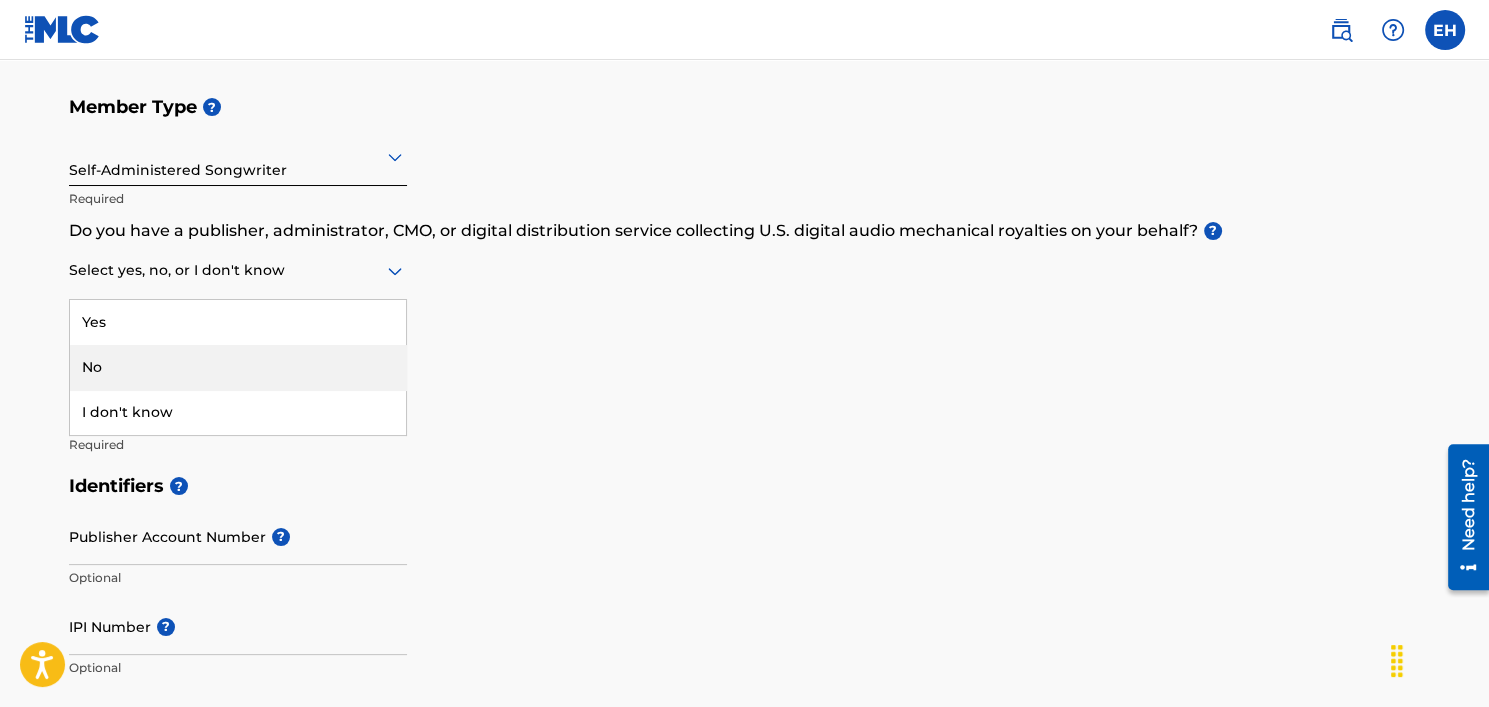 click on "No" at bounding box center (238, 367) 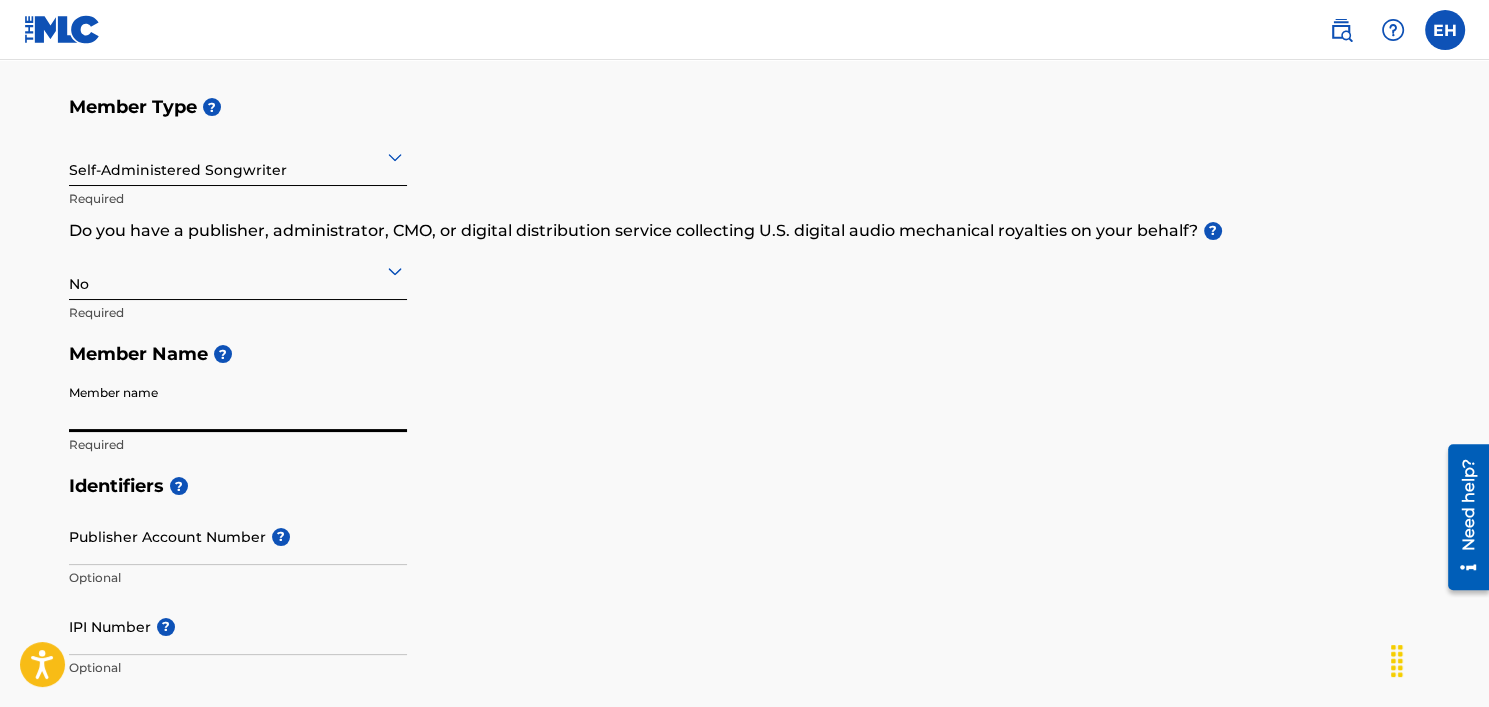click on "Member name" at bounding box center (238, 403) 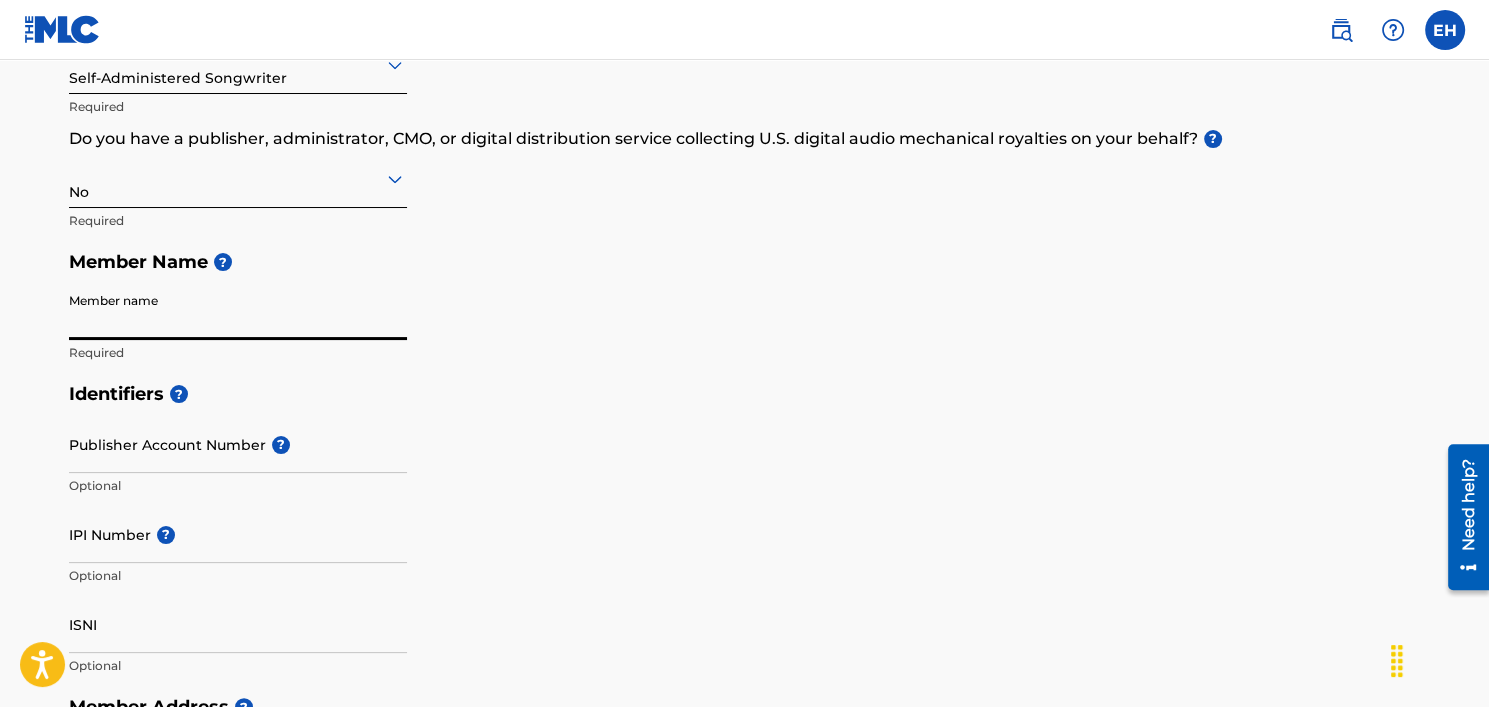 scroll, scrollTop: 300, scrollLeft: 0, axis: vertical 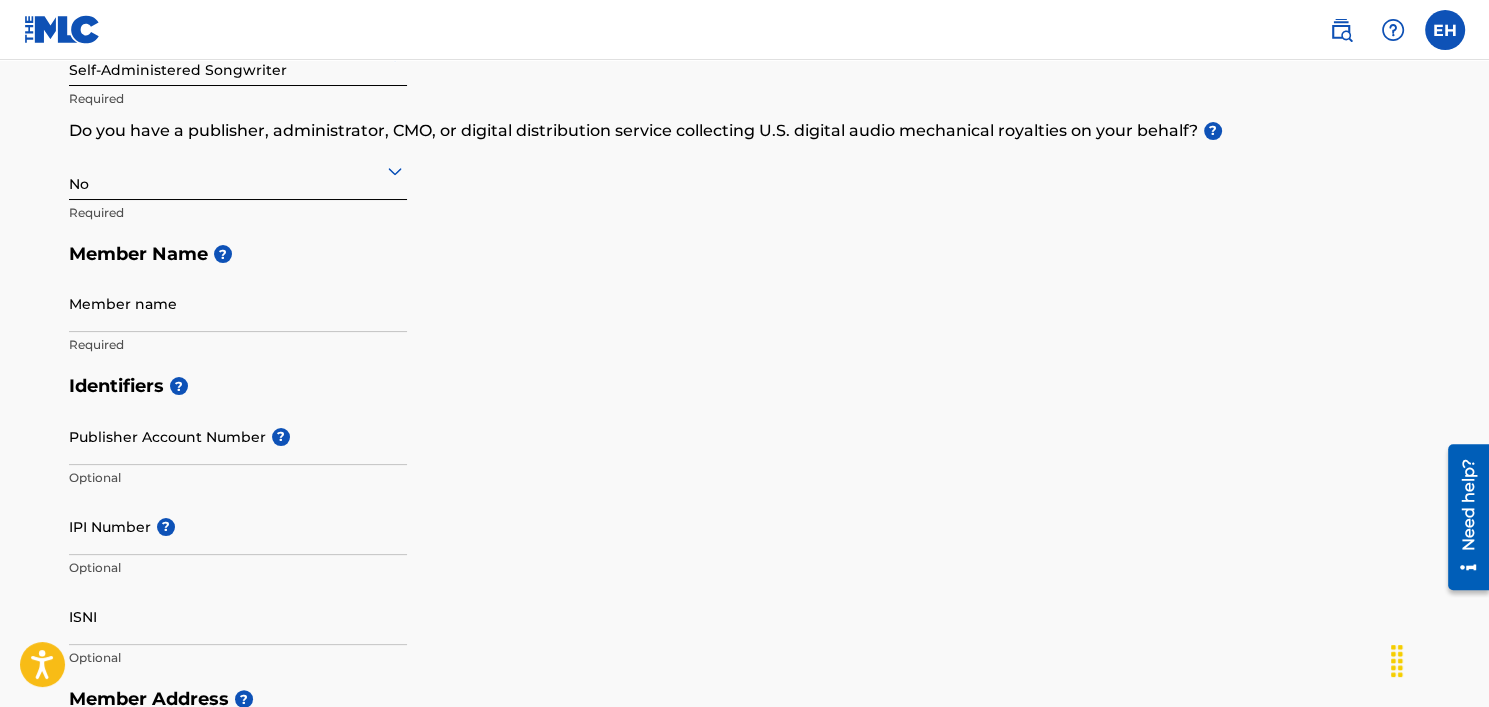 click on "[STREET] [UNIT] [ATTENTION] [CITY] [TOWN] [COUNTRY] [STATE] [PROVINCE] [ZIP] [POSTAL] [CODE] [PHONE] [NUMBER] [COUNTRY] [AREA] [NUMBER] [EMAIL]" at bounding box center (745, 608) 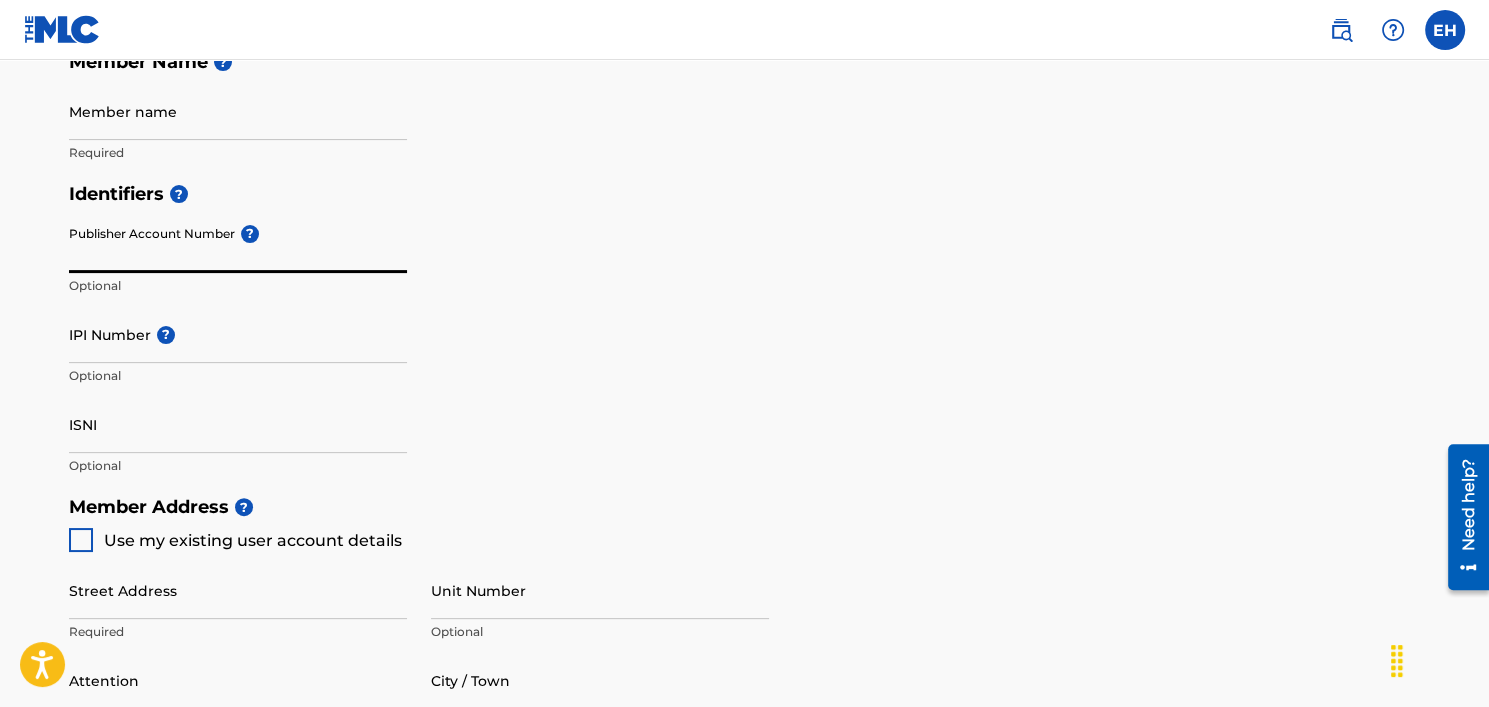 scroll, scrollTop: 500, scrollLeft: 0, axis: vertical 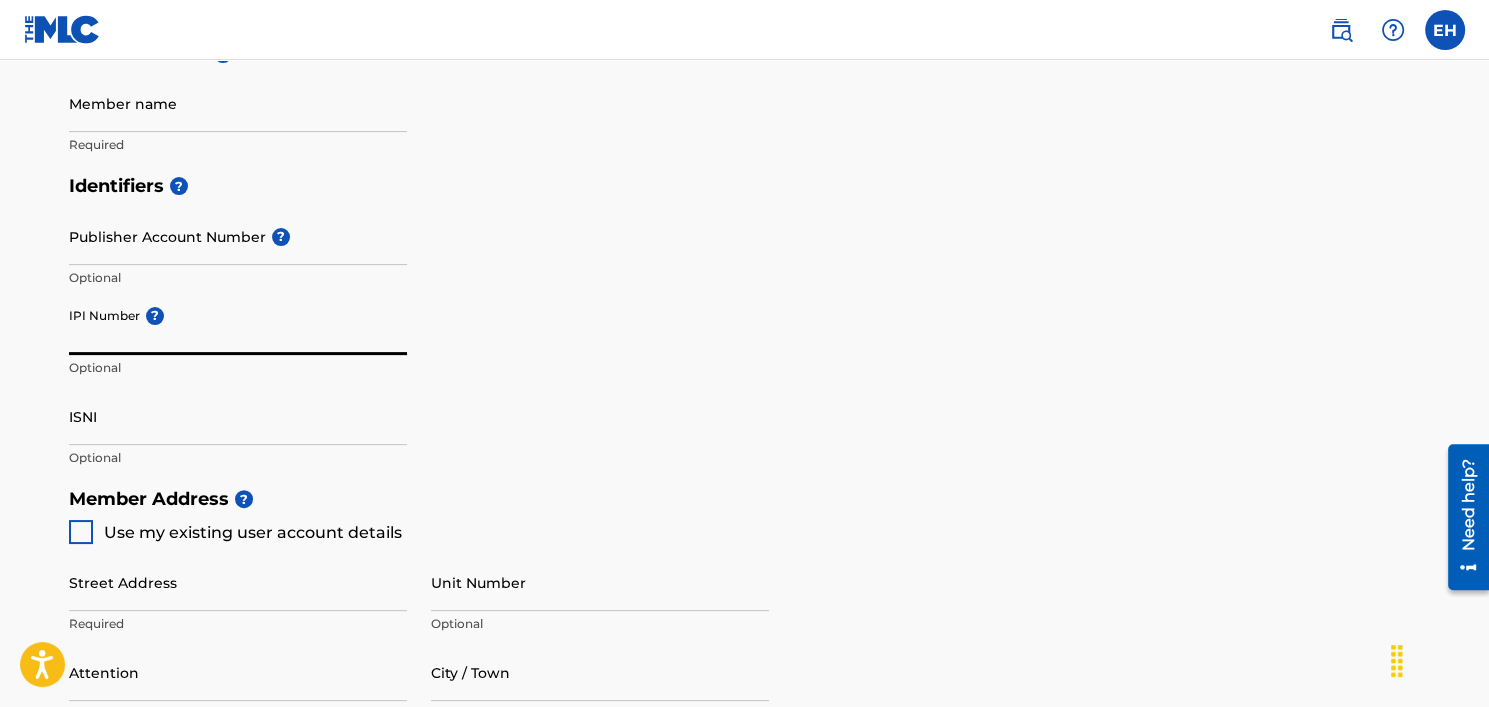 click on "IPI Number ?" at bounding box center (238, 326) 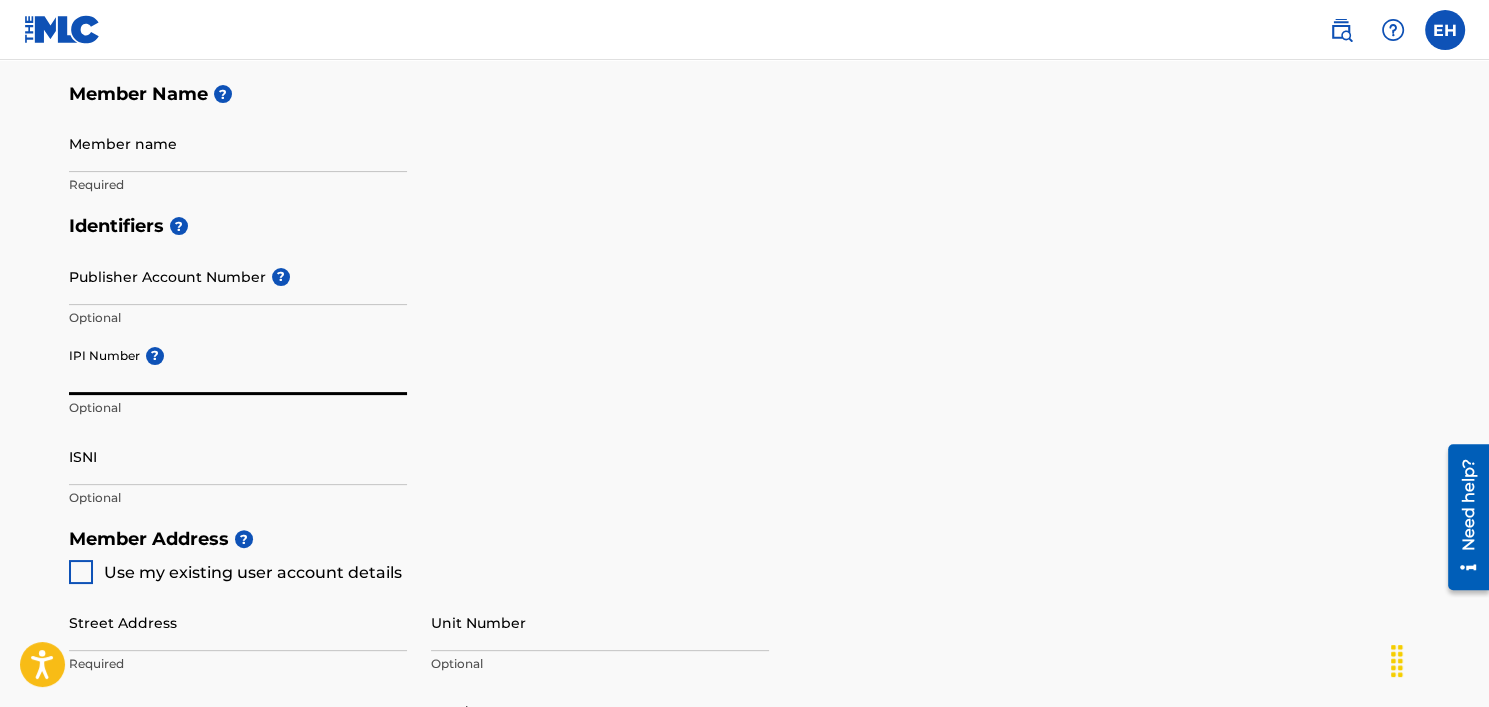 scroll, scrollTop: 300, scrollLeft: 0, axis: vertical 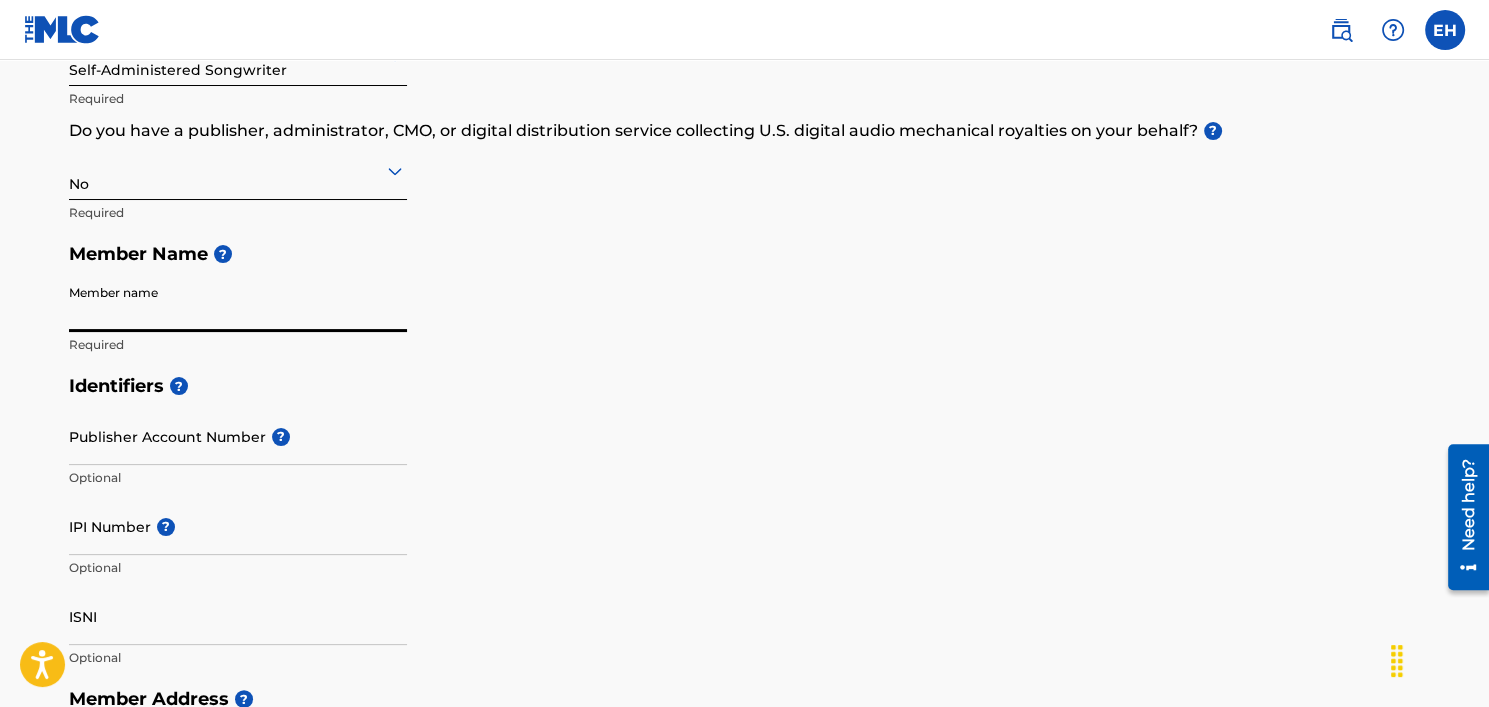 click on "Member name" at bounding box center [238, 303] 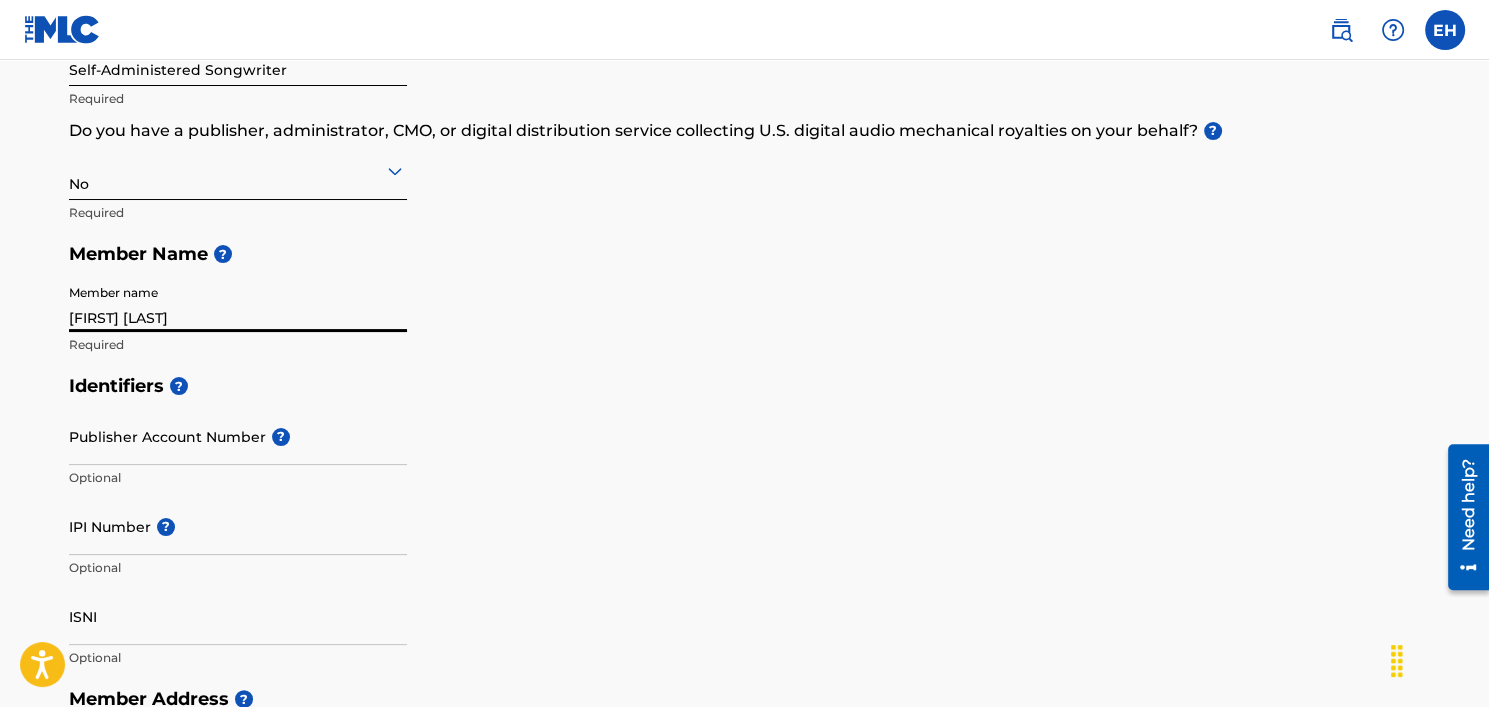 type on "[NUMBER] [STREET]" 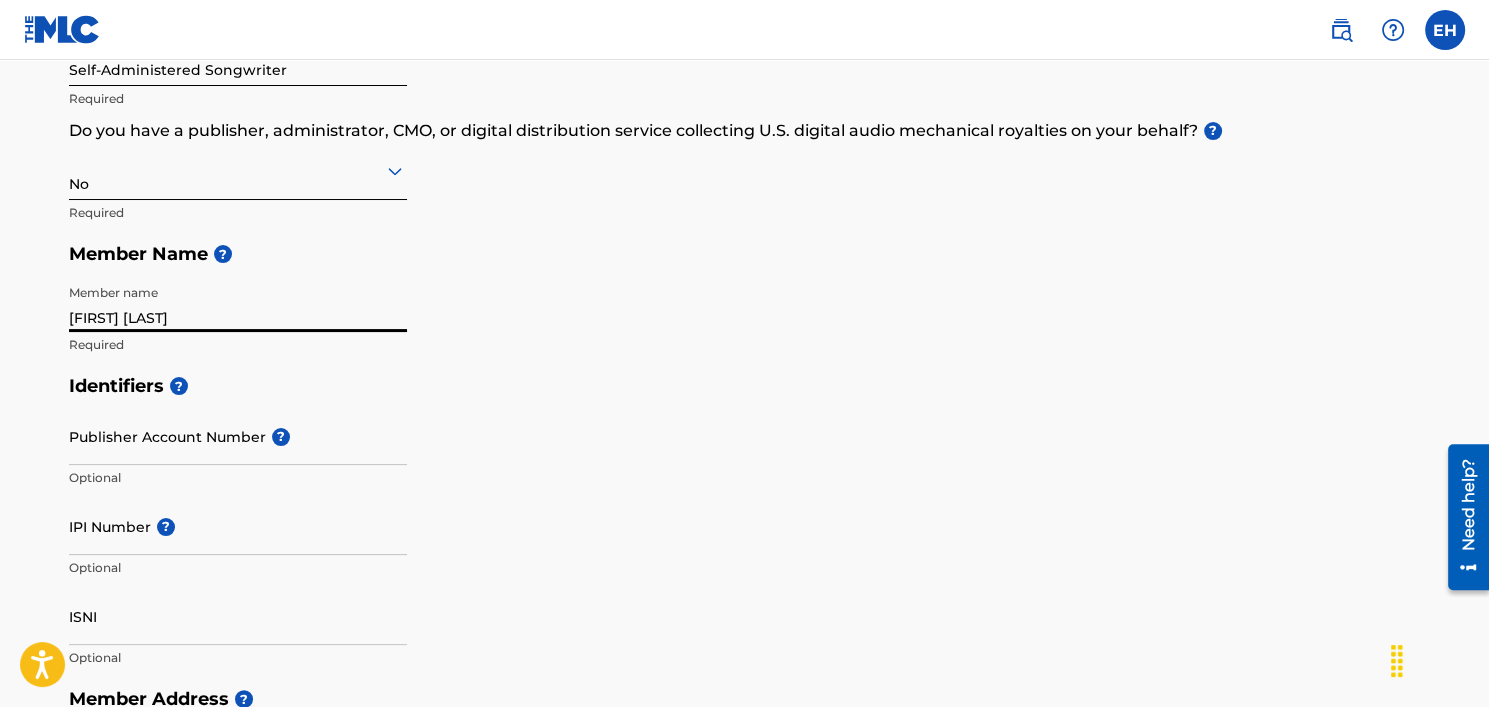 scroll, scrollTop: 1129, scrollLeft: 0, axis: vertical 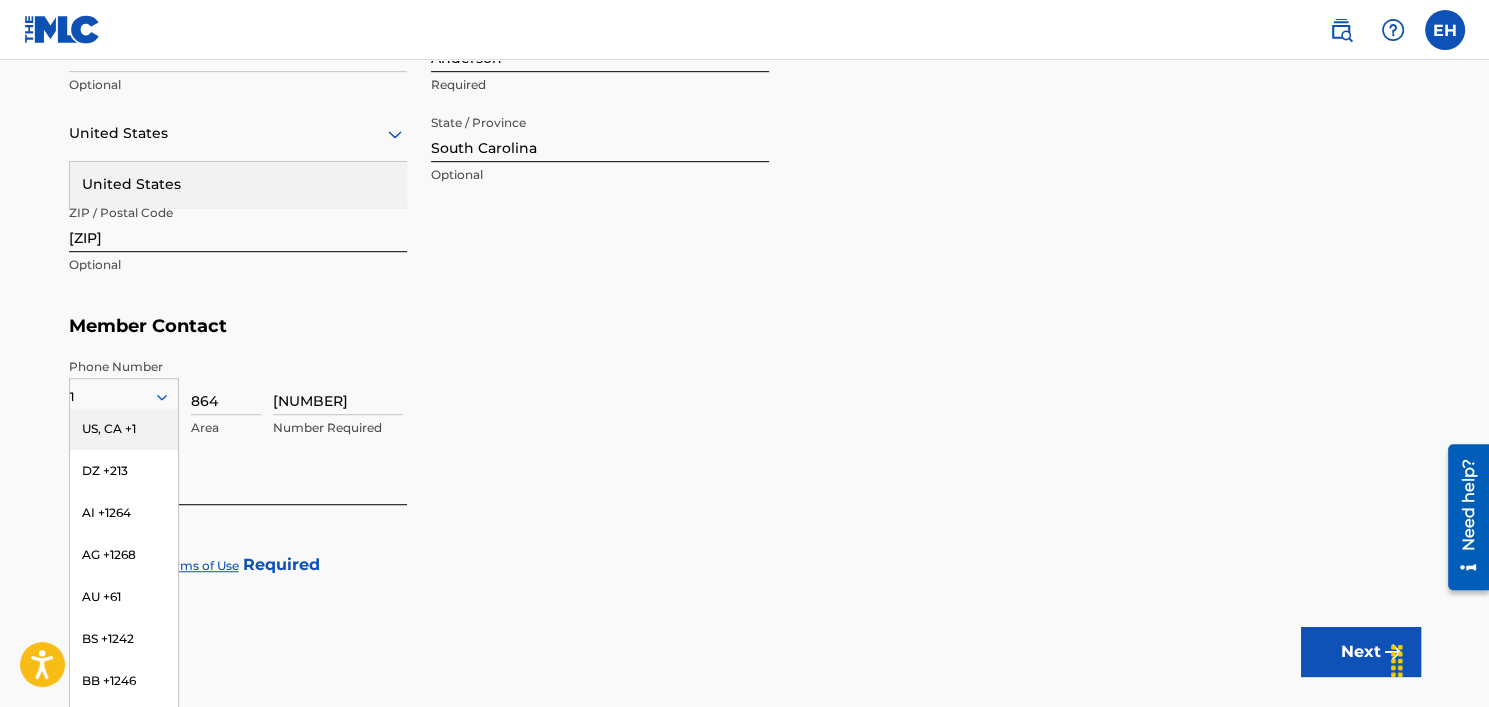 click on "Member Contact" at bounding box center (745, 326) 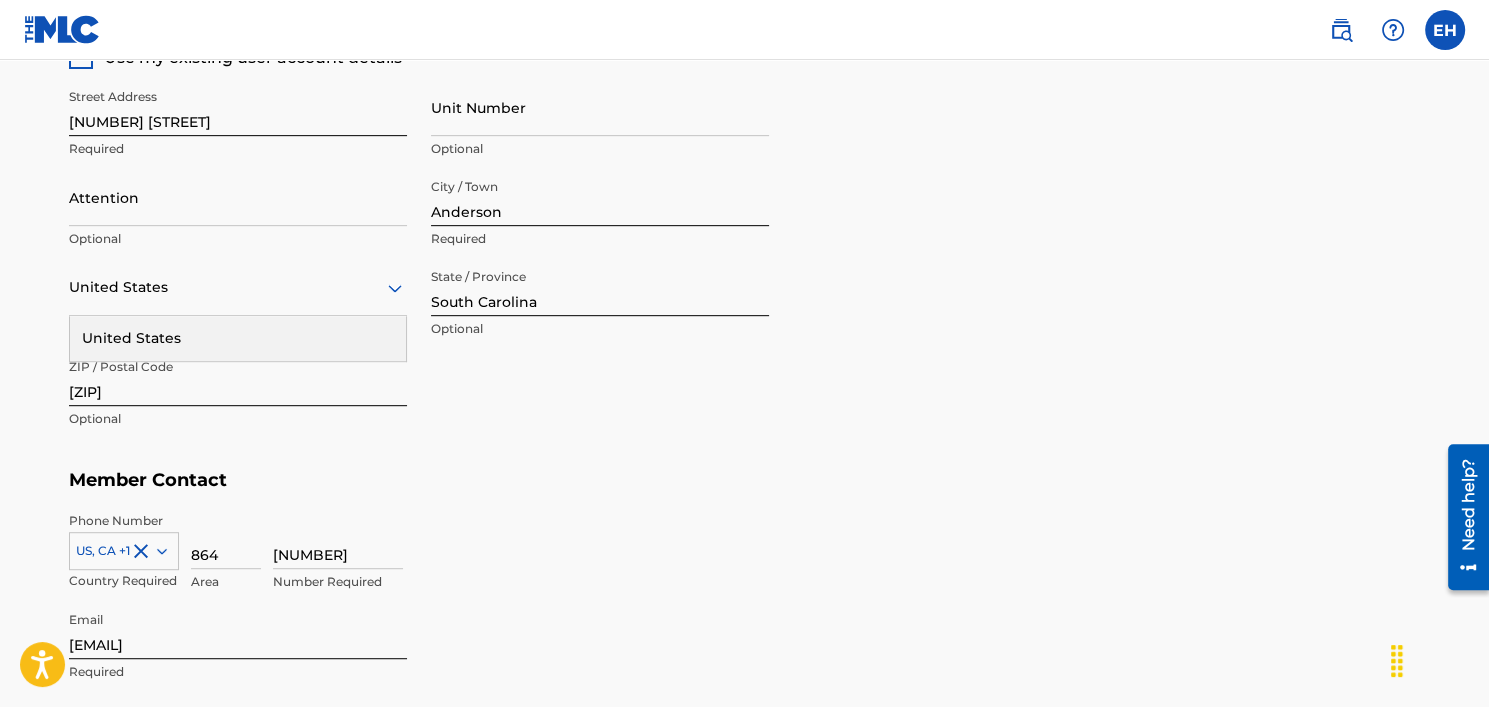 scroll, scrollTop: 929, scrollLeft: 0, axis: vertical 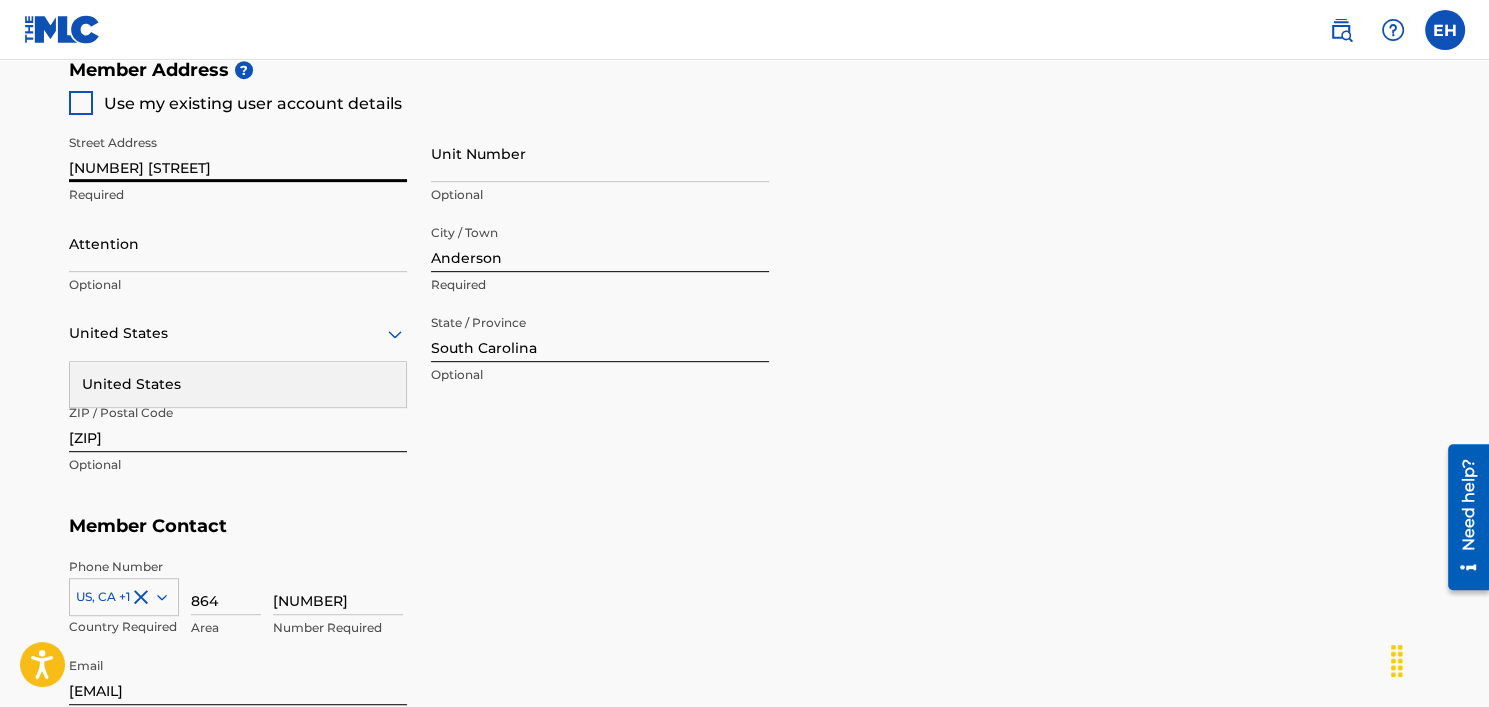 drag, startPoint x: 187, startPoint y: 171, endPoint x: -37, endPoint y: 186, distance: 224.50166 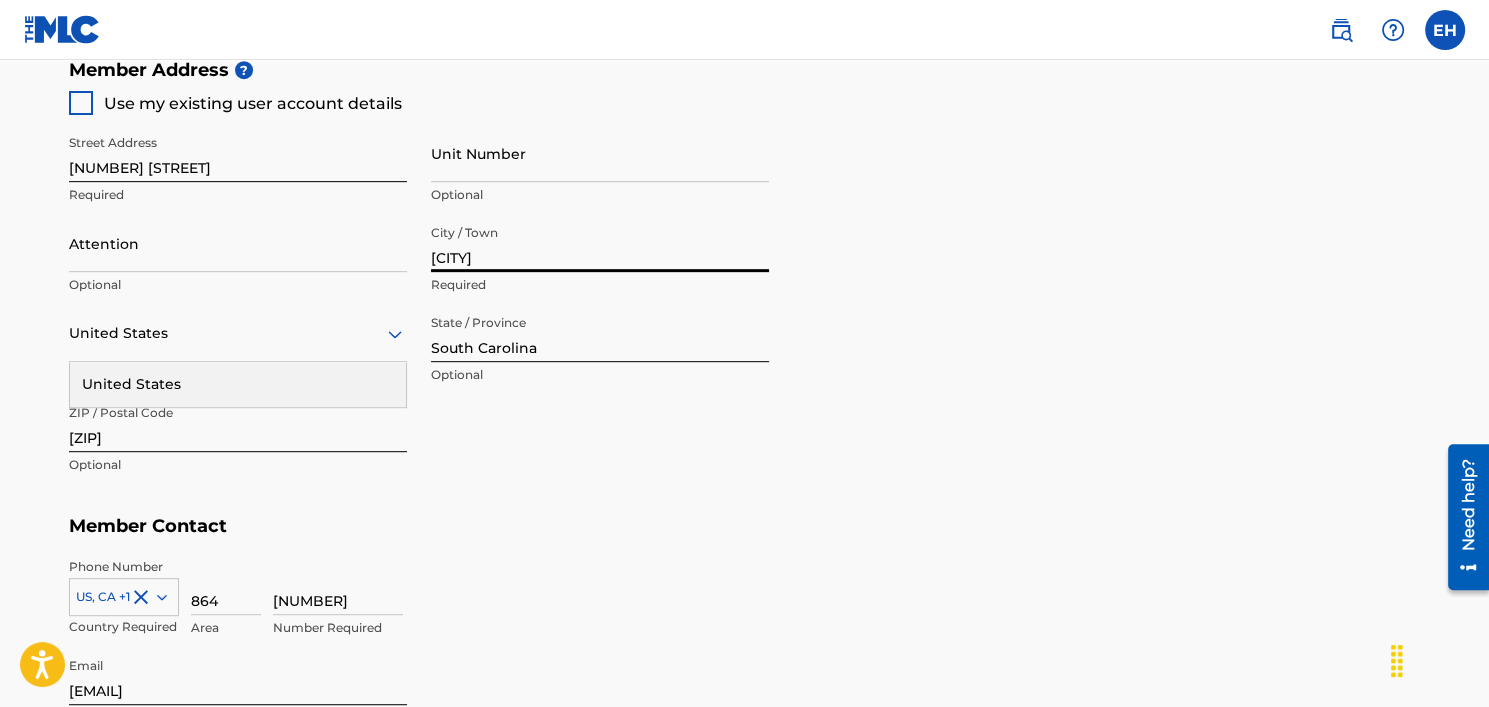 type on "[CITY]" 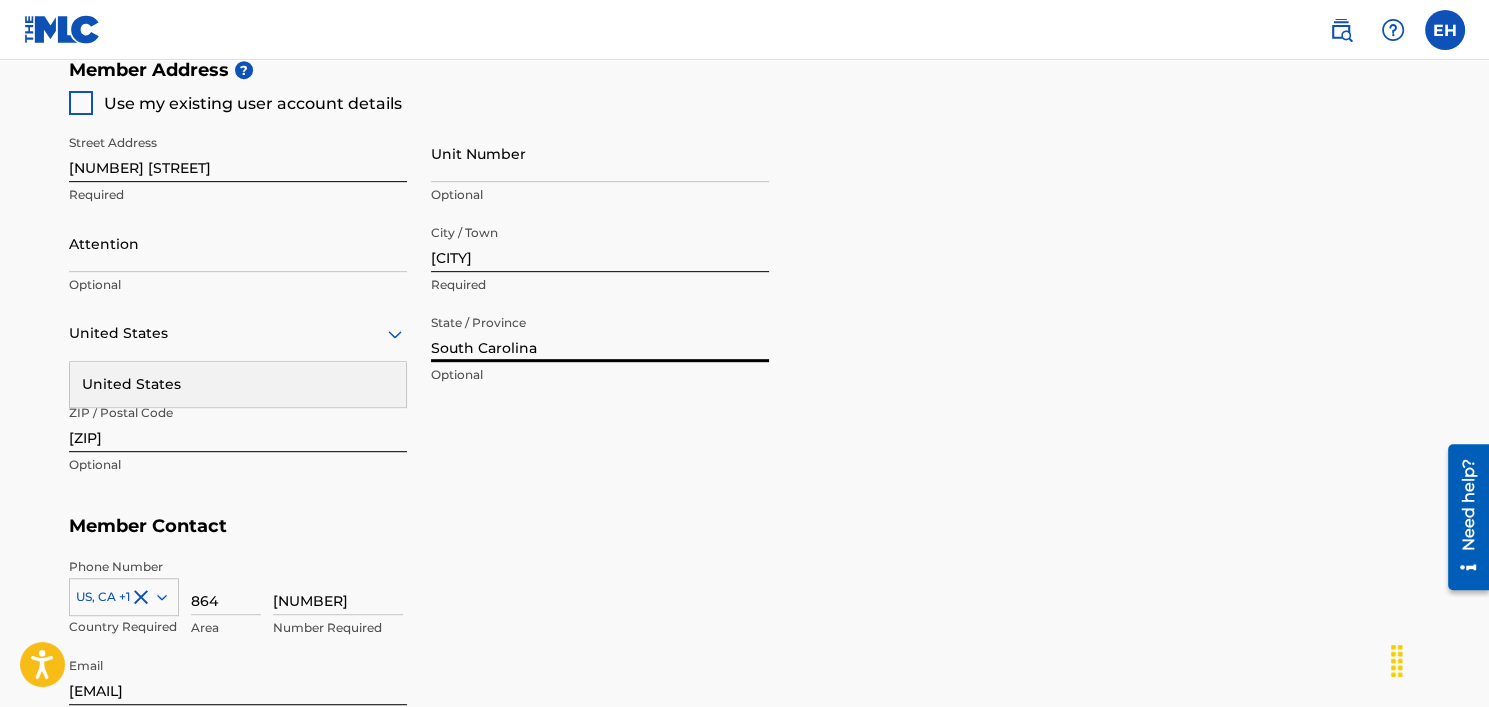 drag, startPoint x: 549, startPoint y: 338, endPoint x: 151, endPoint y: 360, distance: 398.60757 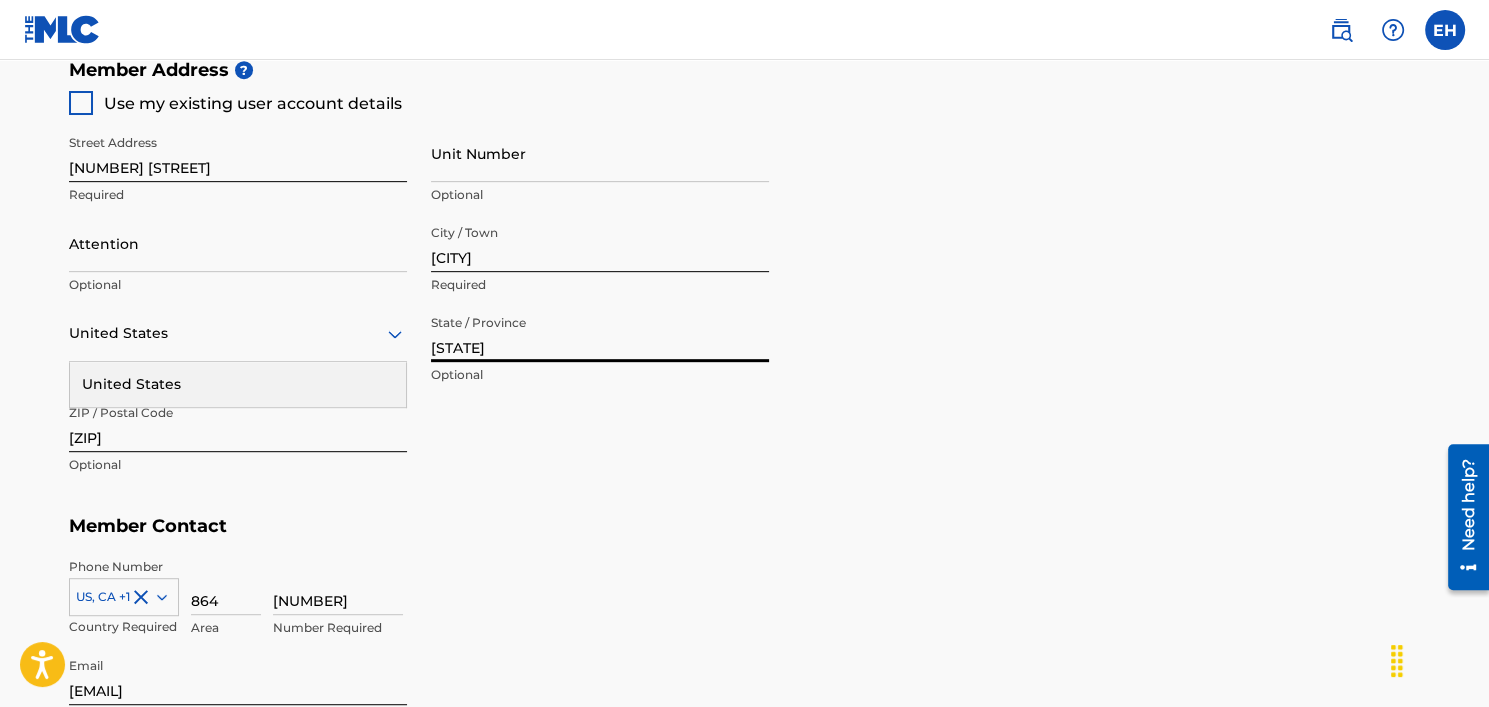 type on "[STATE]" 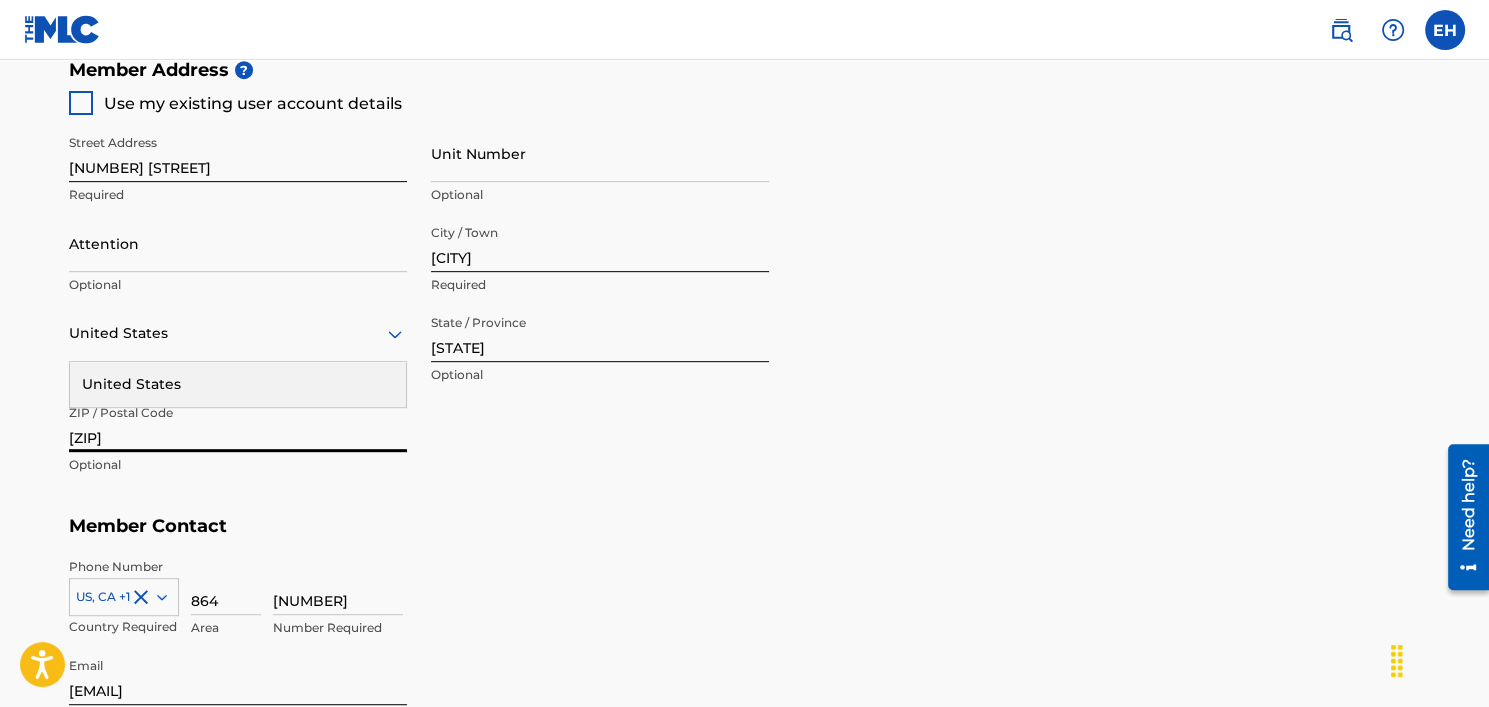 drag, startPoint x: 181, startPoint y: 435, endPoint x: -41, endPoint y: 427, distance: 222.1441 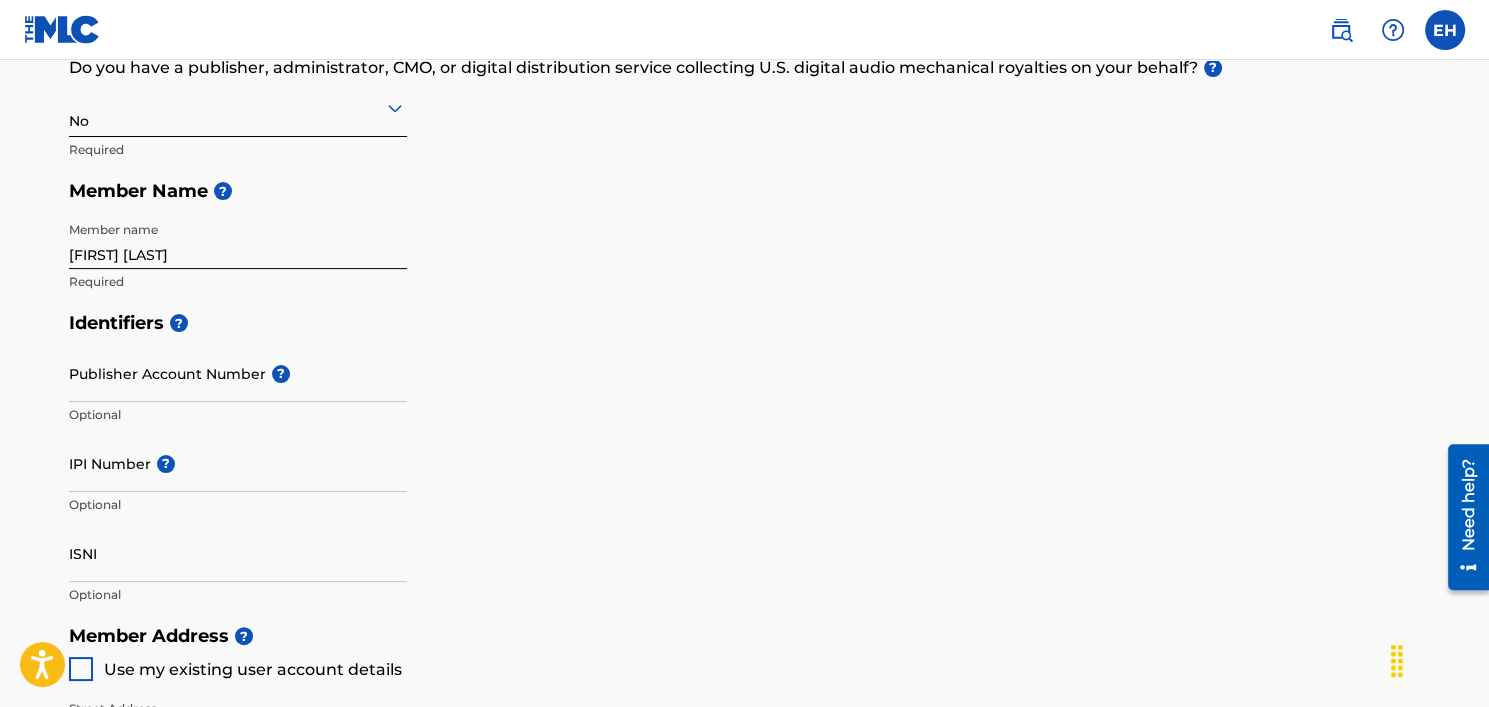 scroll, scrollTop: 400, scrollLeft: 0, axis: vertical 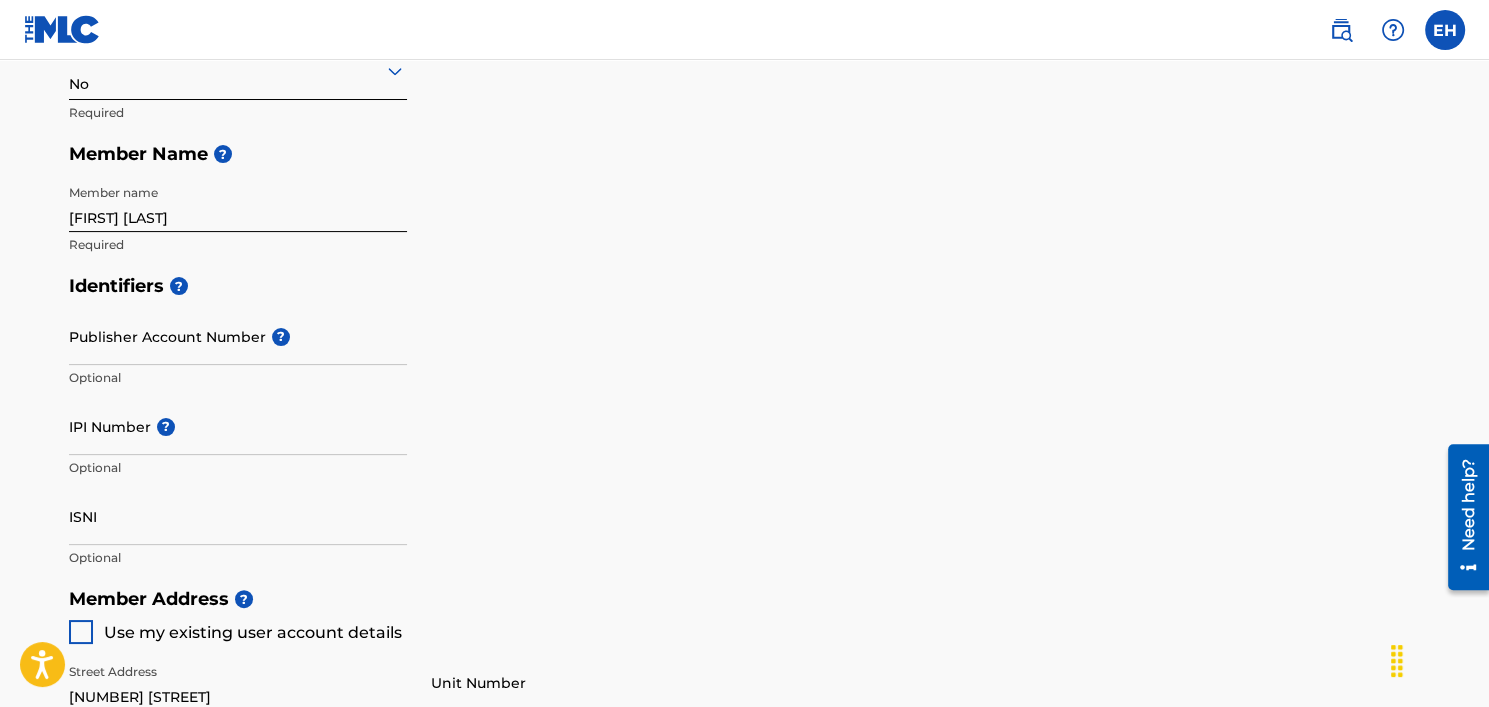 click on "IPI Number ?" at bounding box center (238, 426) 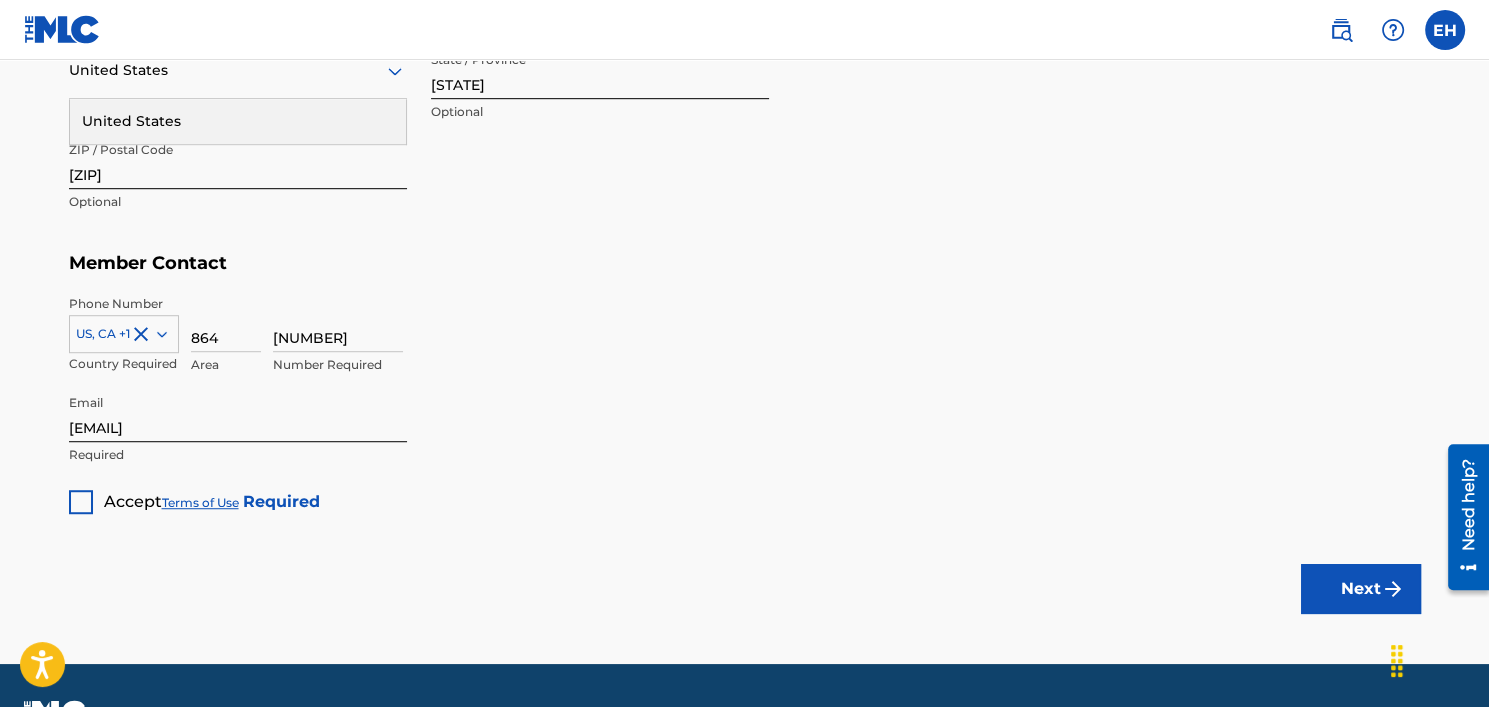 scroll, scrollTop: 1200, scrollLeft: 0, axis: vertical 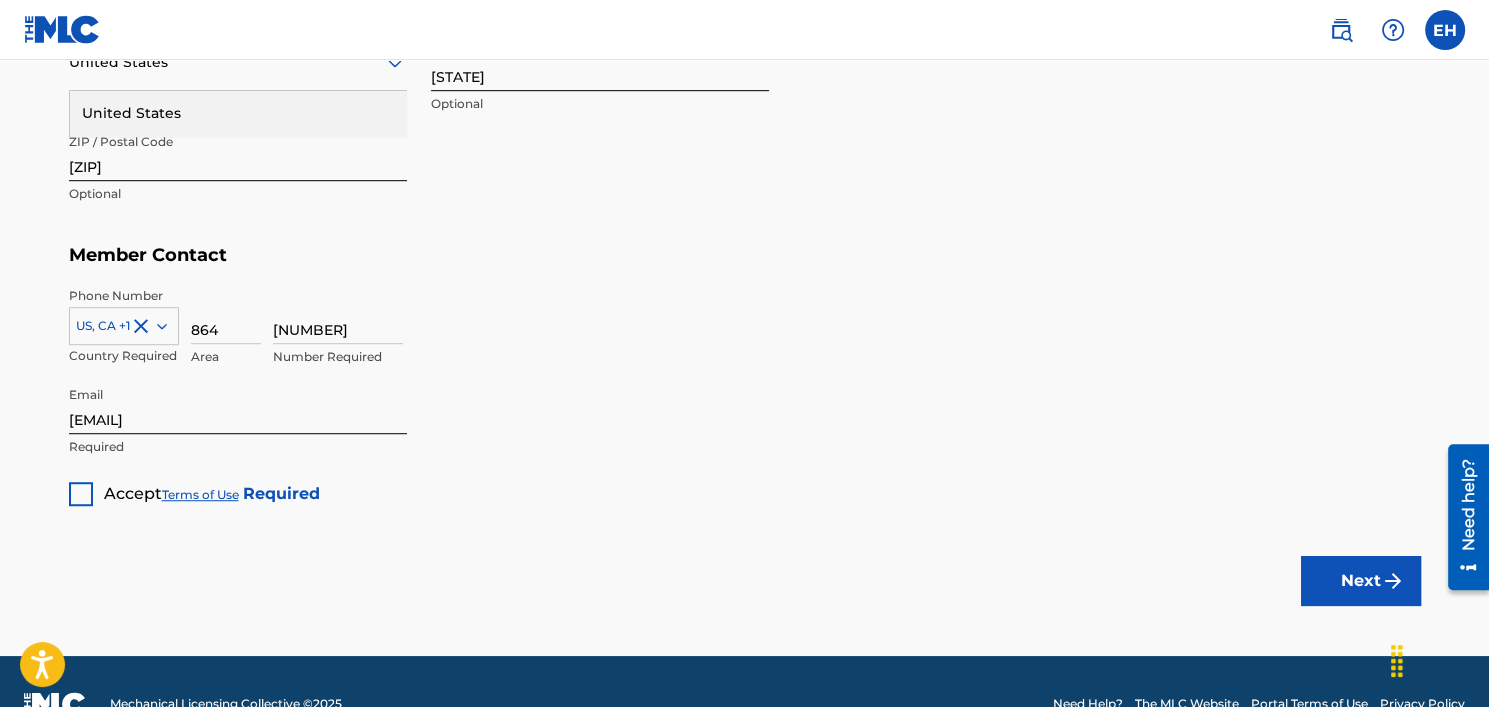 type on "[PHONE]" 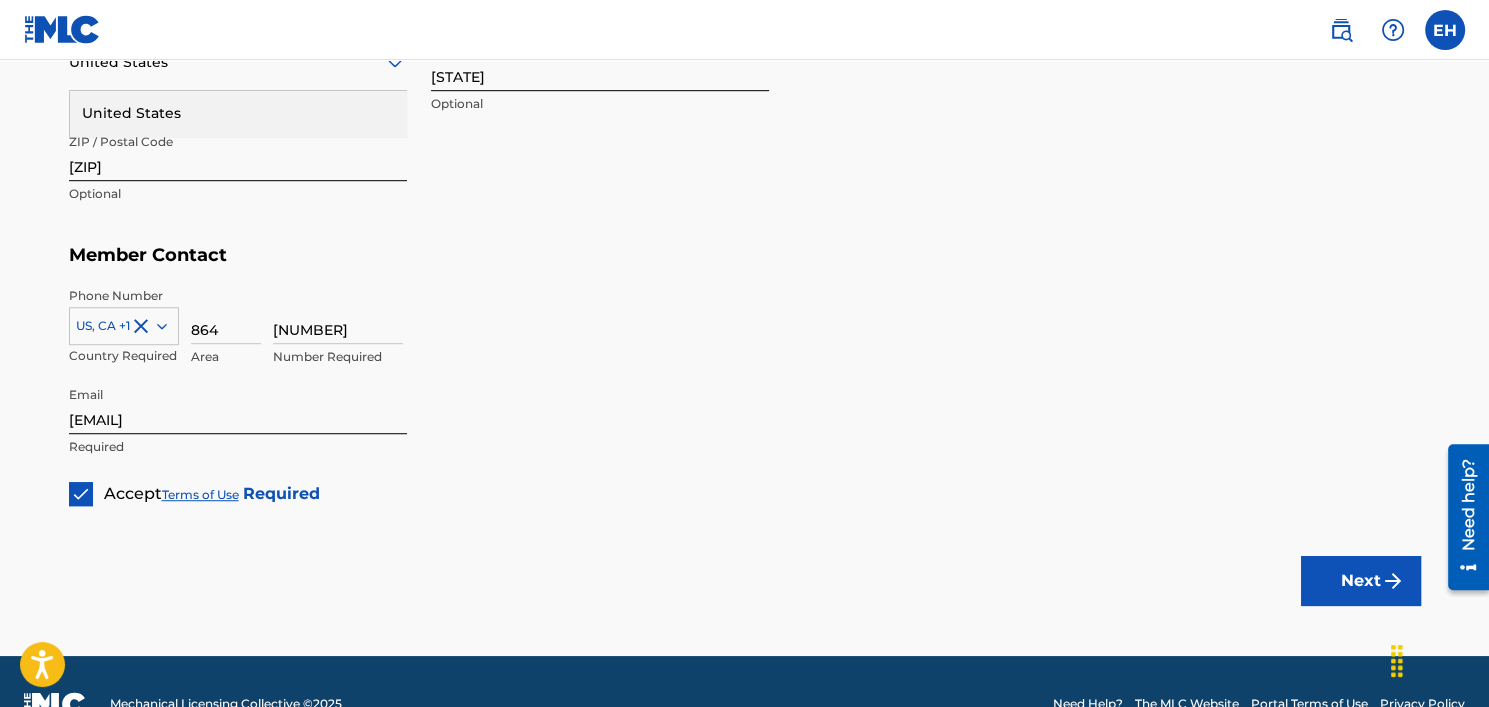 click at bounding box center [1393, 581] 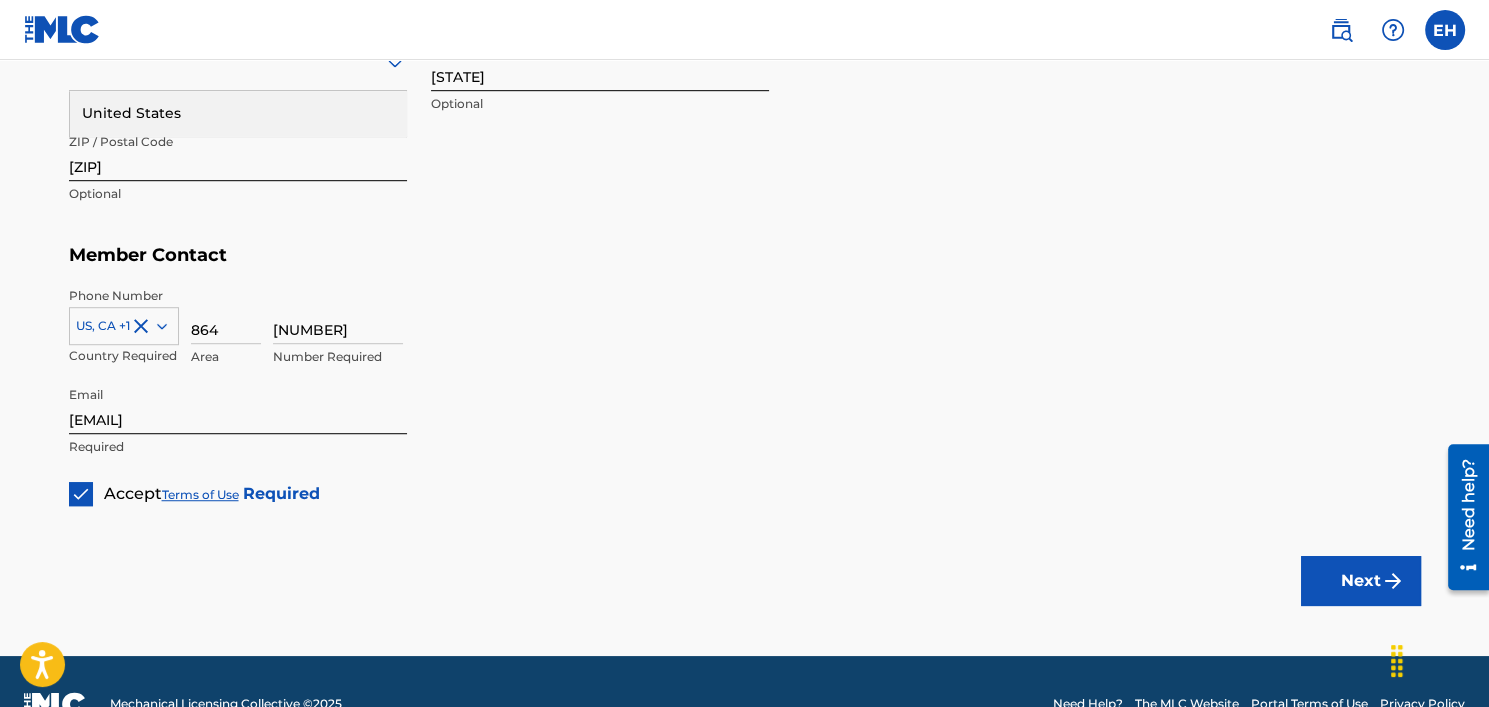 click on "Next" at bounding box center [1361, 581] 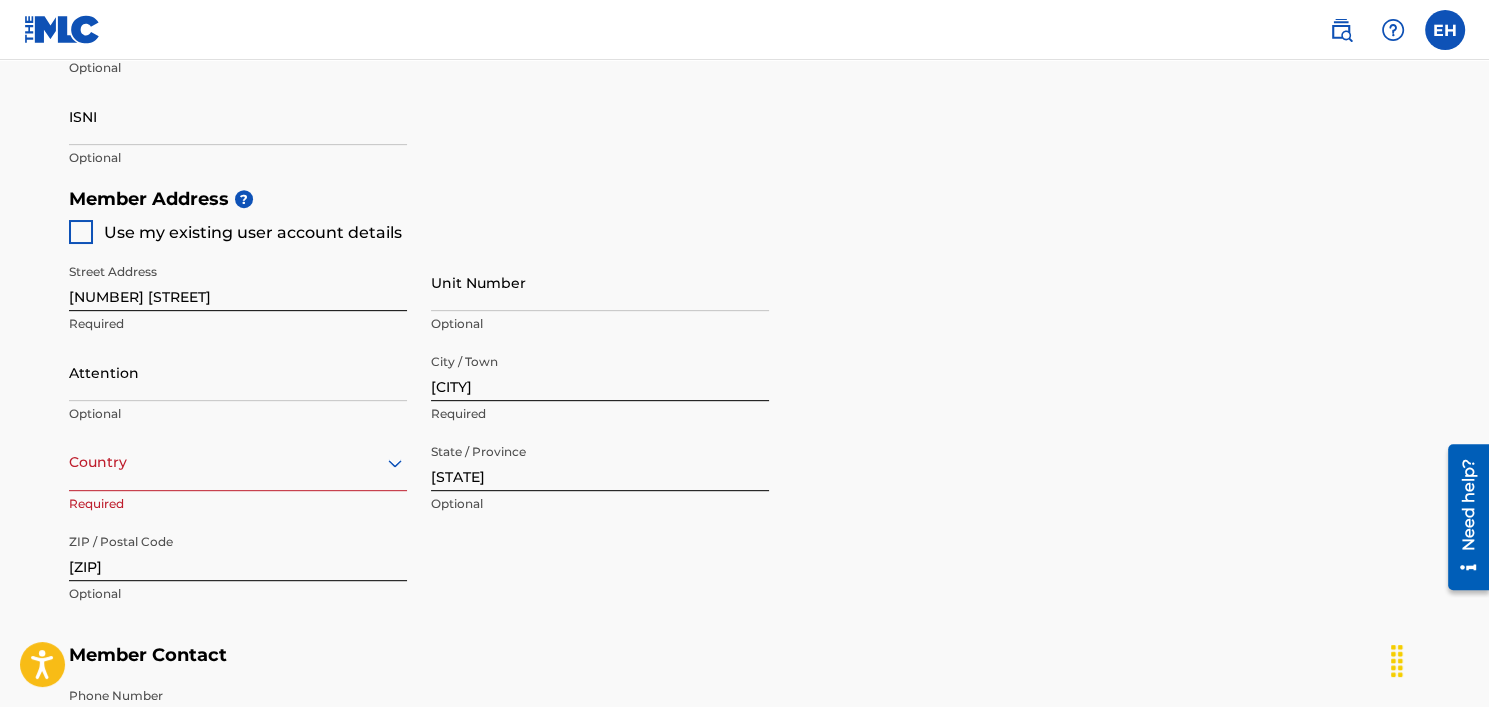 click on "option , selected. Select is focused ,type to refine list, press Down to open the menu,  Country" at bounding box center [238, 462] 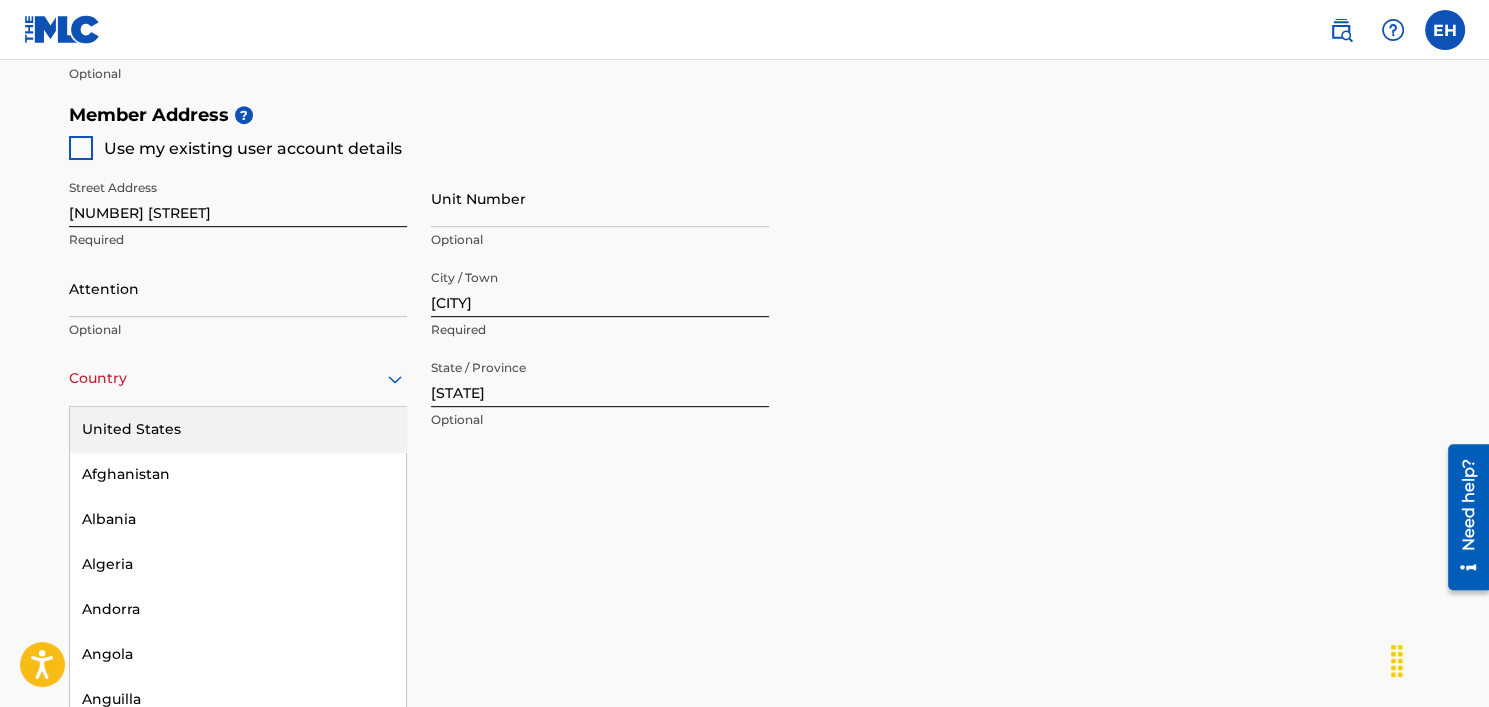 click on "United States" at bounding box center (238, 429) 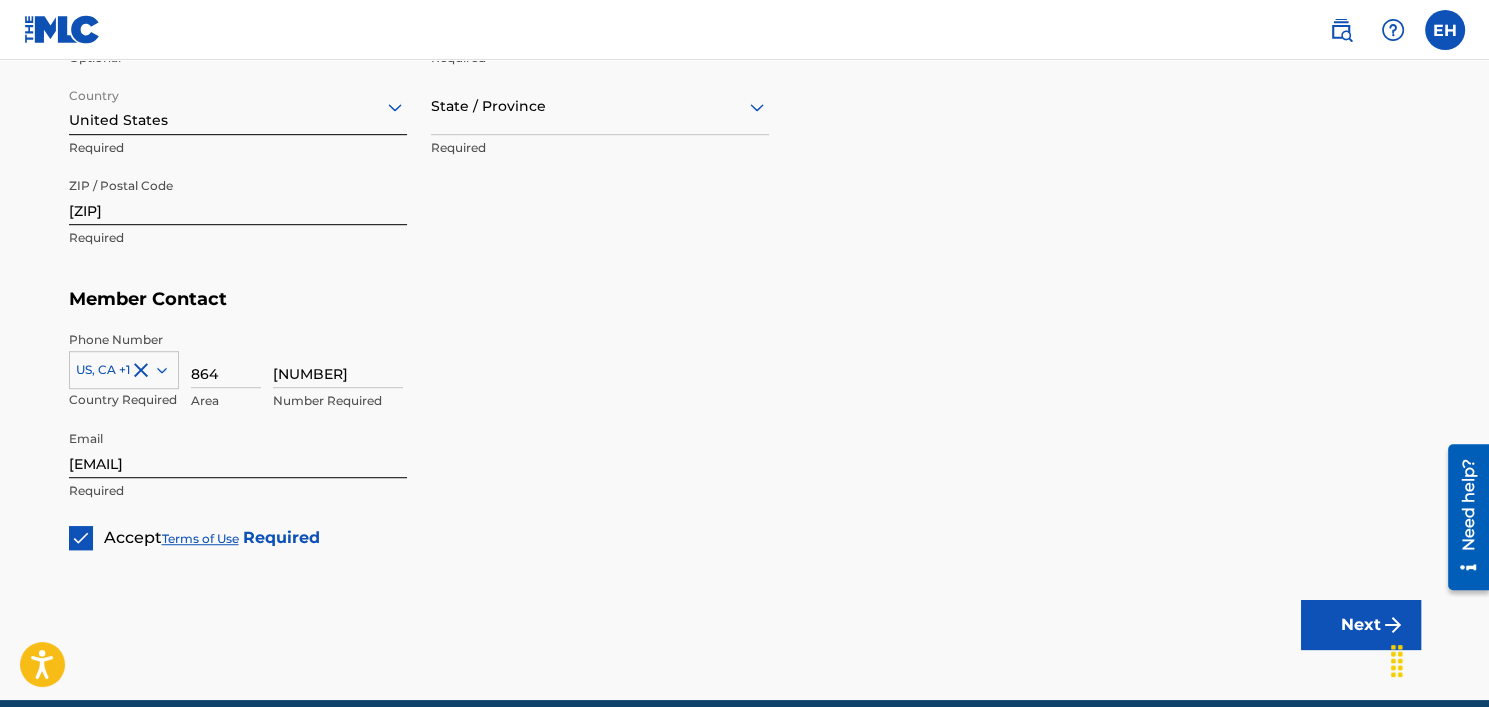 scroll, scrollTop: 1244, scrollLeft: 0, axis: vertical 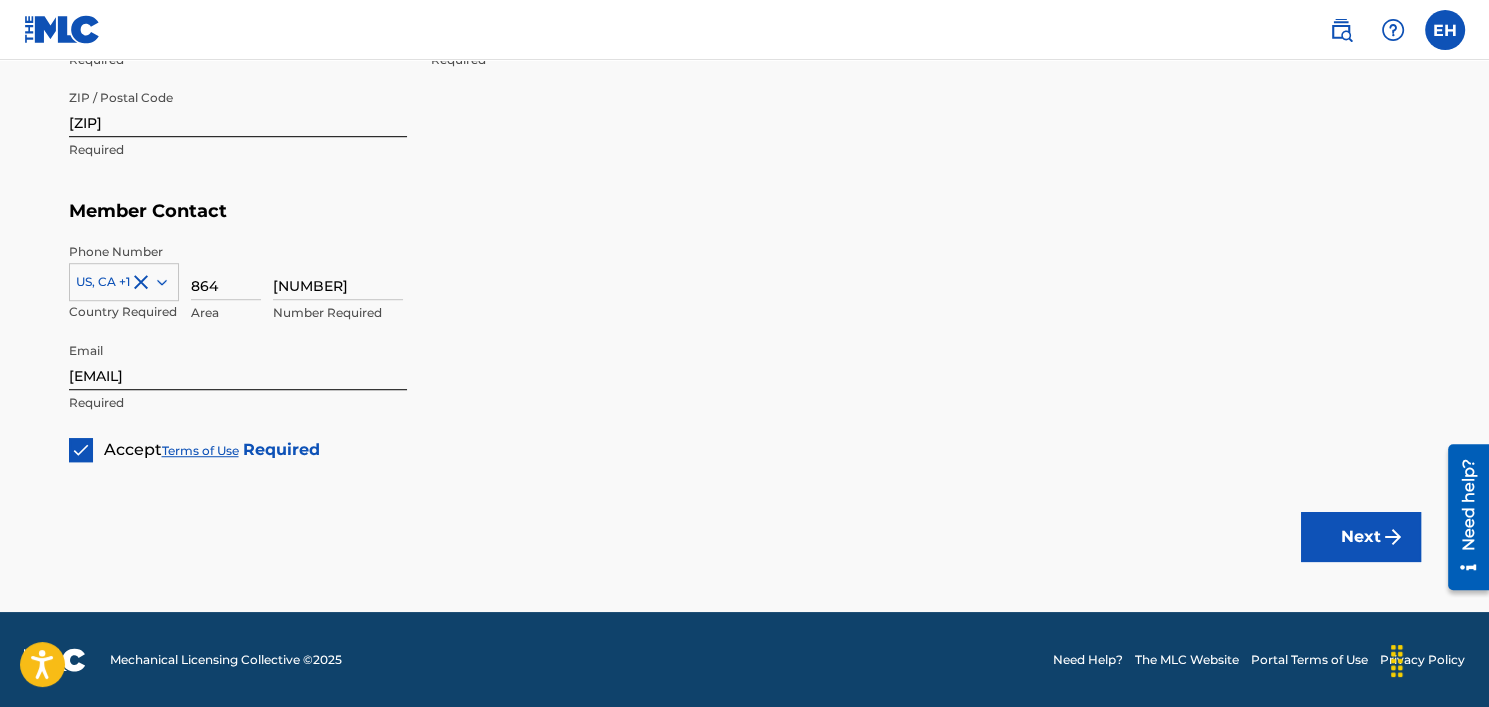 click on "Next" at bounding box center [1361, 537] 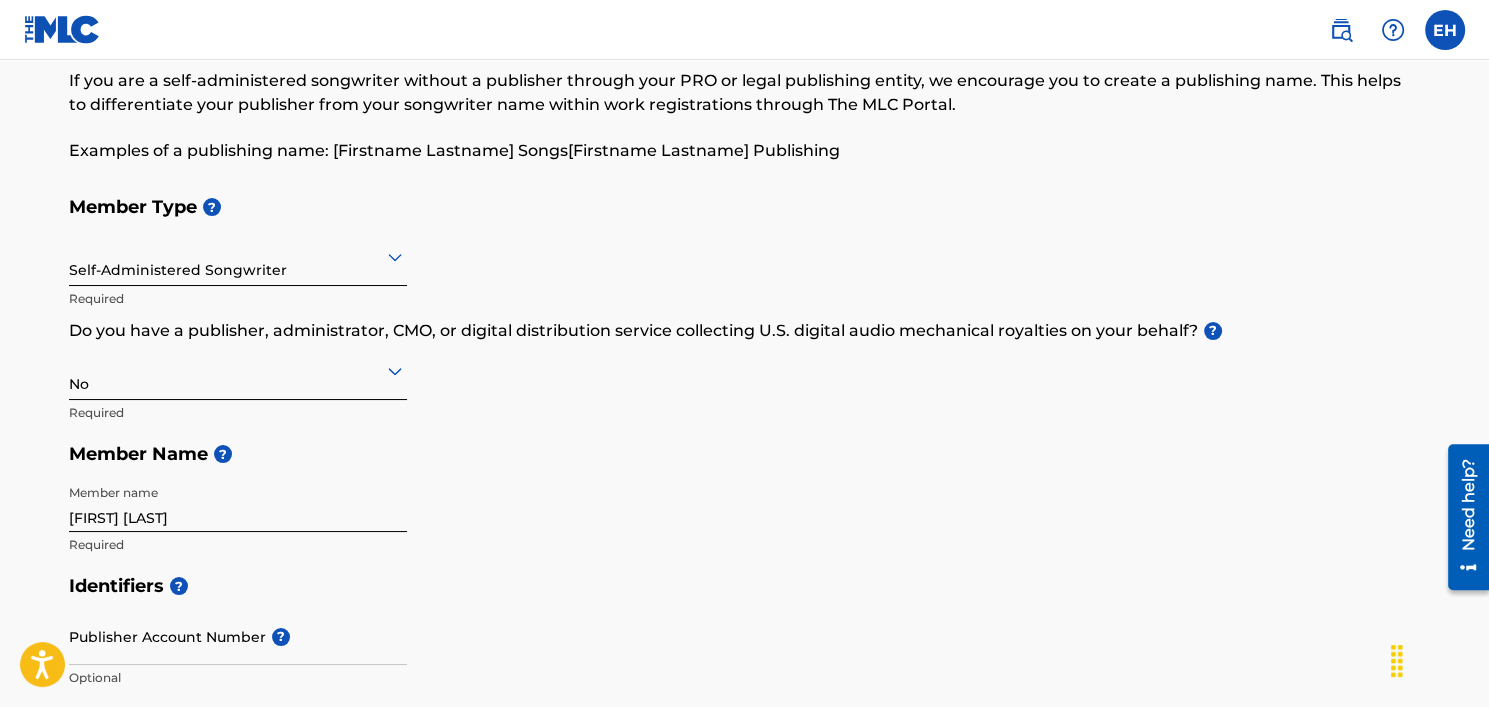 scroll, scrollTop: 0, scrollLeft: 0, axis: both 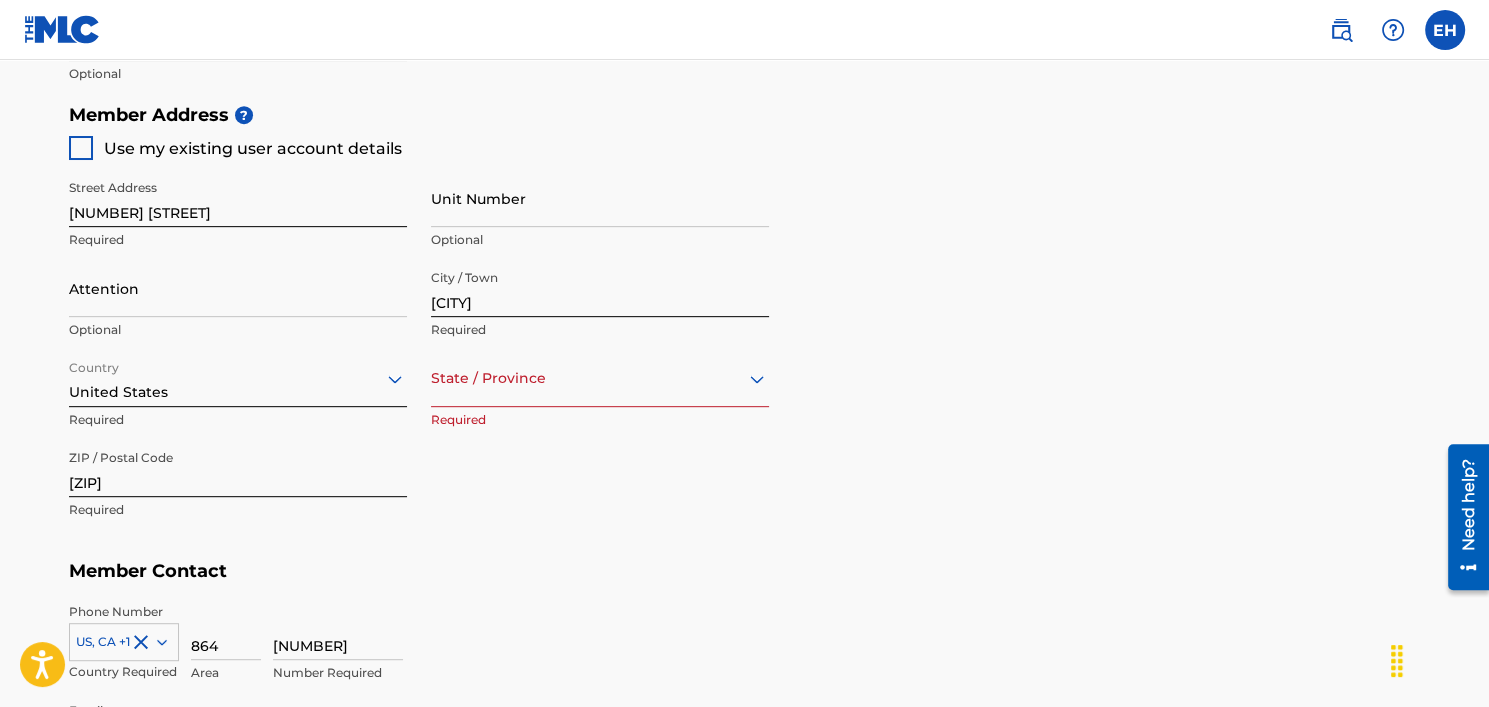click on "option , selected. Select is focused ,type to refine list, press Down to open the menu,  State / Province" at bounding box center [600, 378] 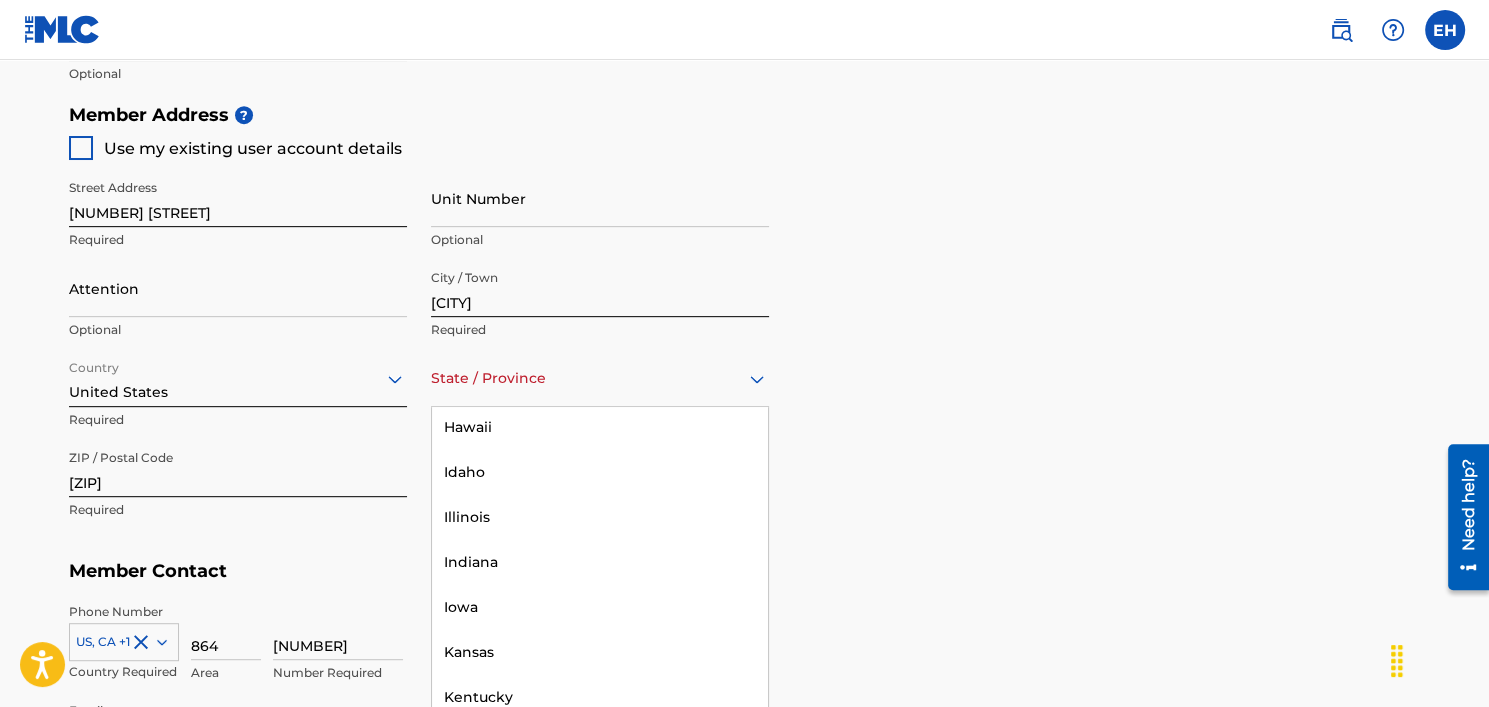 scroll, scrollTop: 500, scrollLeft: 0, axis: vertical 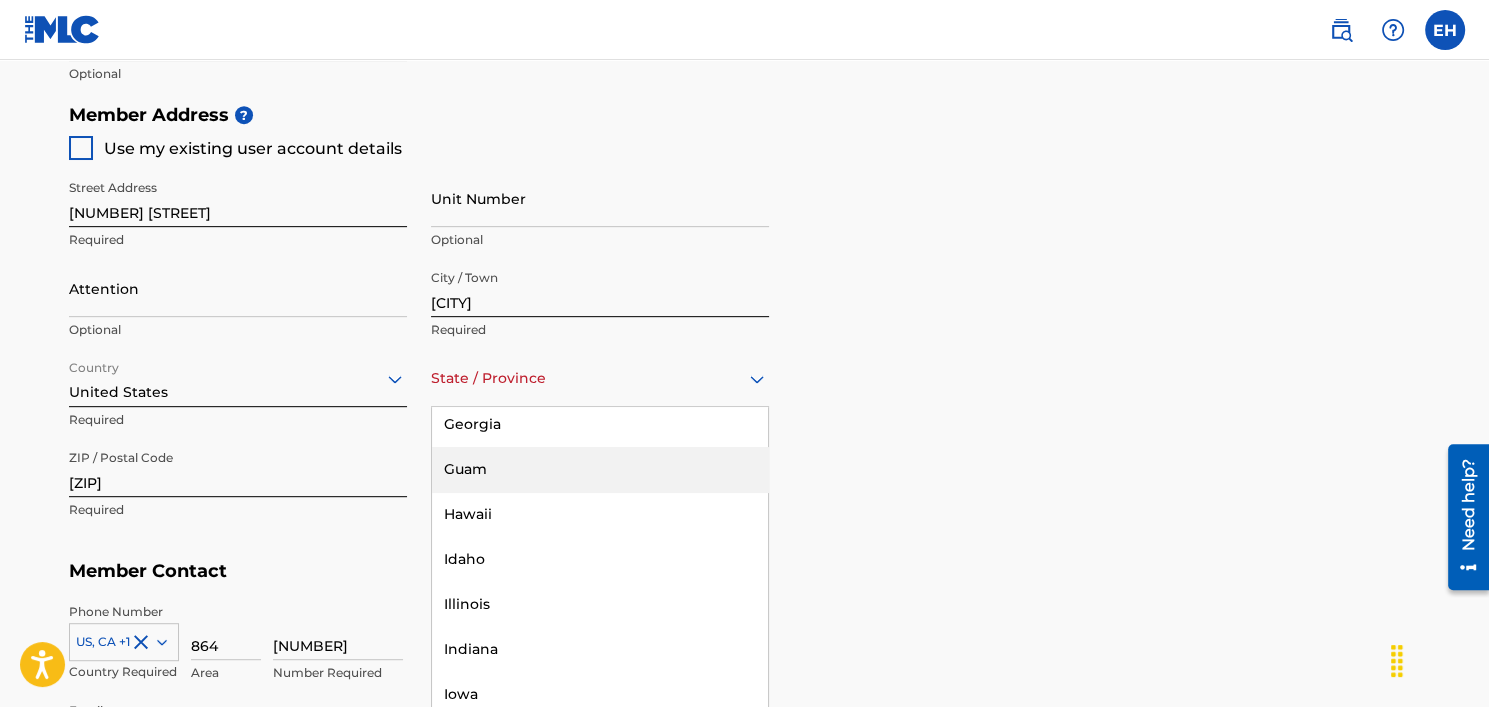 click on "Georgia" at bounding box center (600, 424) 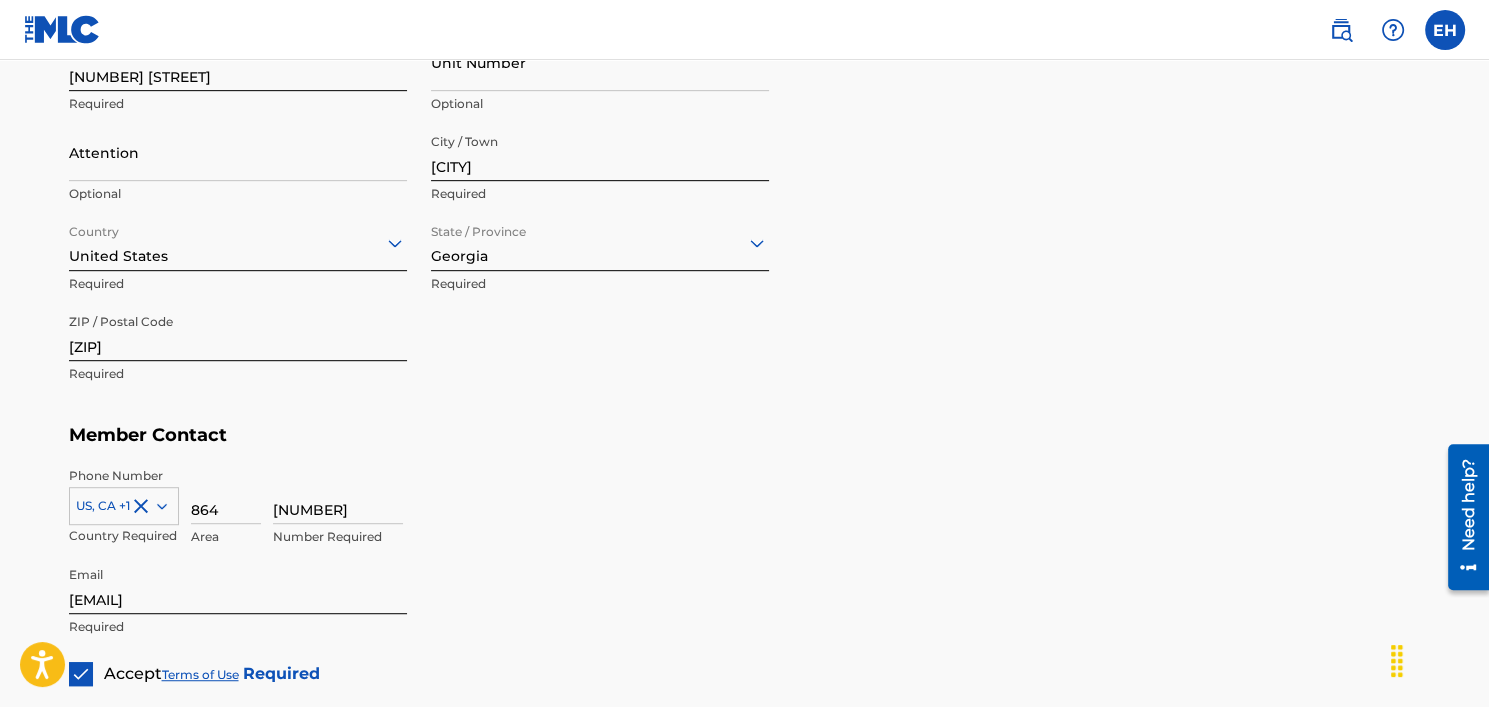 scroll, scrollTop: 1244, scrollLeft: 0, axis: vertical 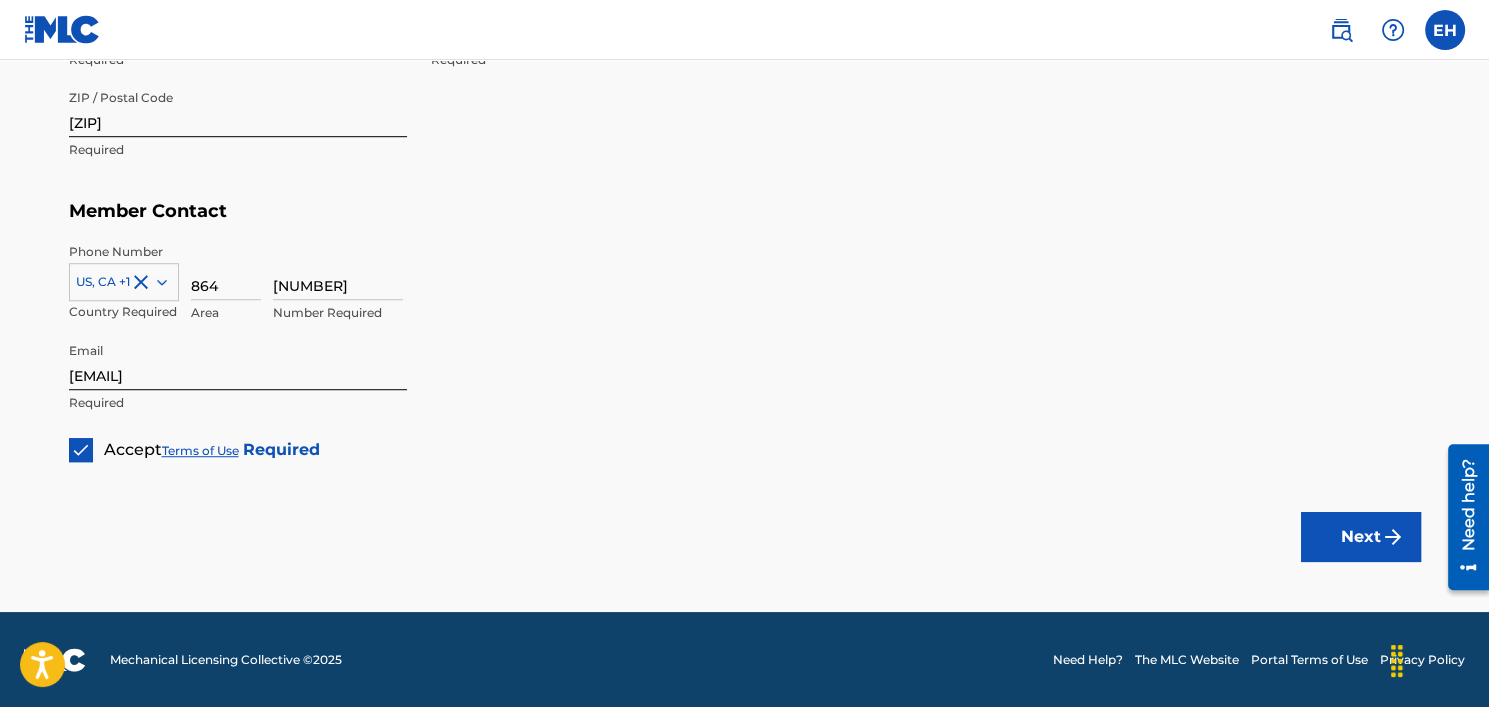 click on "Next" at bounding box center [1361, 537] 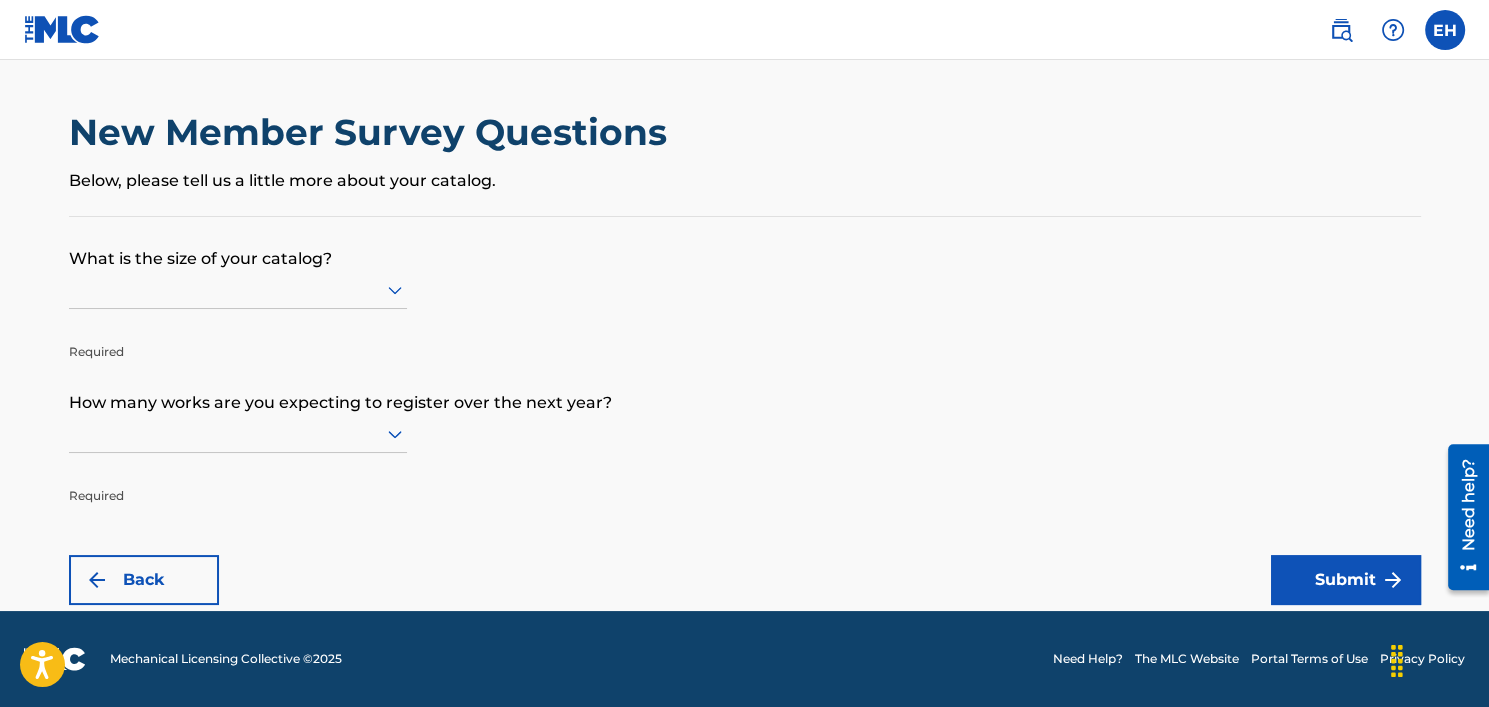 scroll, scrollTop: 0, scrollLeft: 0, axis: both 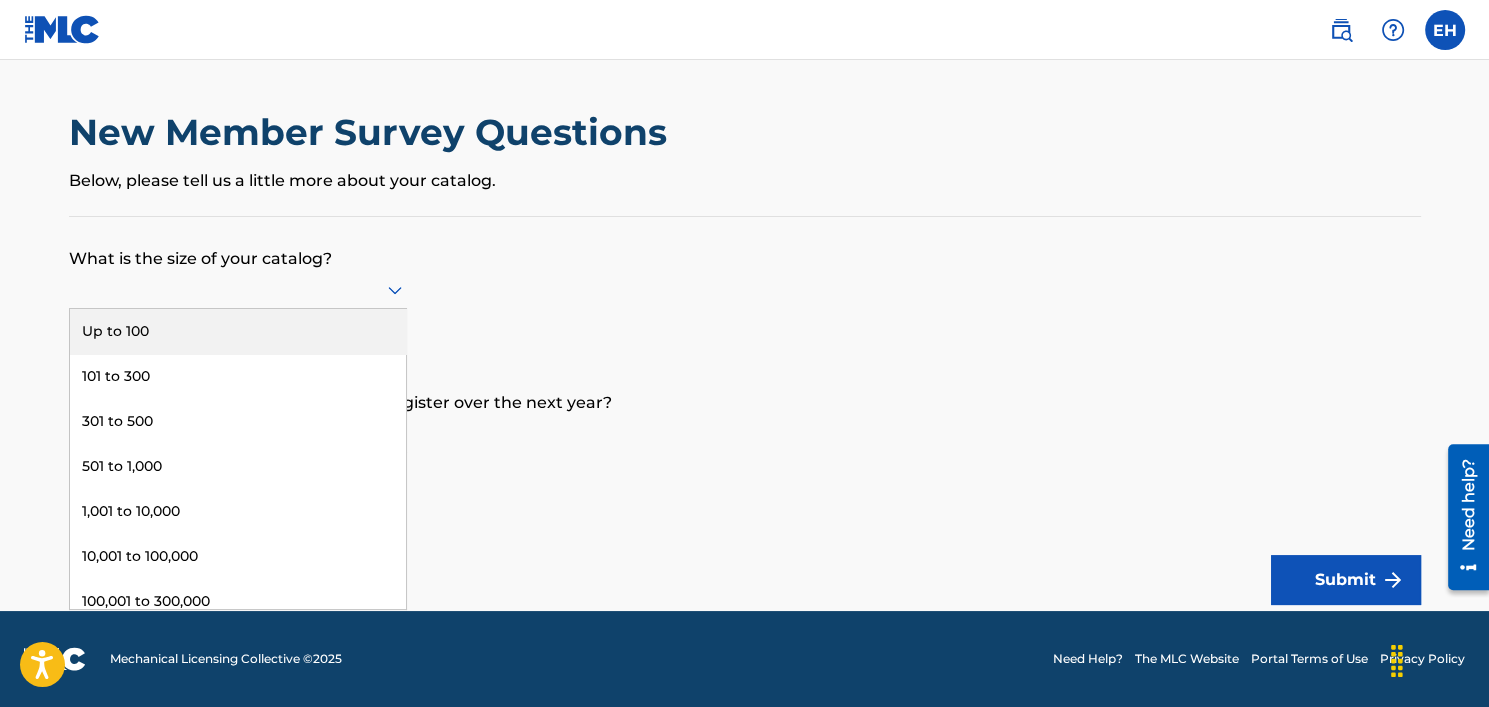 click at bounding box center [238, 289] 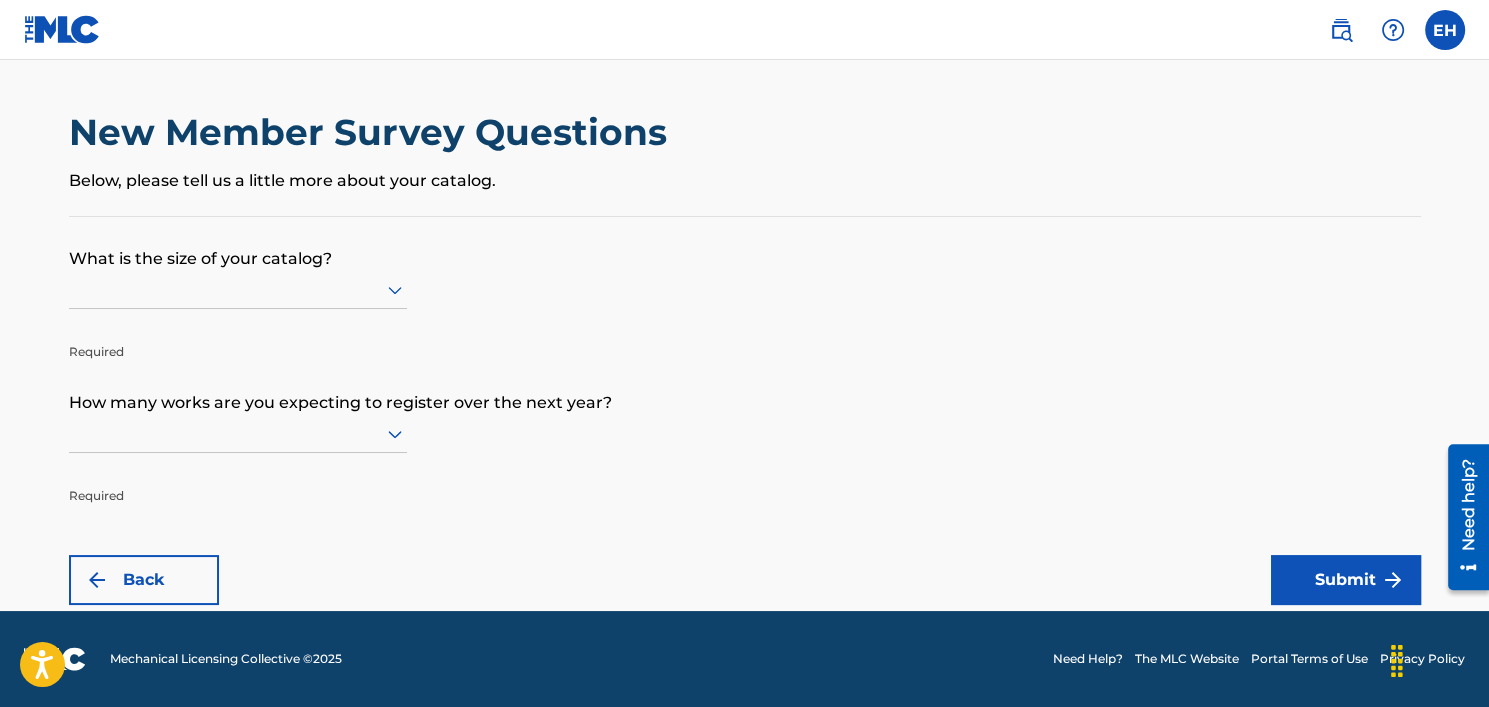 click at bounding box center [238, 289] 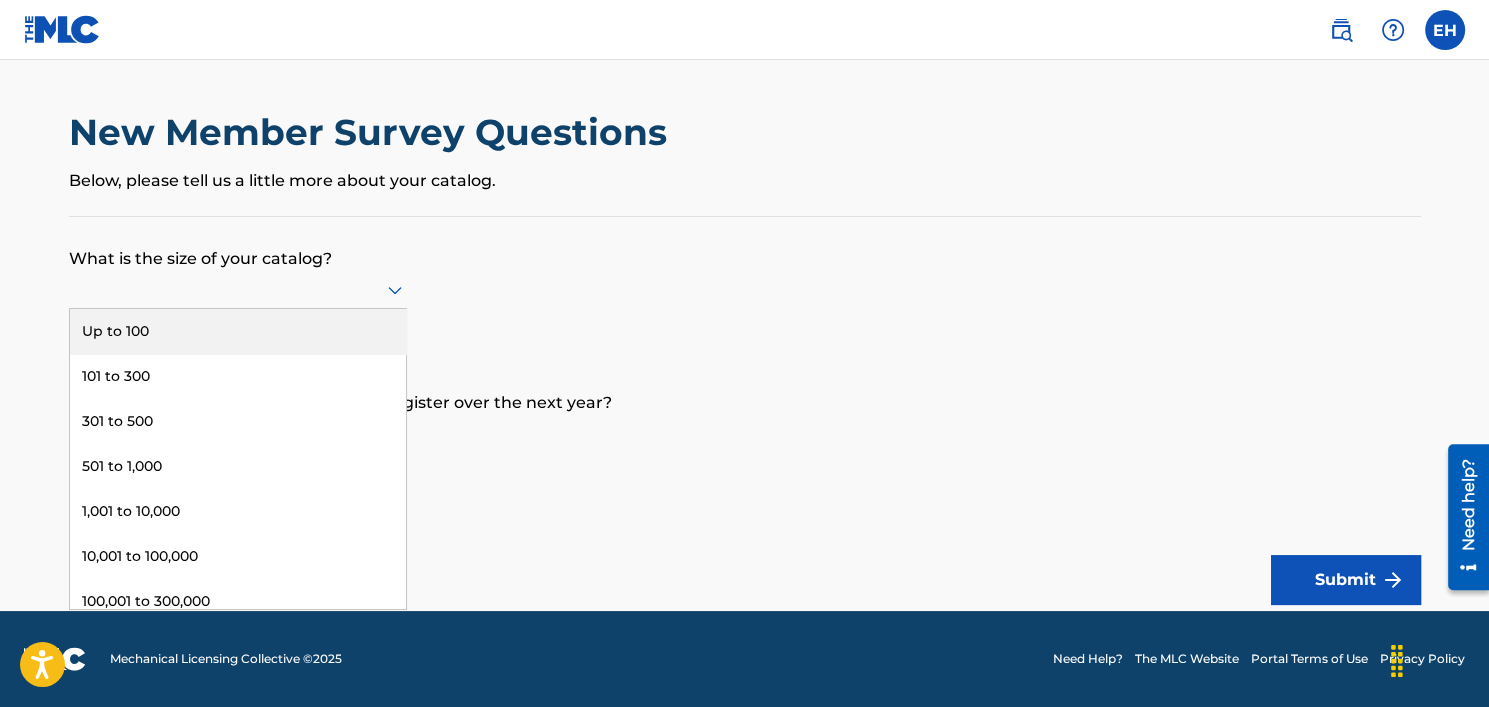 click on "Up to 100" at bounding box center [238, 331] 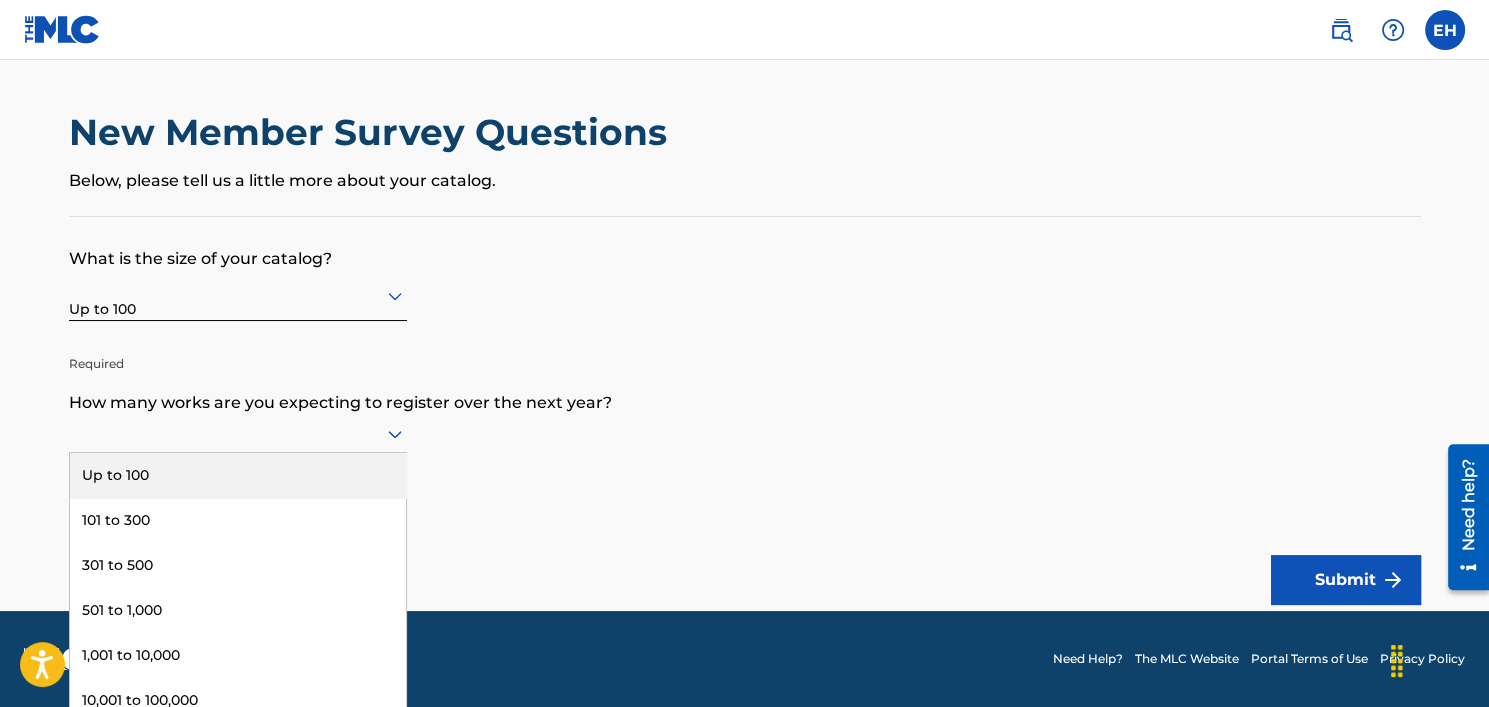 scroll, scrollTop: 0, scrollLeft: 0, axis: both 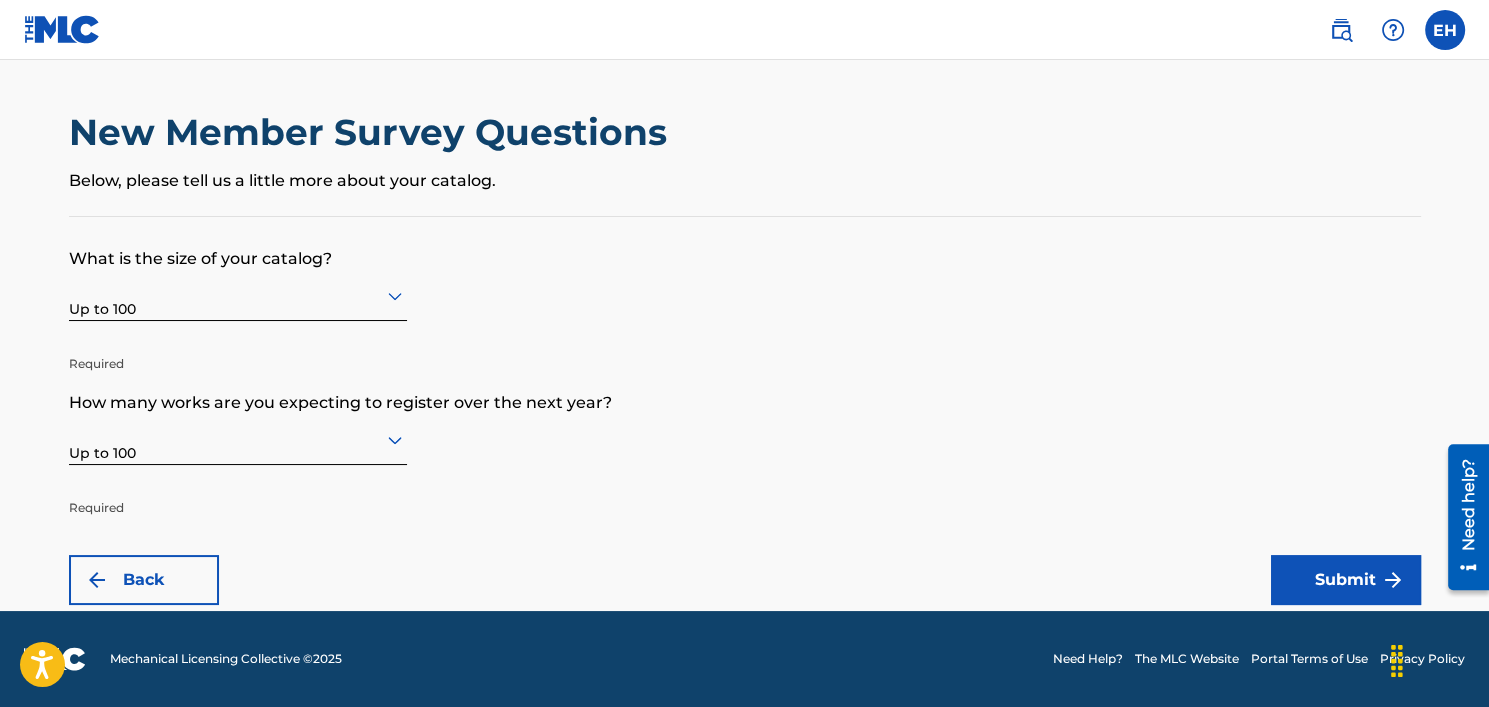 click on "Submit" at bounding box center [1346, 580] 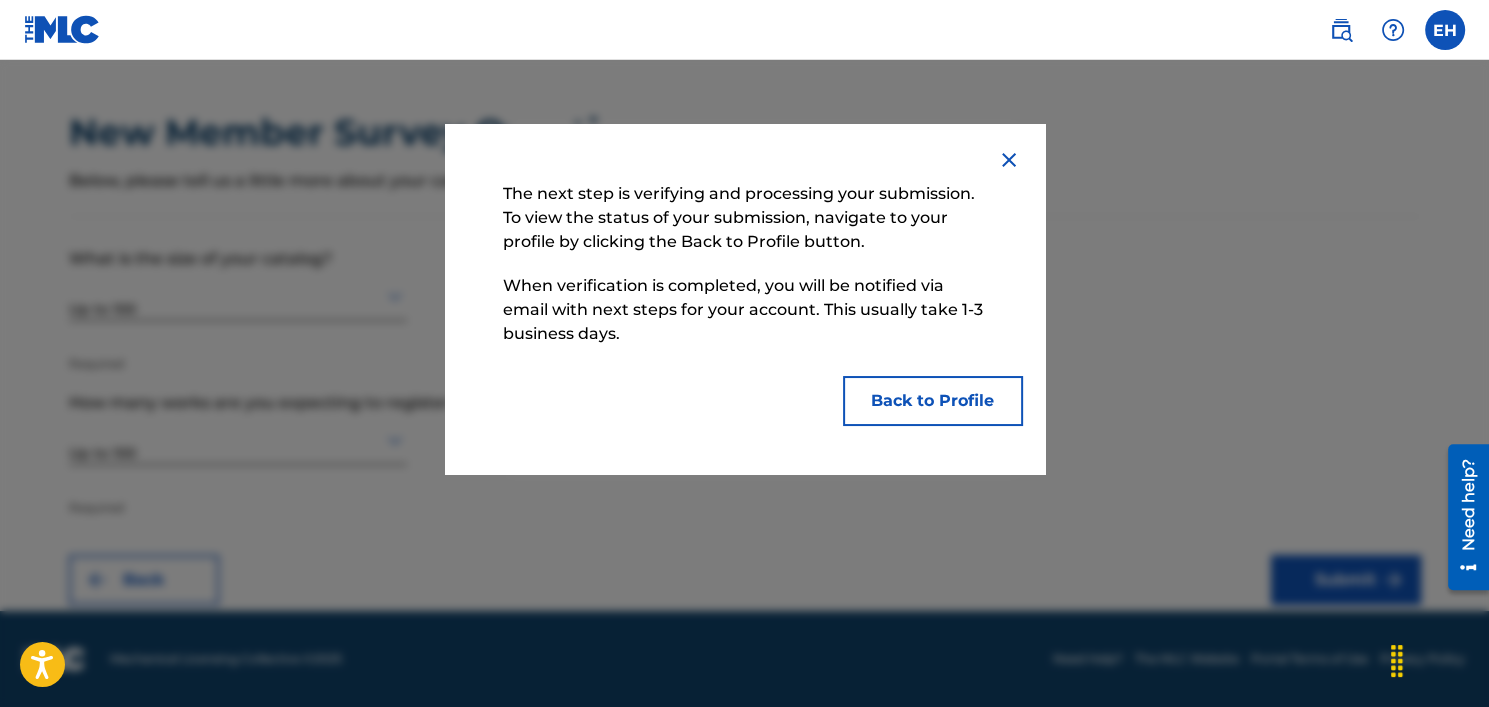 click on "Back to Profile" at bounding box center [933, 401] 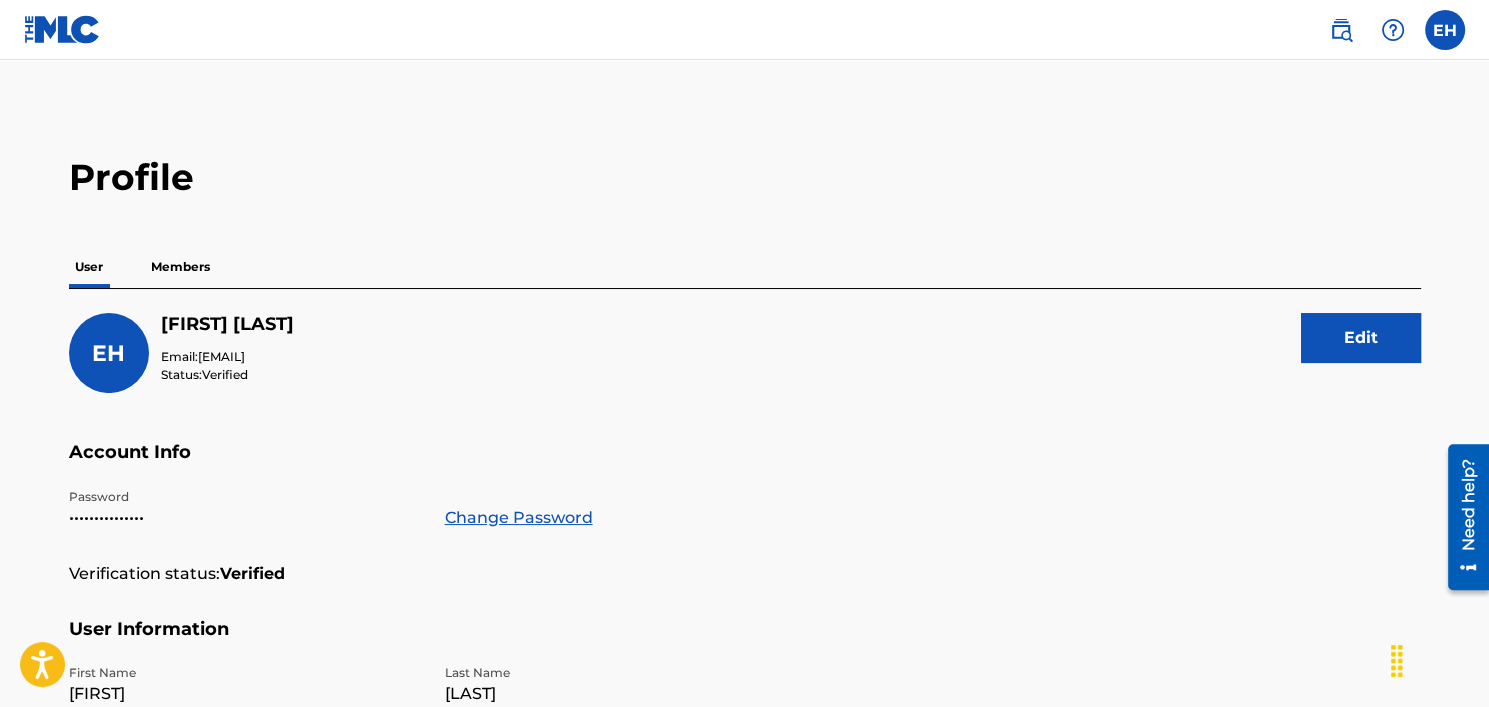 scroll, scrollTop: 0, scrollLeft: 0, axis: both 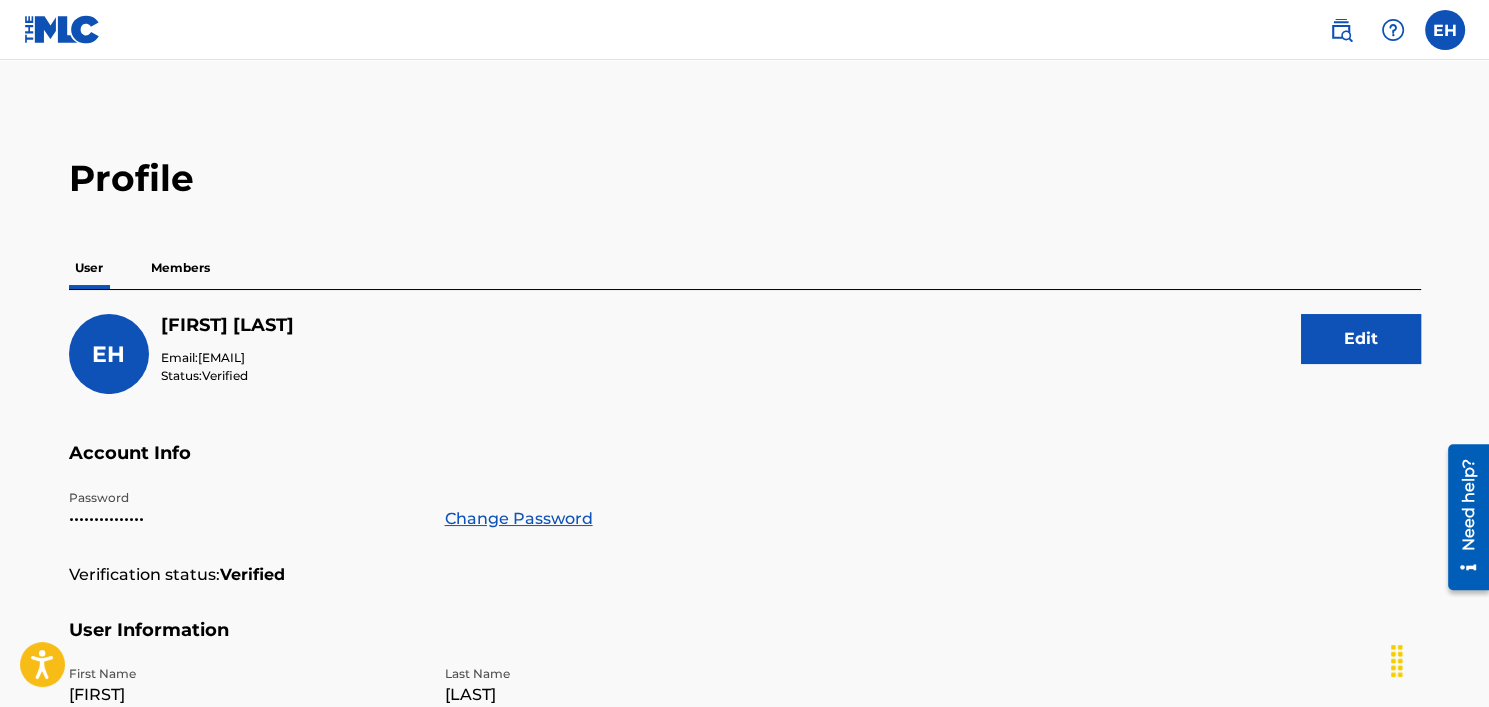 click at bounding box center [1341, 30] 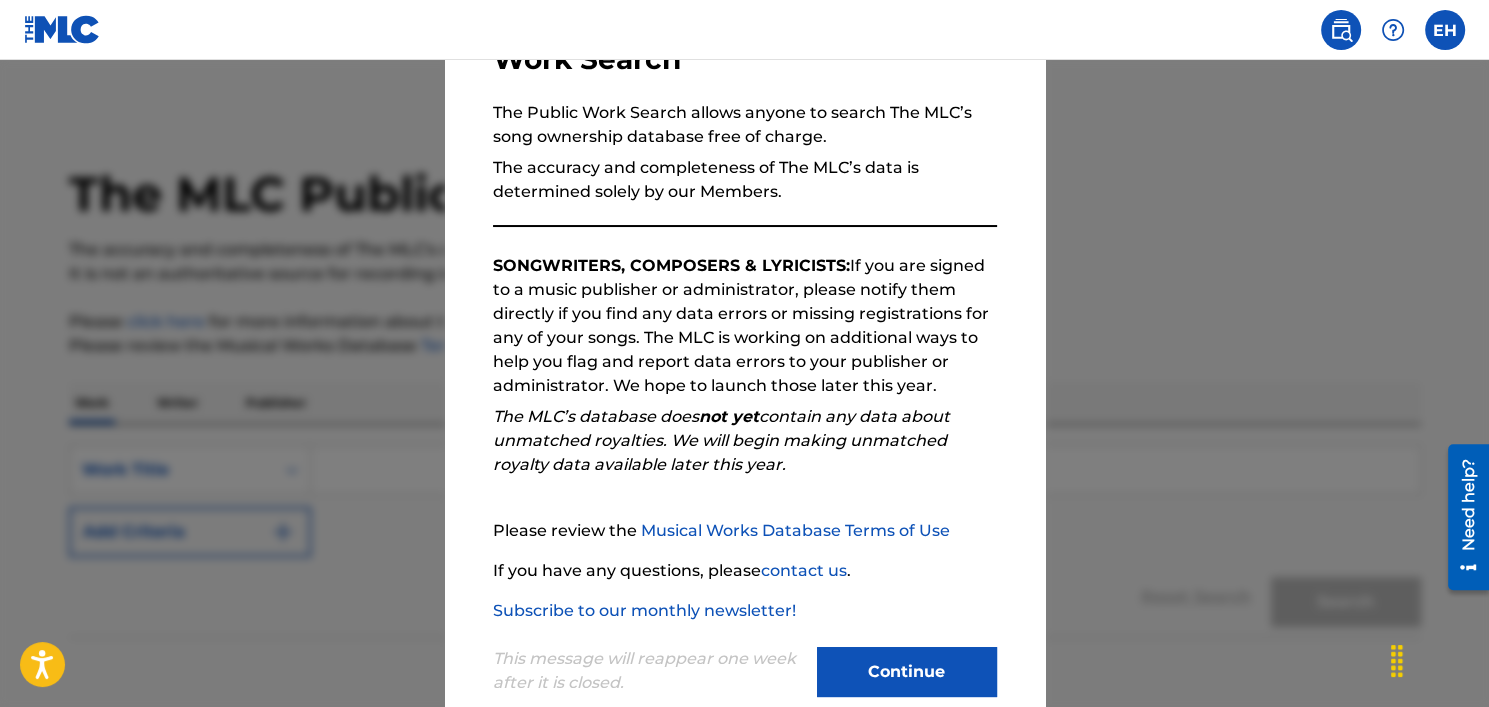 scroll, scrollTop: 208, scrollLeft: 0, axis: vertical 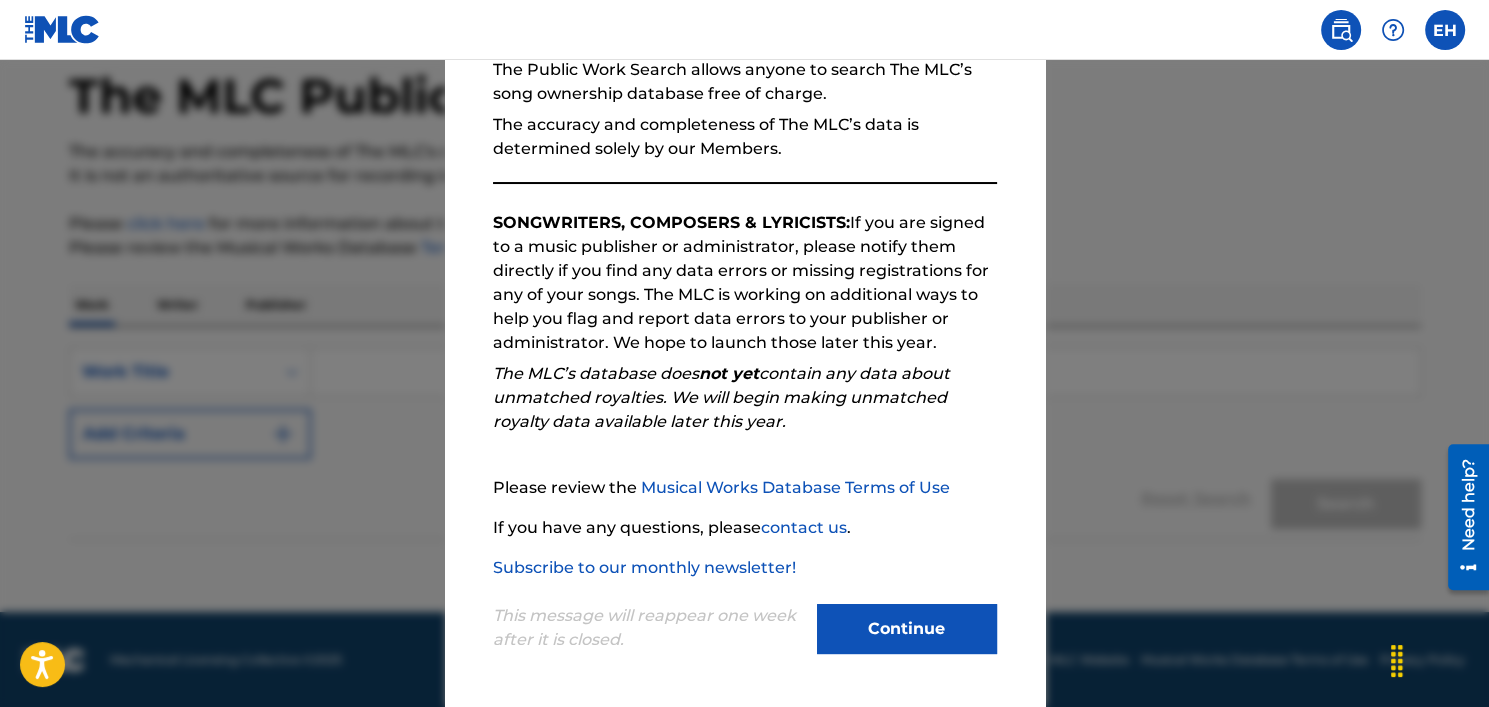 click on "This message will reappear one week after it is closed. Continue" at bounding box center (745, 619) 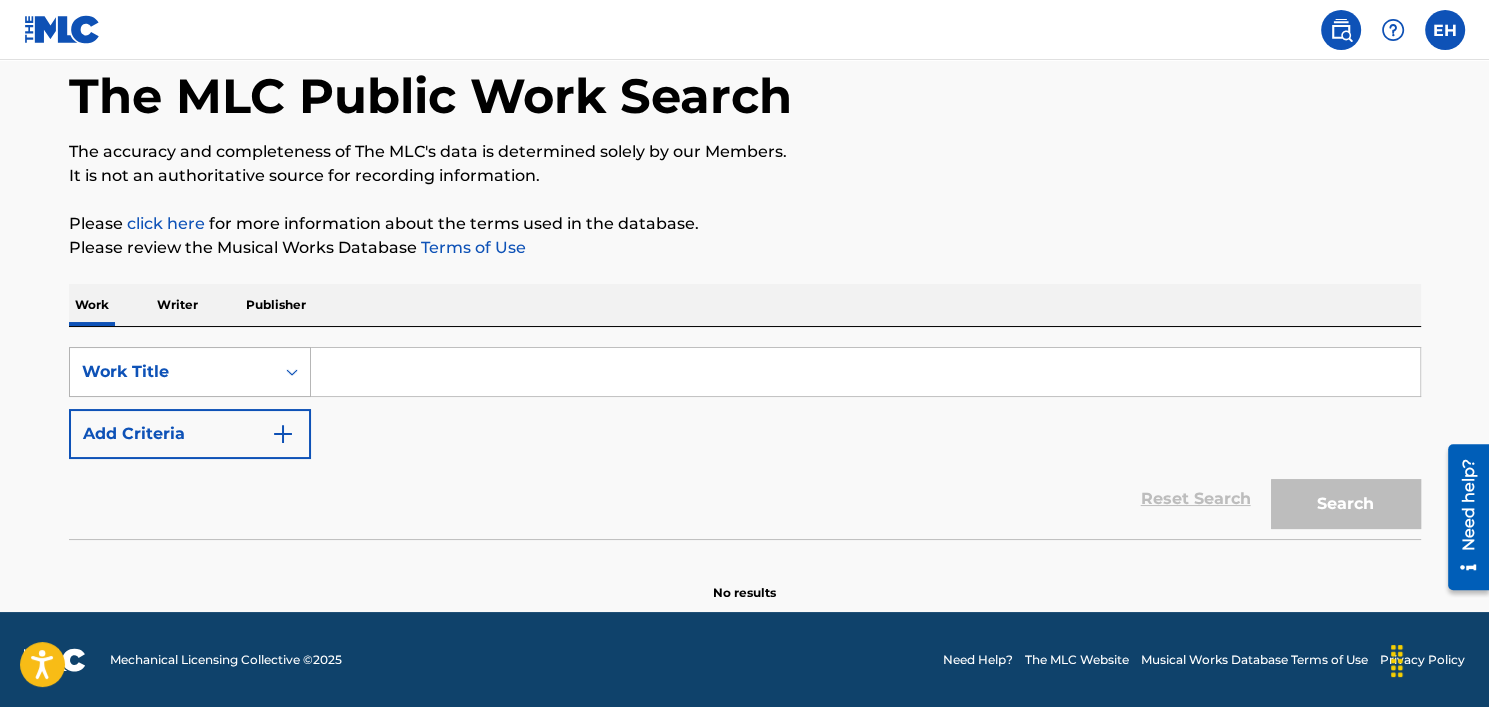 click on "Work Title" at bounding box center (172, 372) 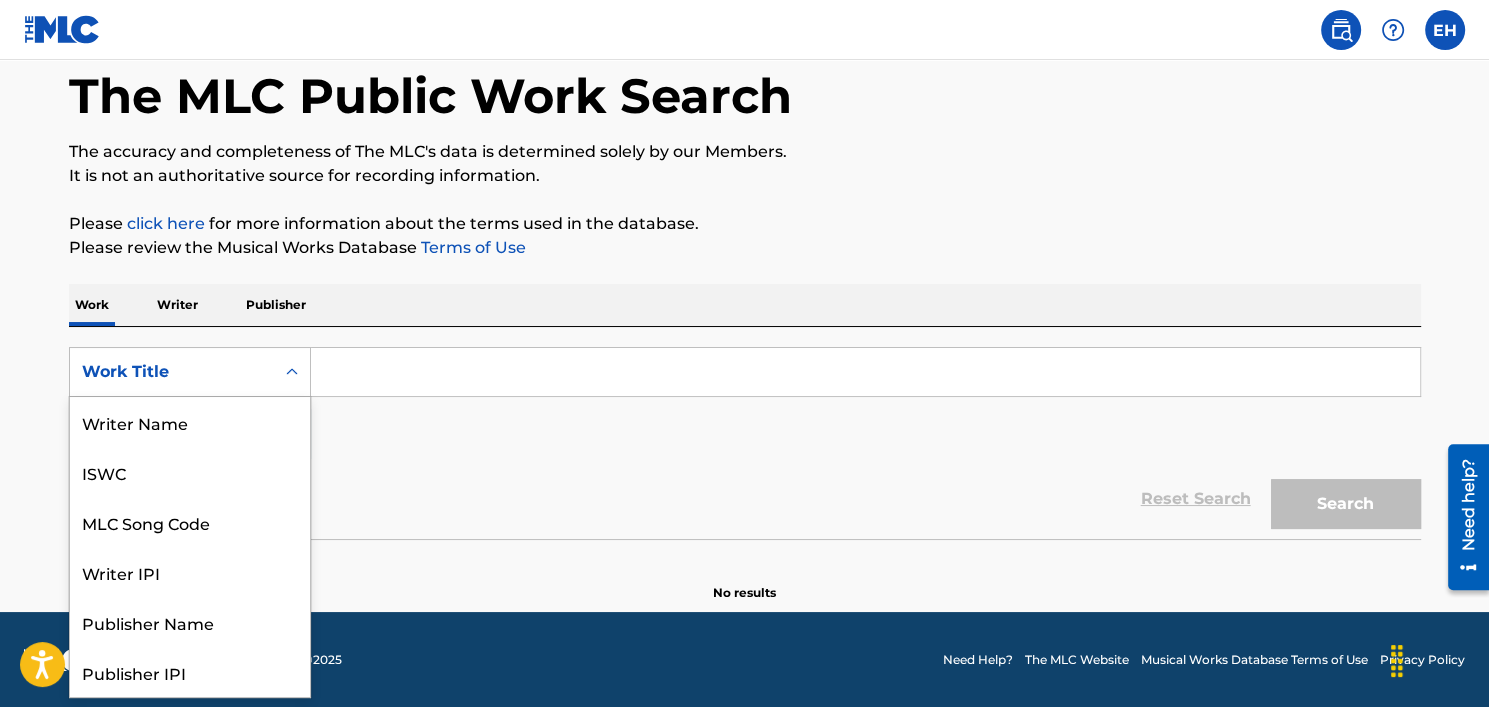 scroll, scrollTop: 100, scrollLeft: 0, axis: vertical 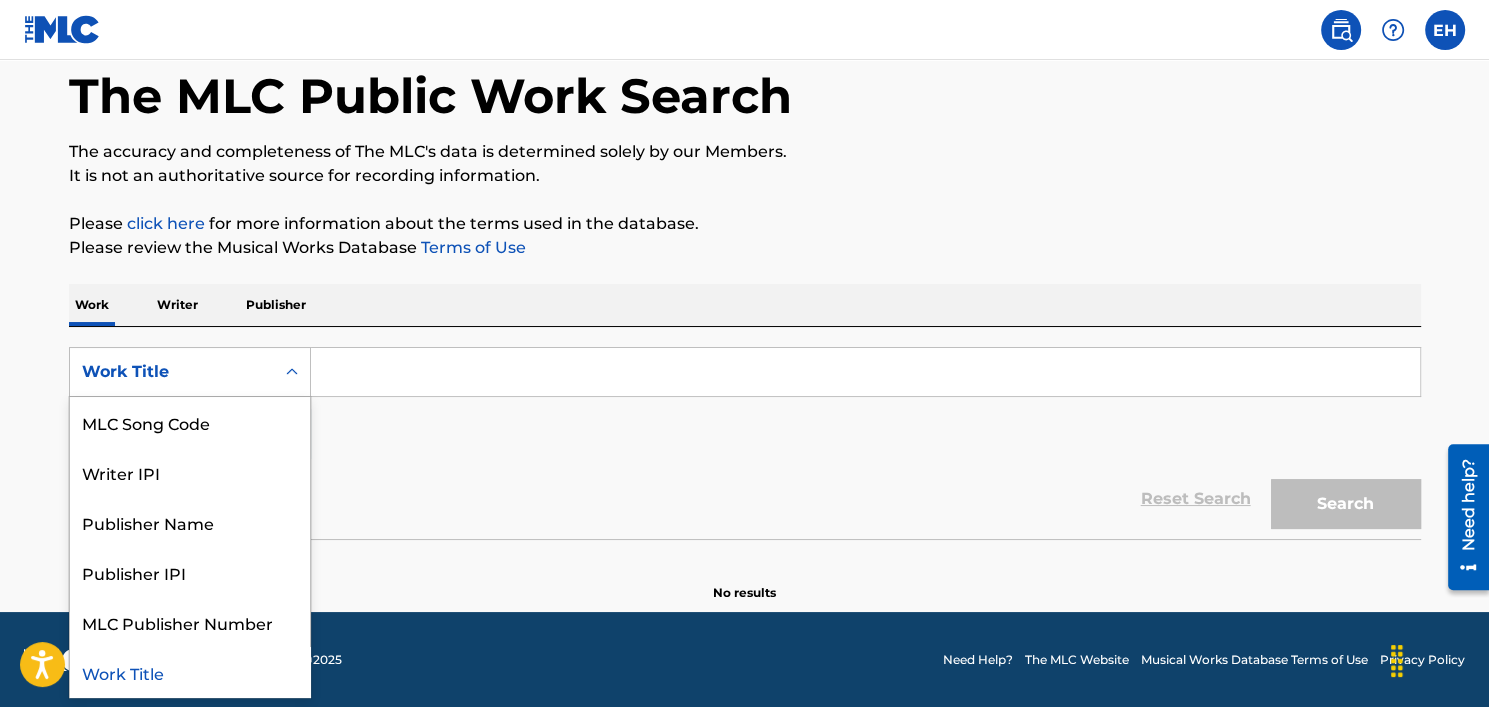 click on "Work Title" at bounding box center [172, 372] 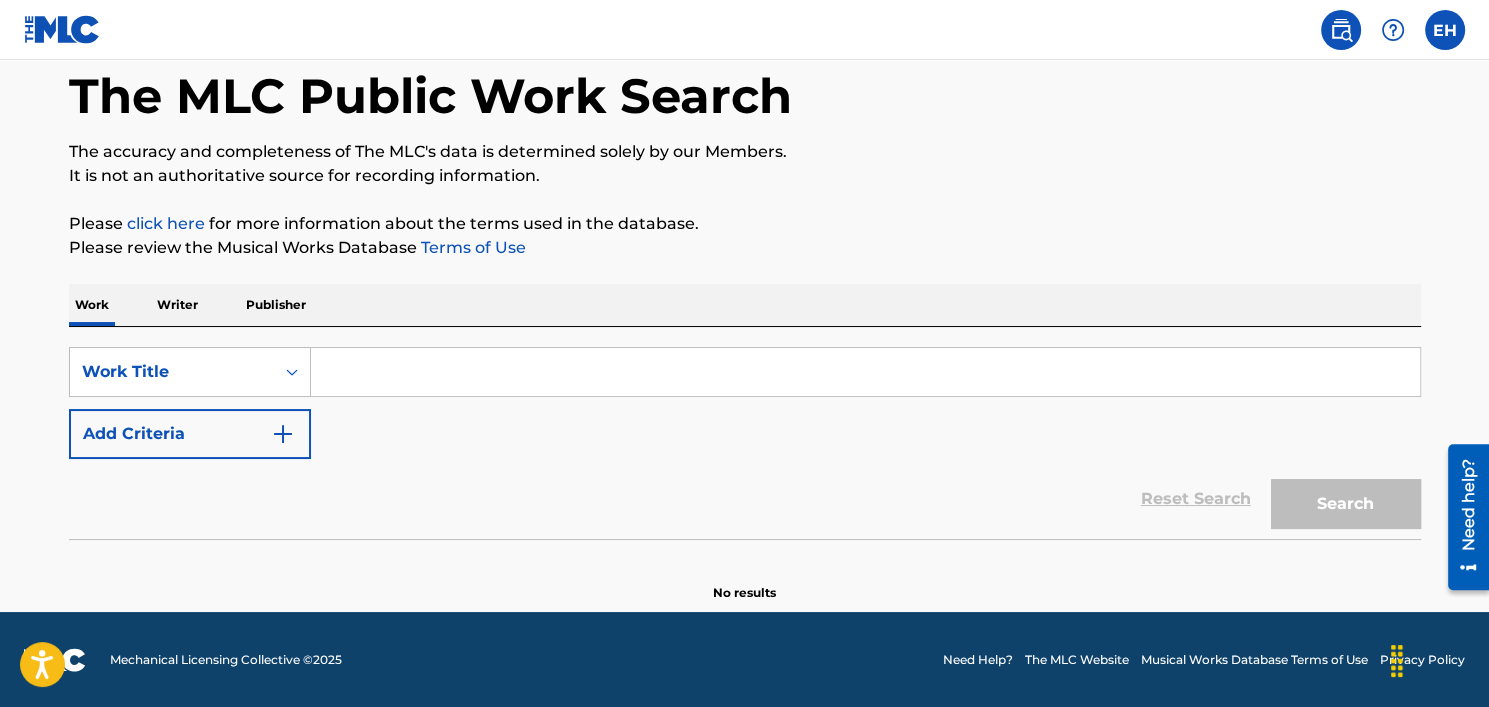 click at bounding box center [865, 372] 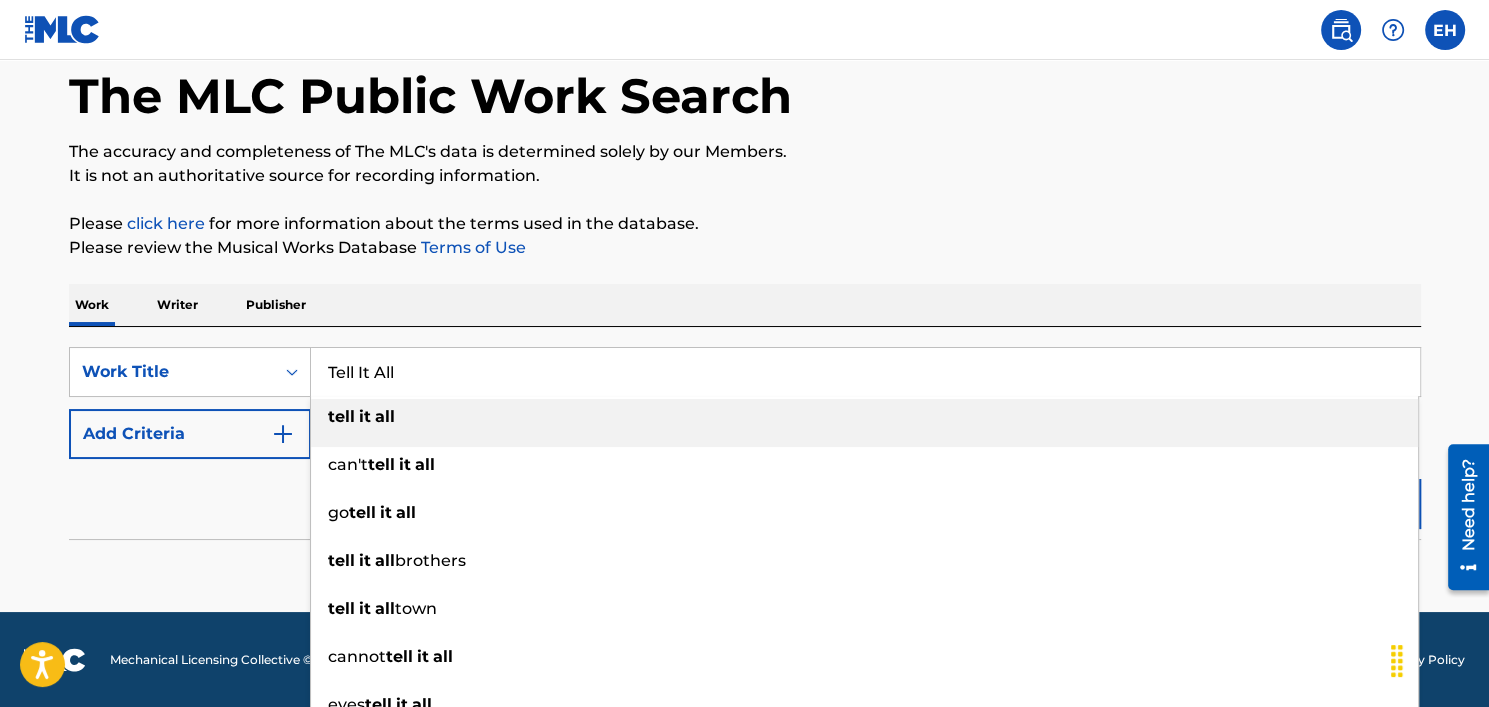 click on "tell   it   all" at bounding box center (864, 417) 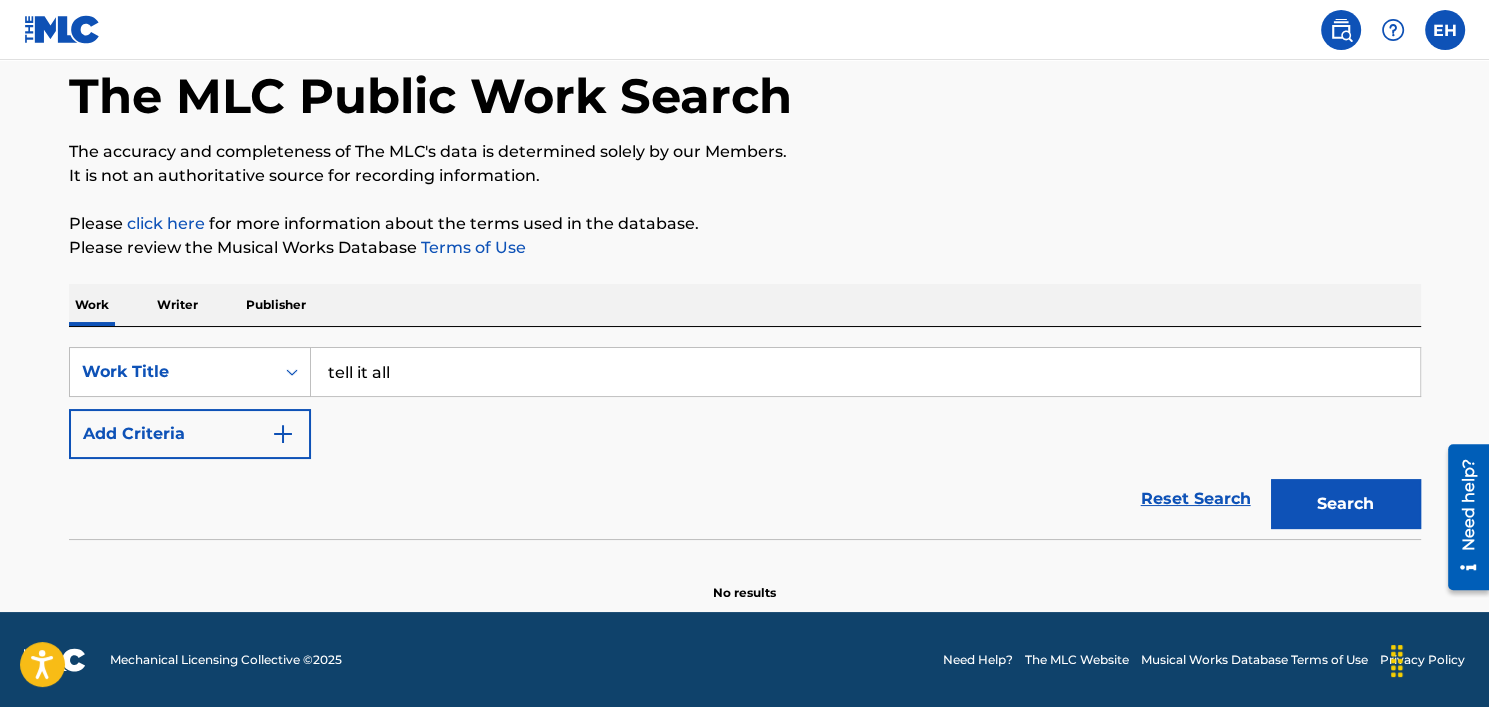 click on "Search" at bounding box center (1346, 504) 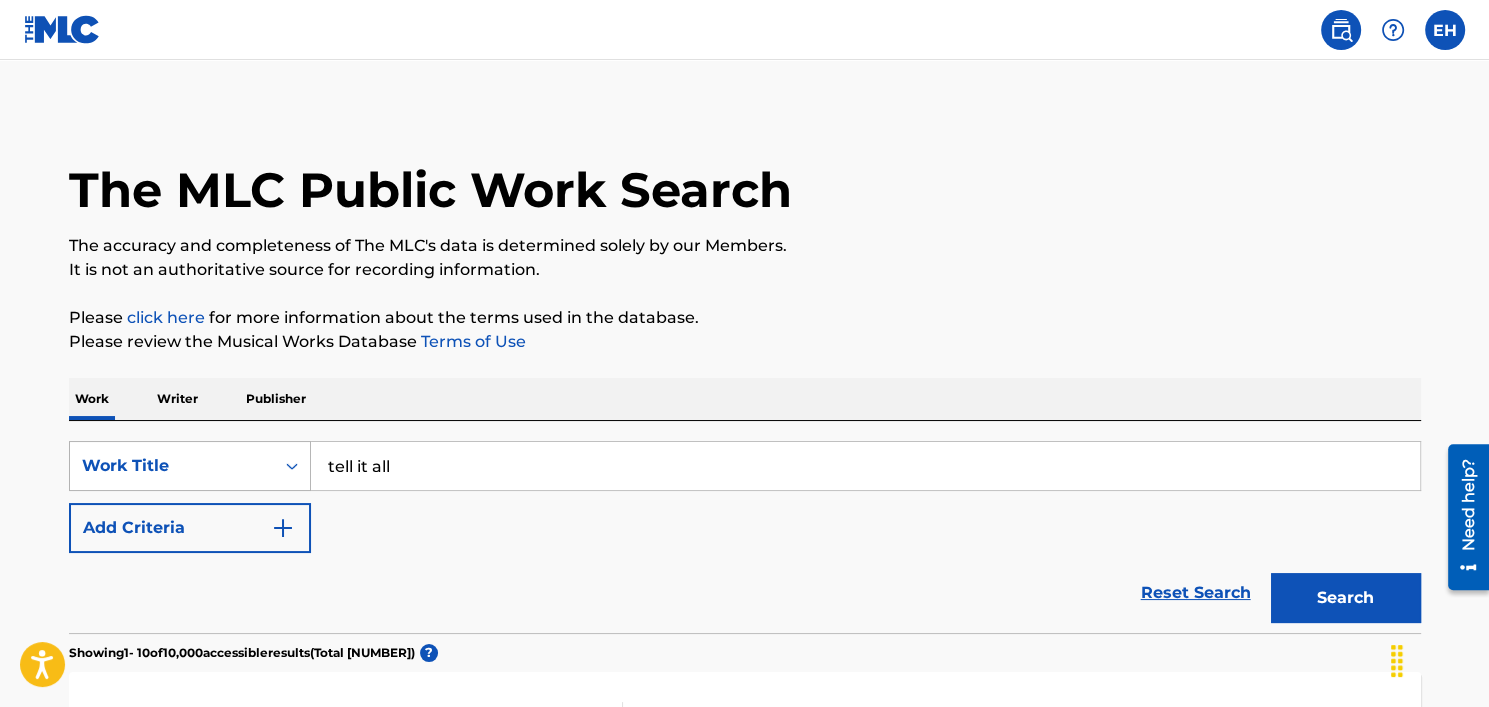 scroll, scrollTop: 0, scrollLeft: 0, axis: both 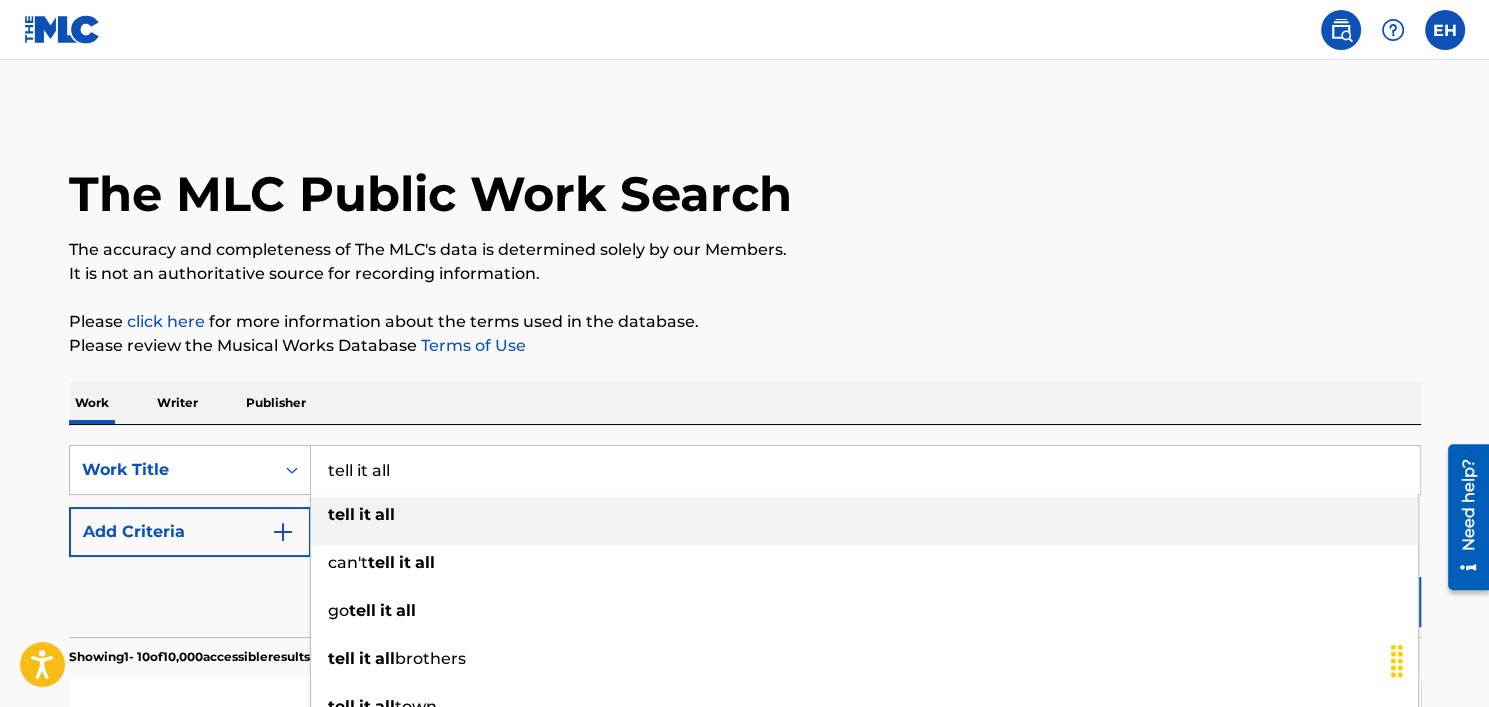 drag, startPoint x: 408, startPoint y: 478, endPoint x: 207, endPoint y: 507, distance: 203.08127 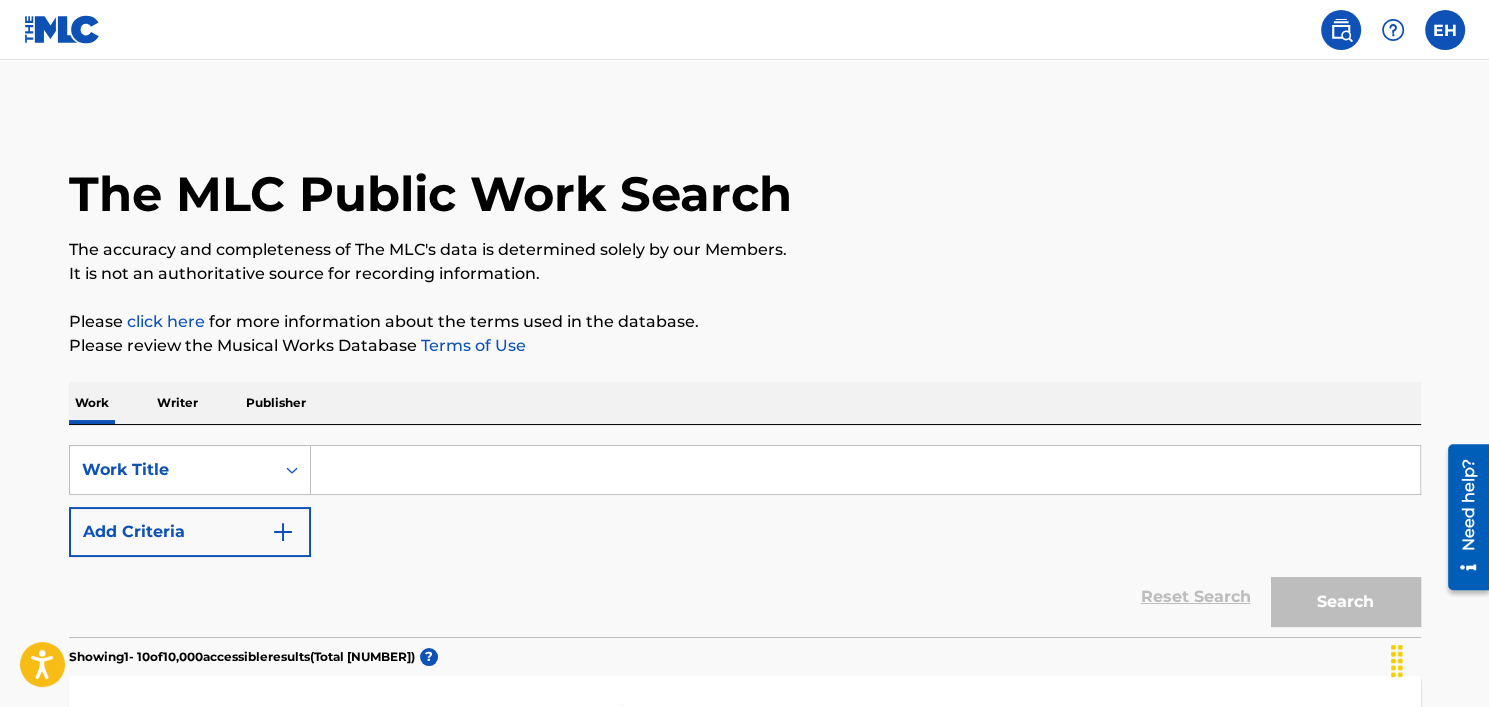 type 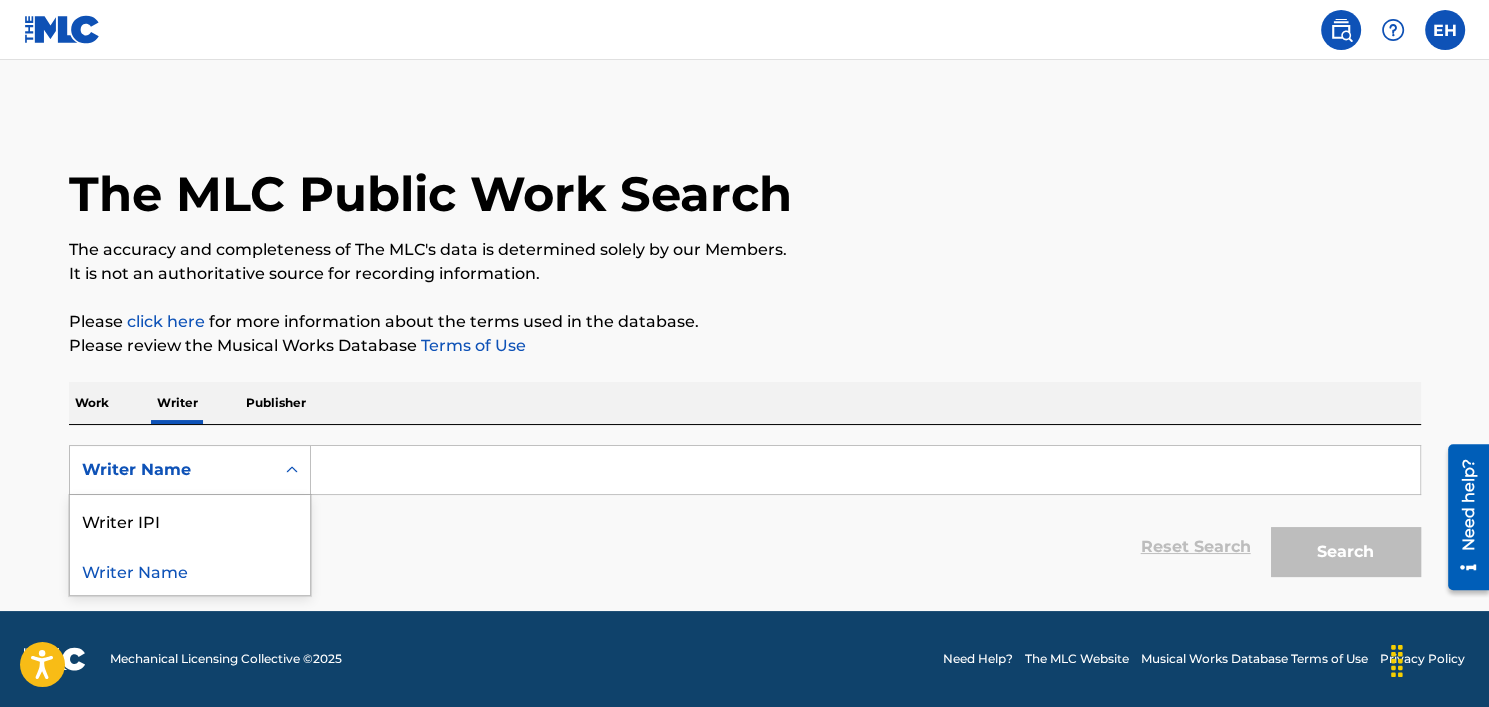 click at bounding box center [292, 470] 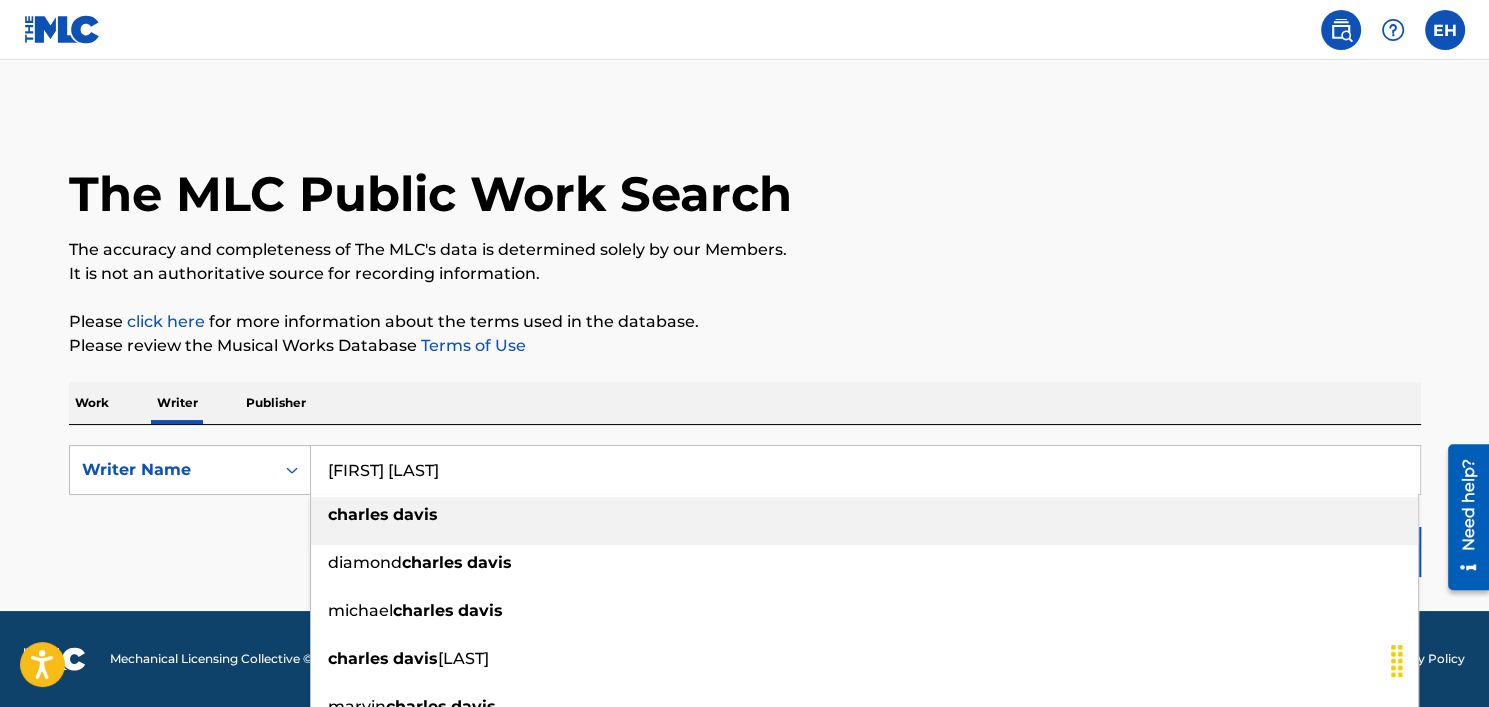 type on "[FIRST] [LAST]" 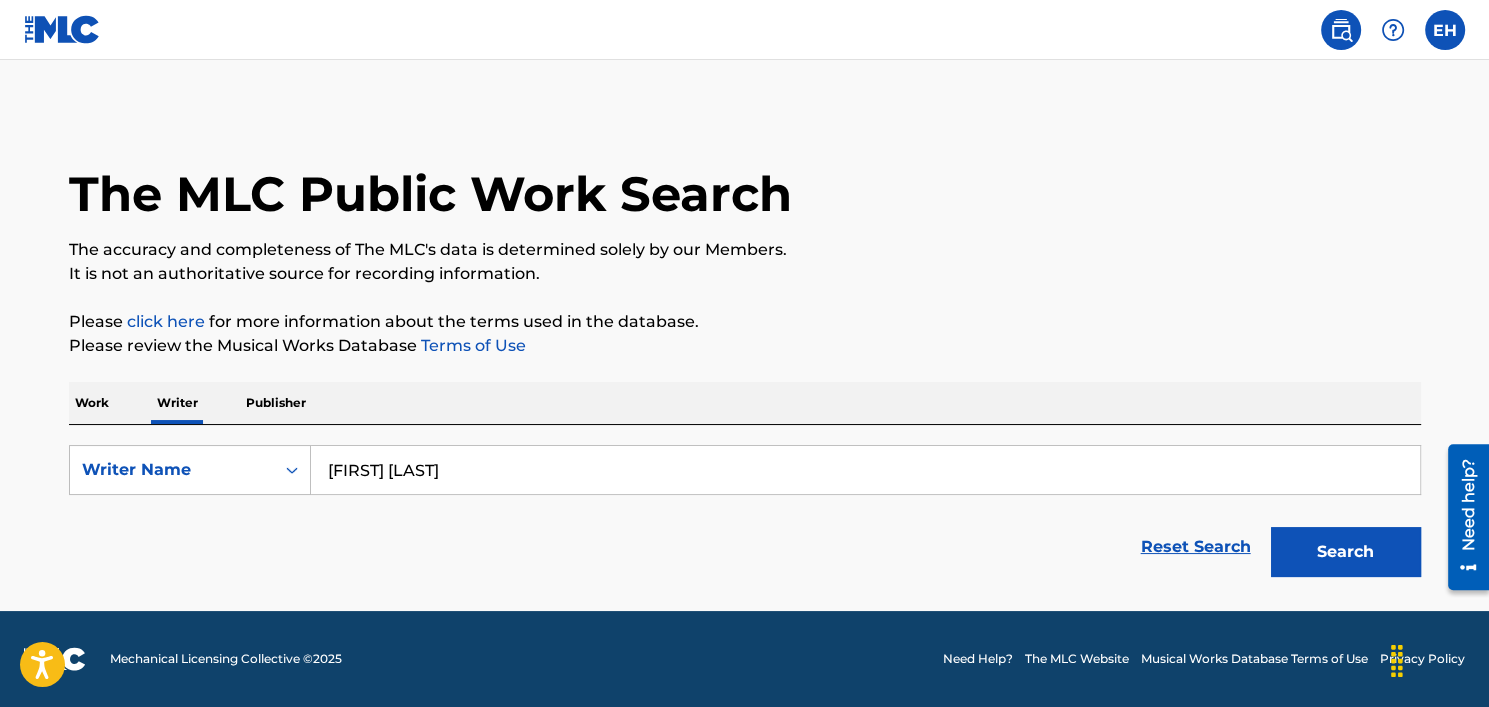 click on "Search" at bounding box center [1346, 552] 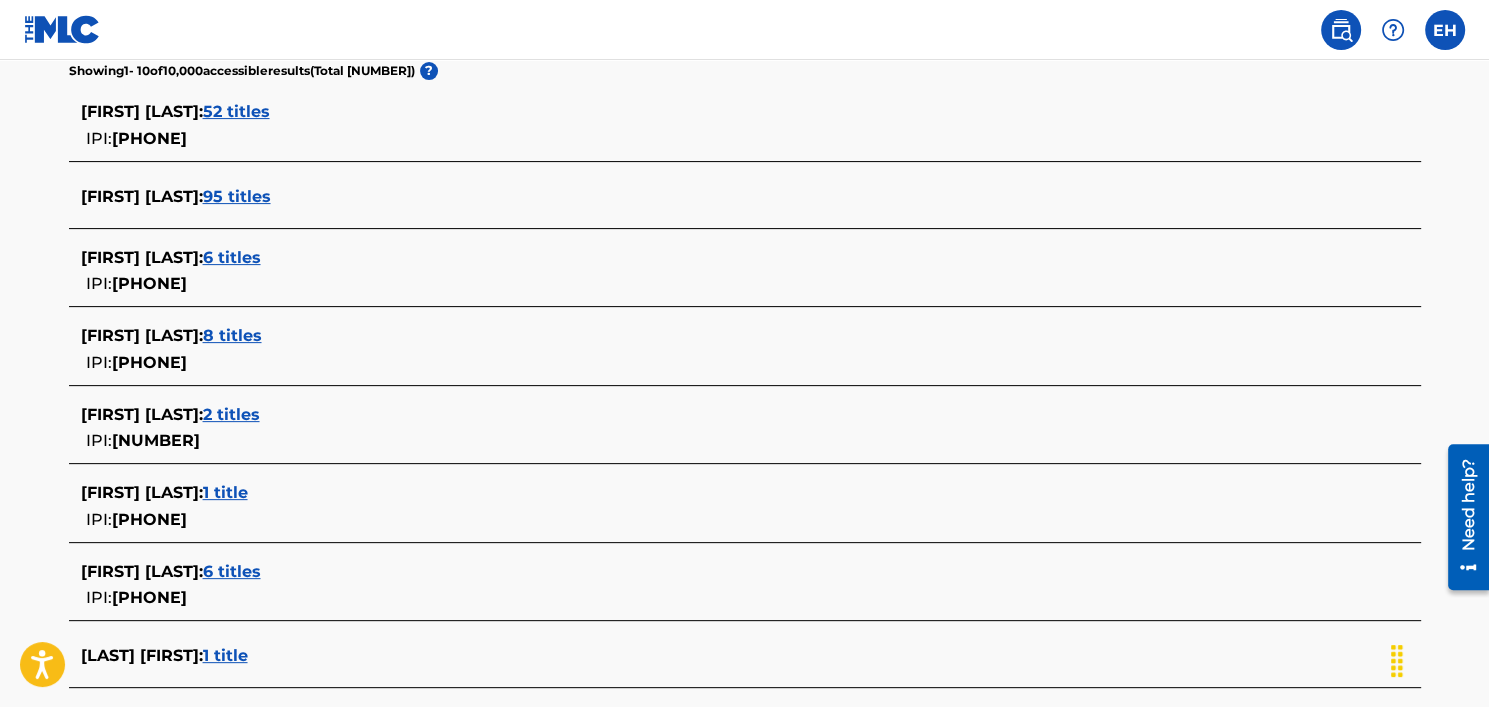 scroll, scrollTop: 300, scrollLeft: 0, axis: vertical 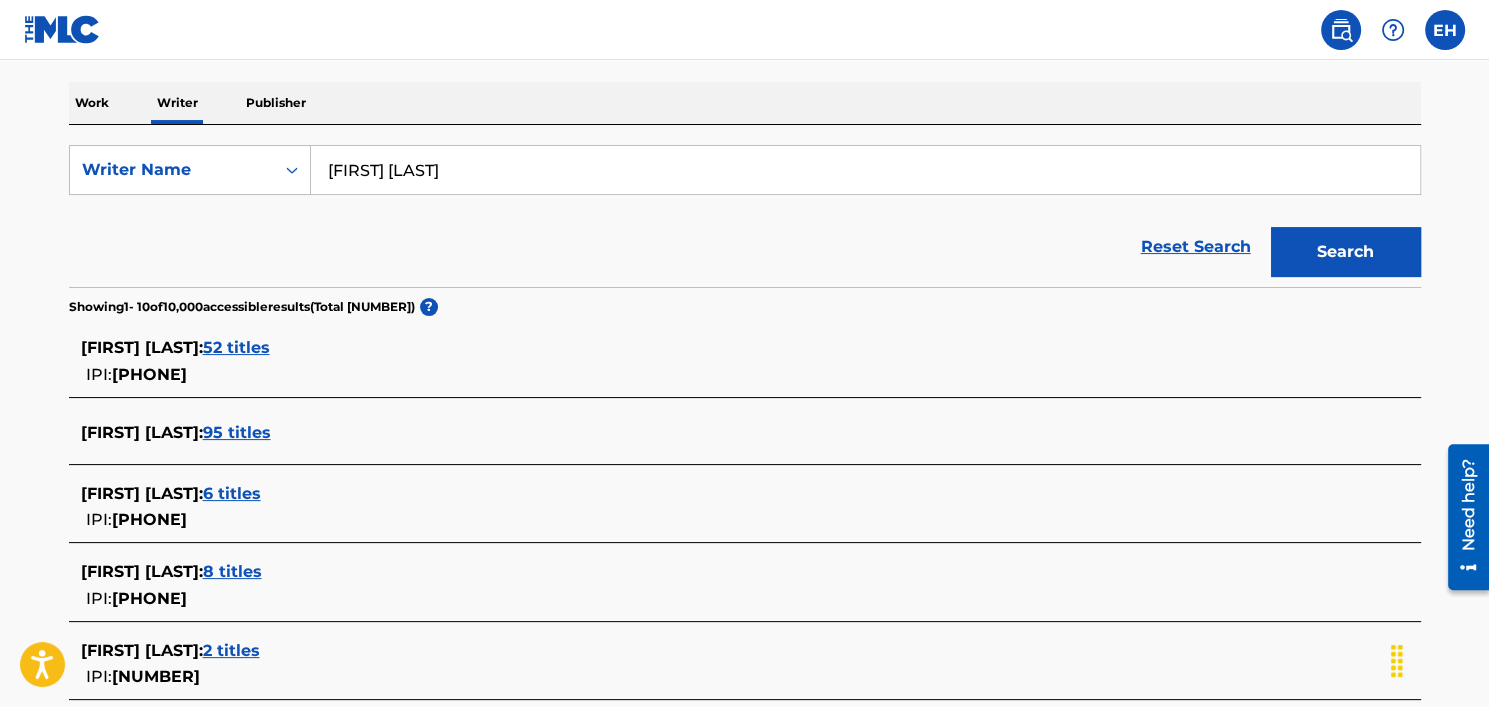 click on "95 titles" at bounding box center (237, 432) 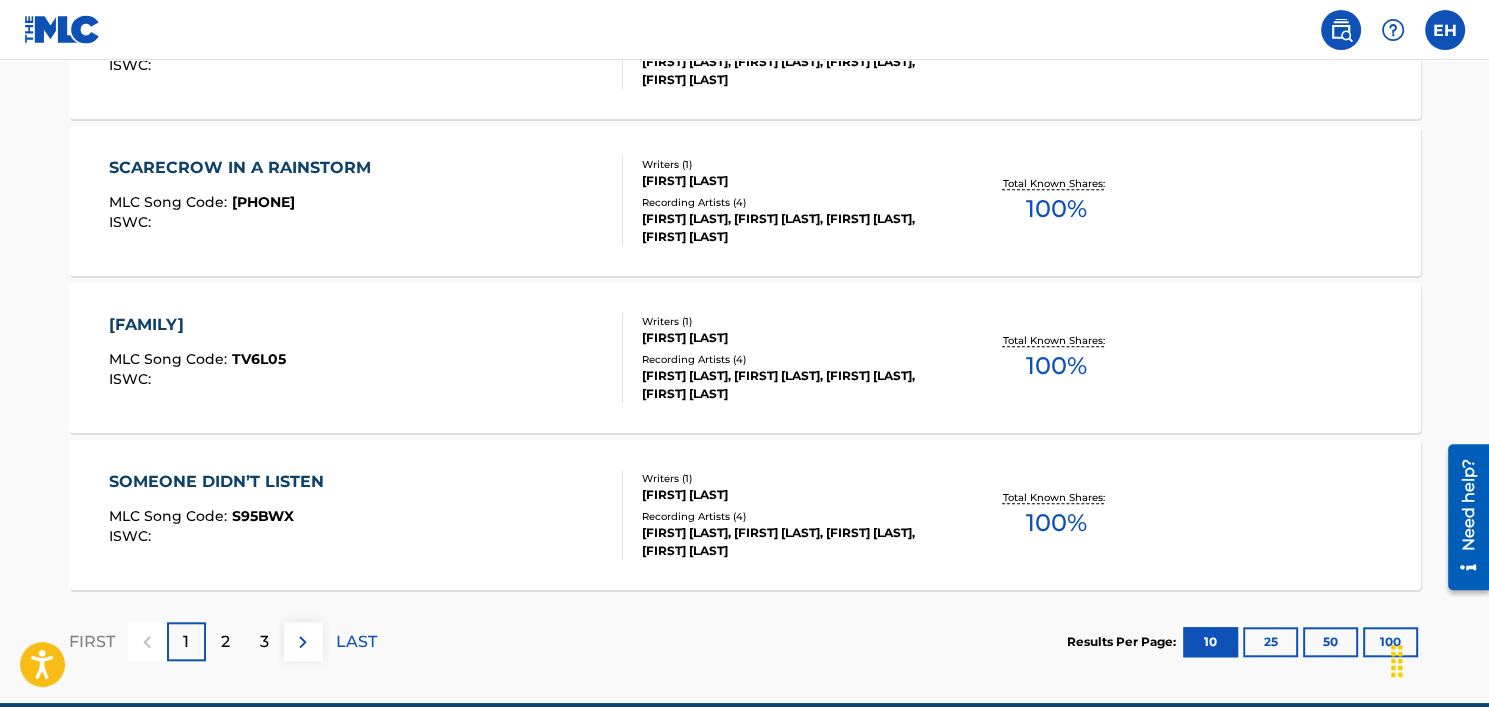 scroll, scrollTop: 1700, scrollLeft: 0, axis: vertical 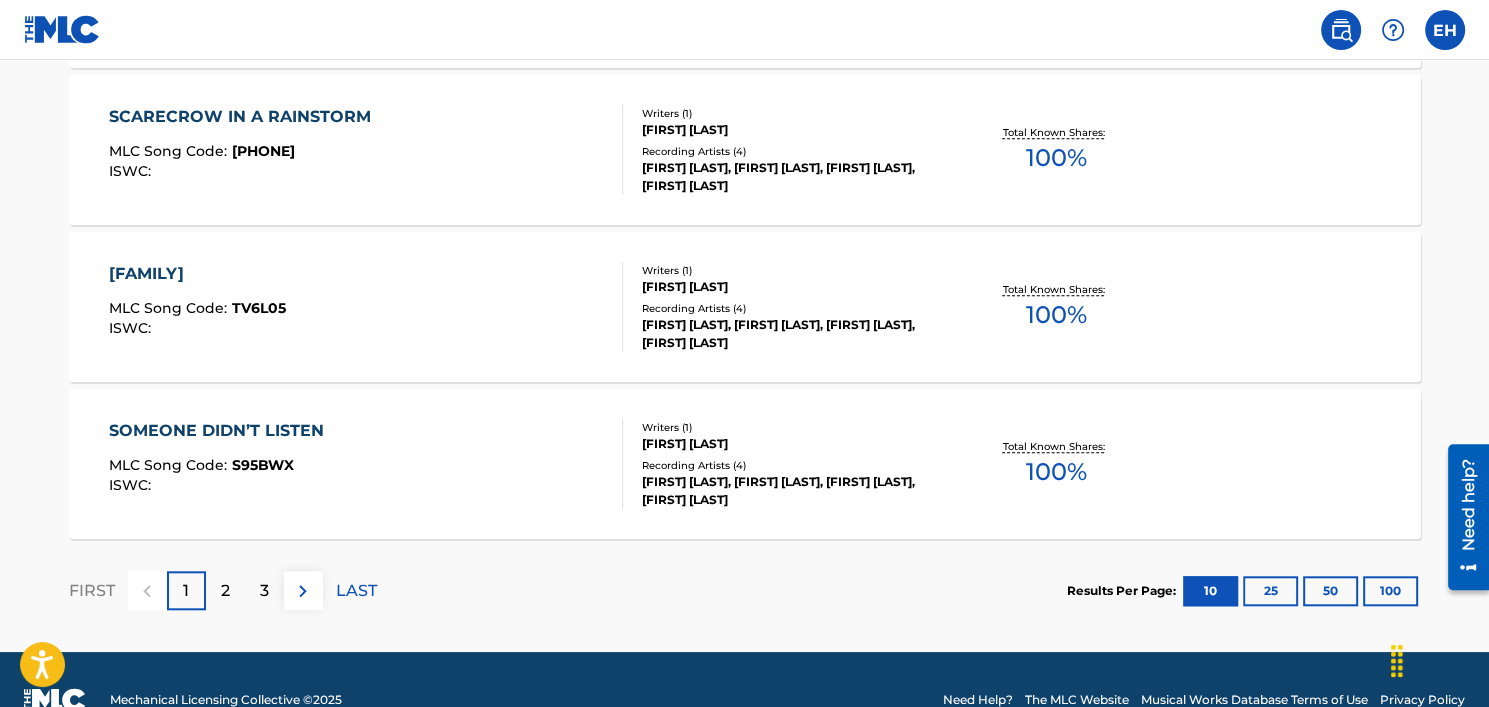 click on "2" at bounding box center (225, 590) 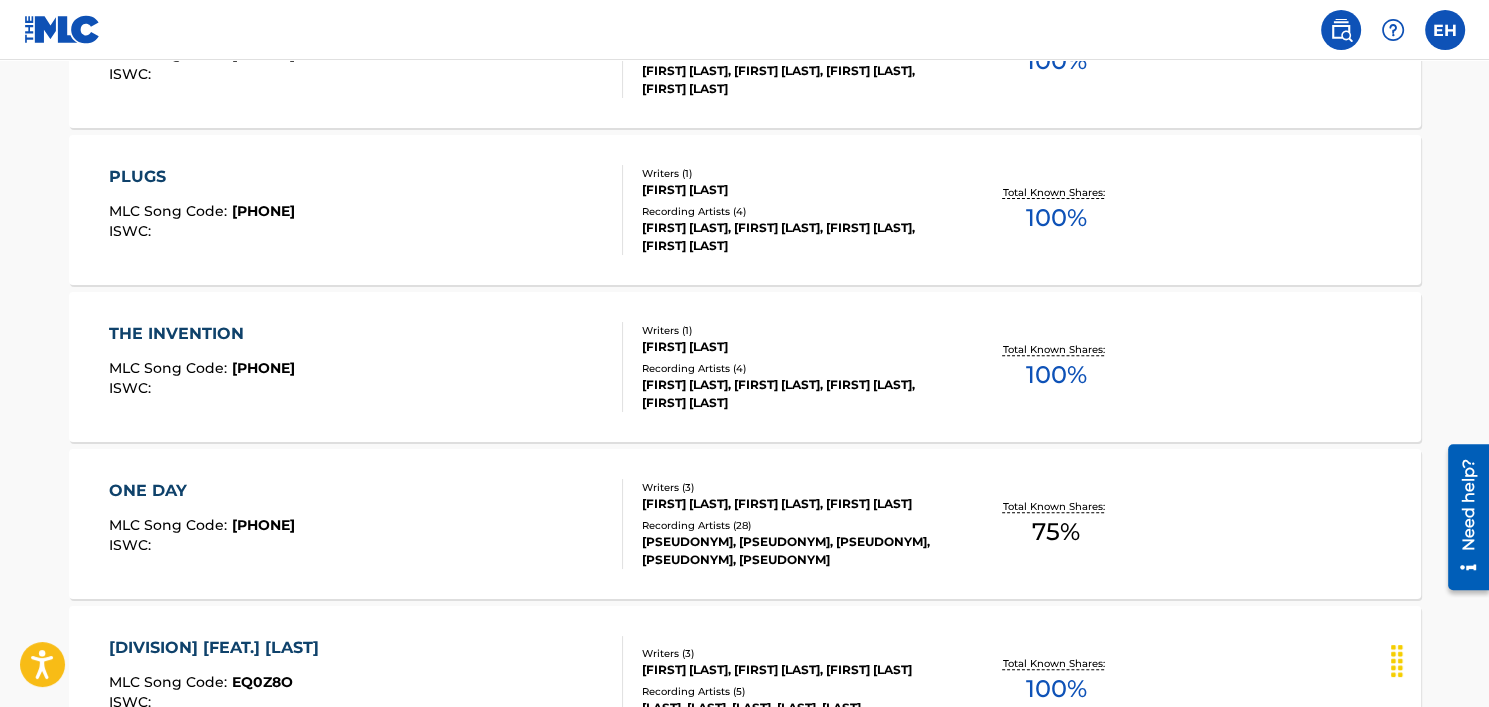 scroll, scrollTop: 700, scrollLeft: 0, axis: vertical 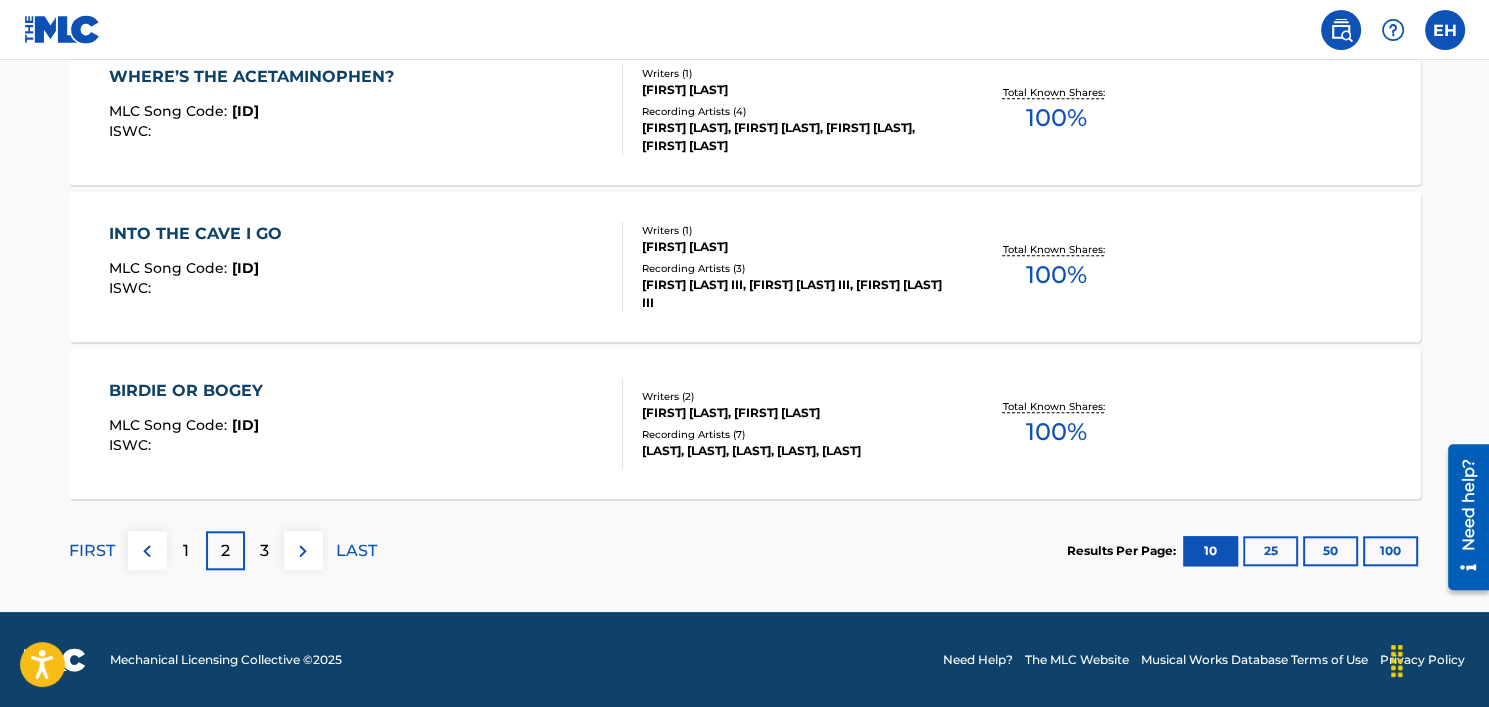 click on "3" at bounding box center (264, 551) 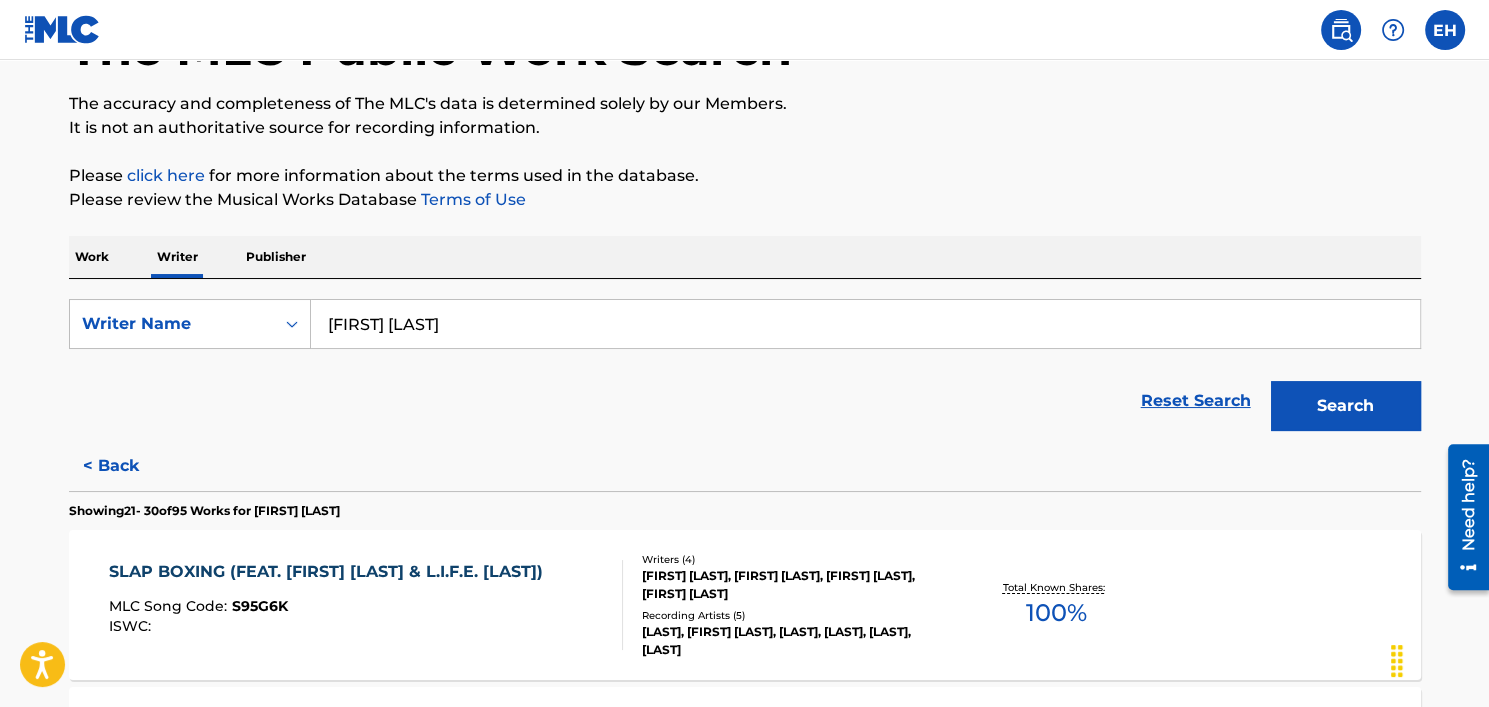scroll, scrollTop: 140, scrollLeft: 0, axis: vertical 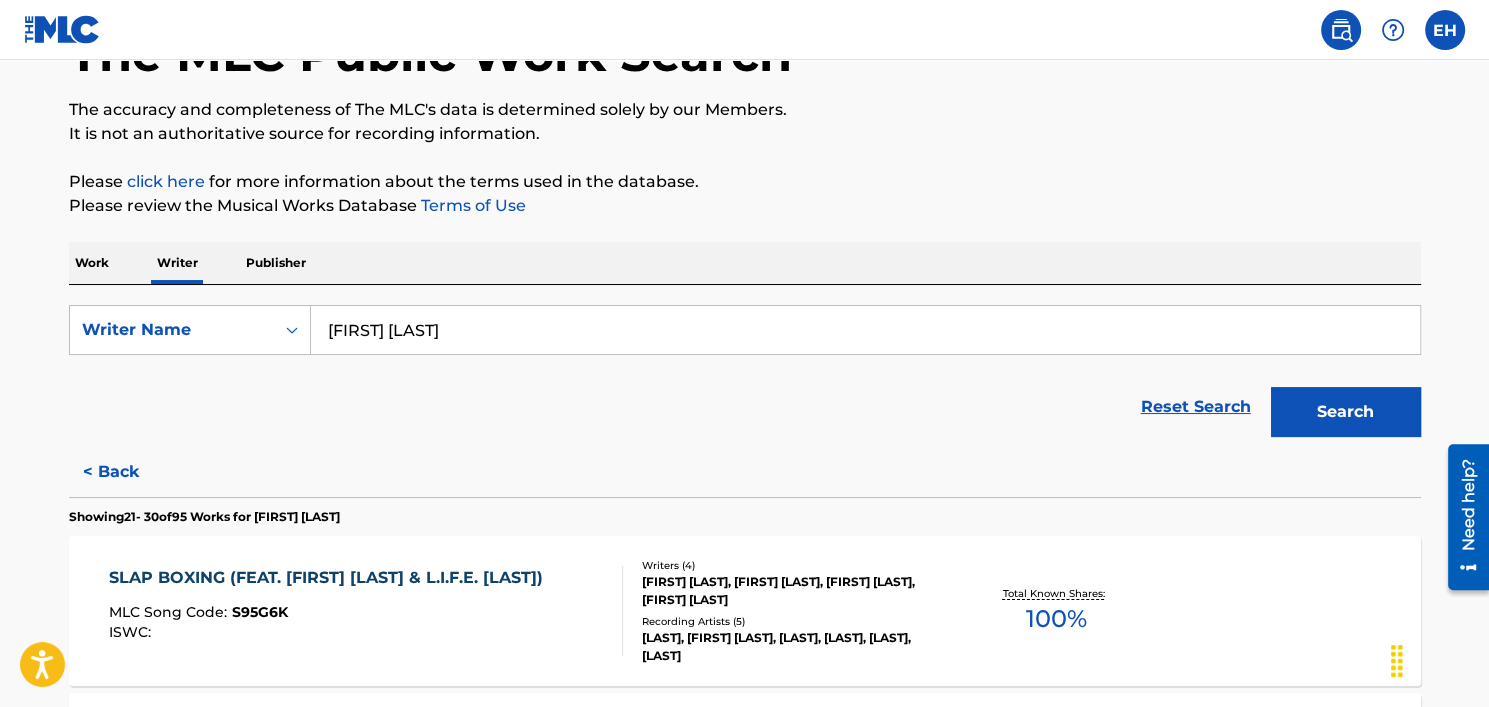 click on "< Back" at bounding box center [129, 472] 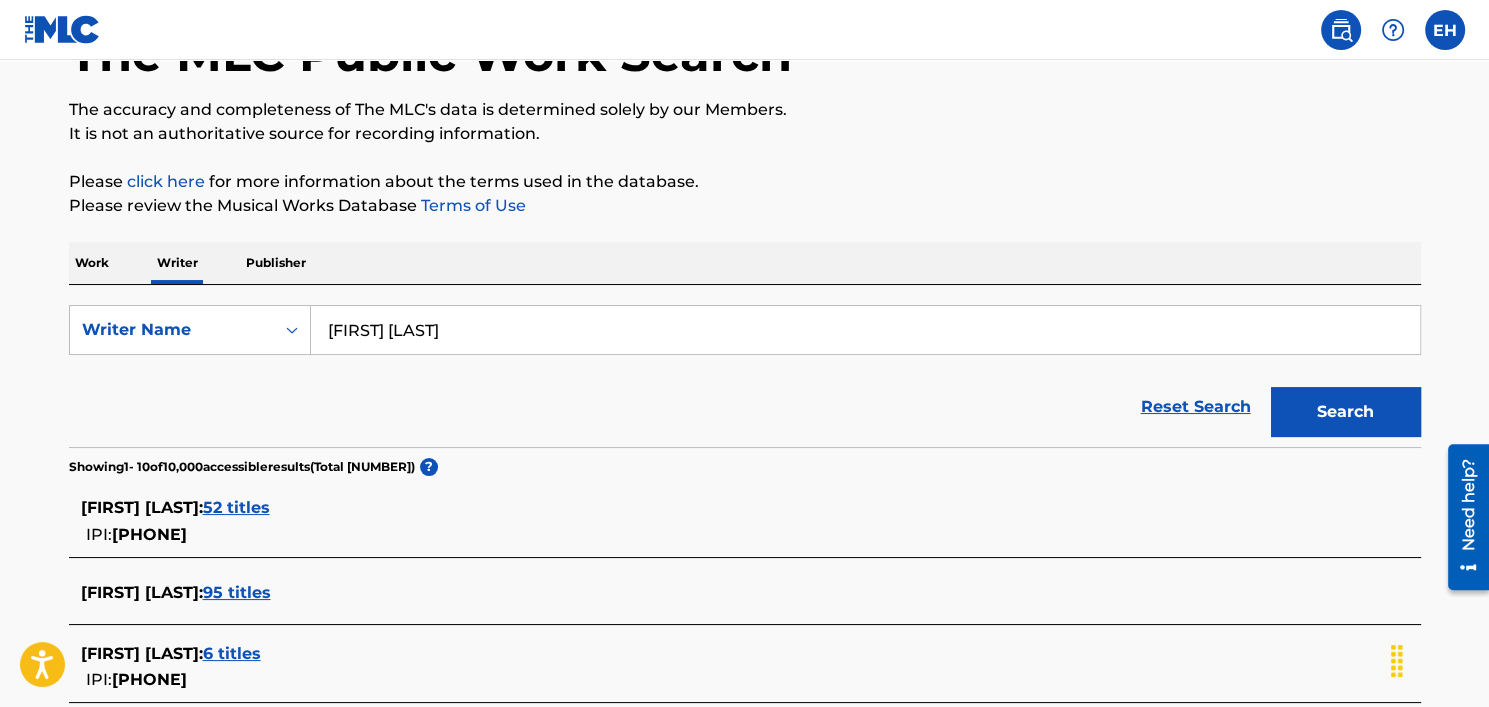 click on "52 titles" at bounding box center [236, 507] 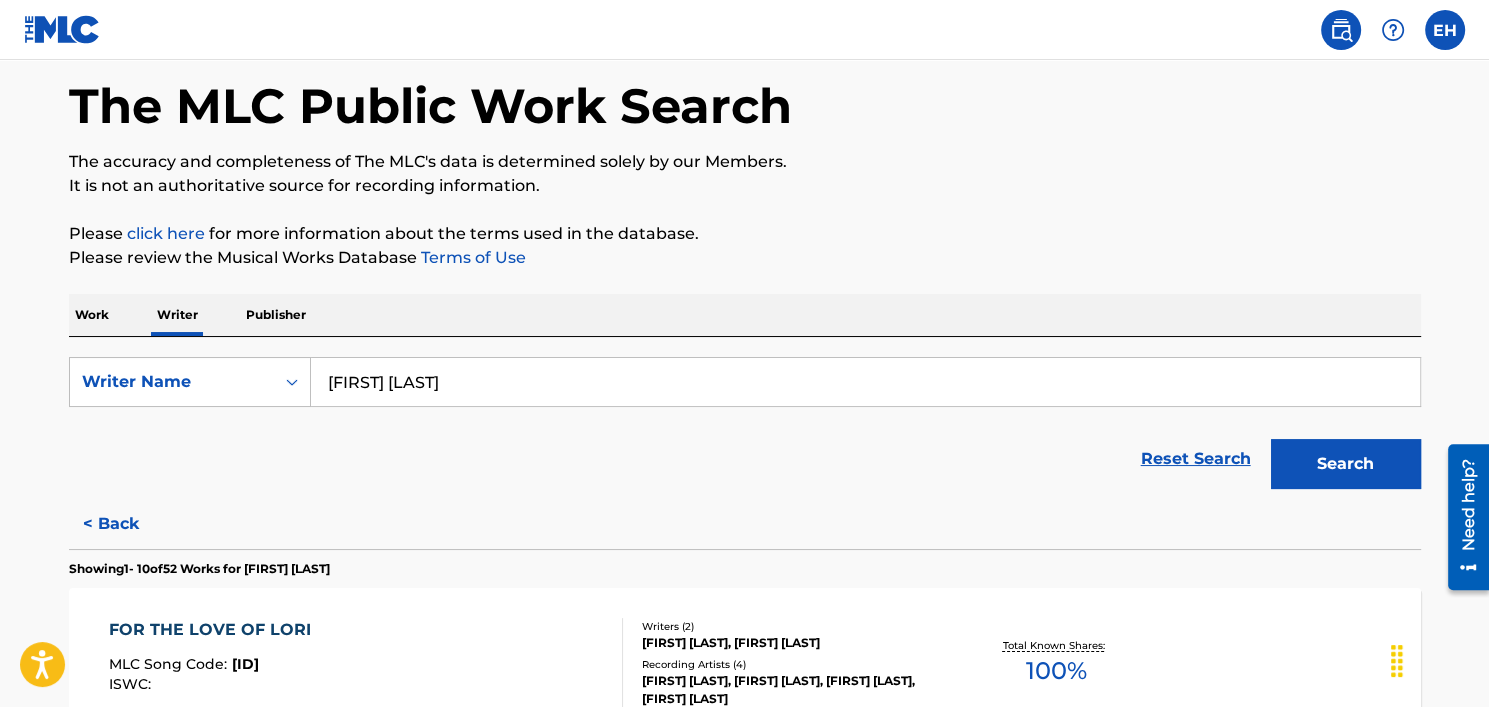 scroll, scrollTop: 40, scrollLeft: 0, axis: vertical 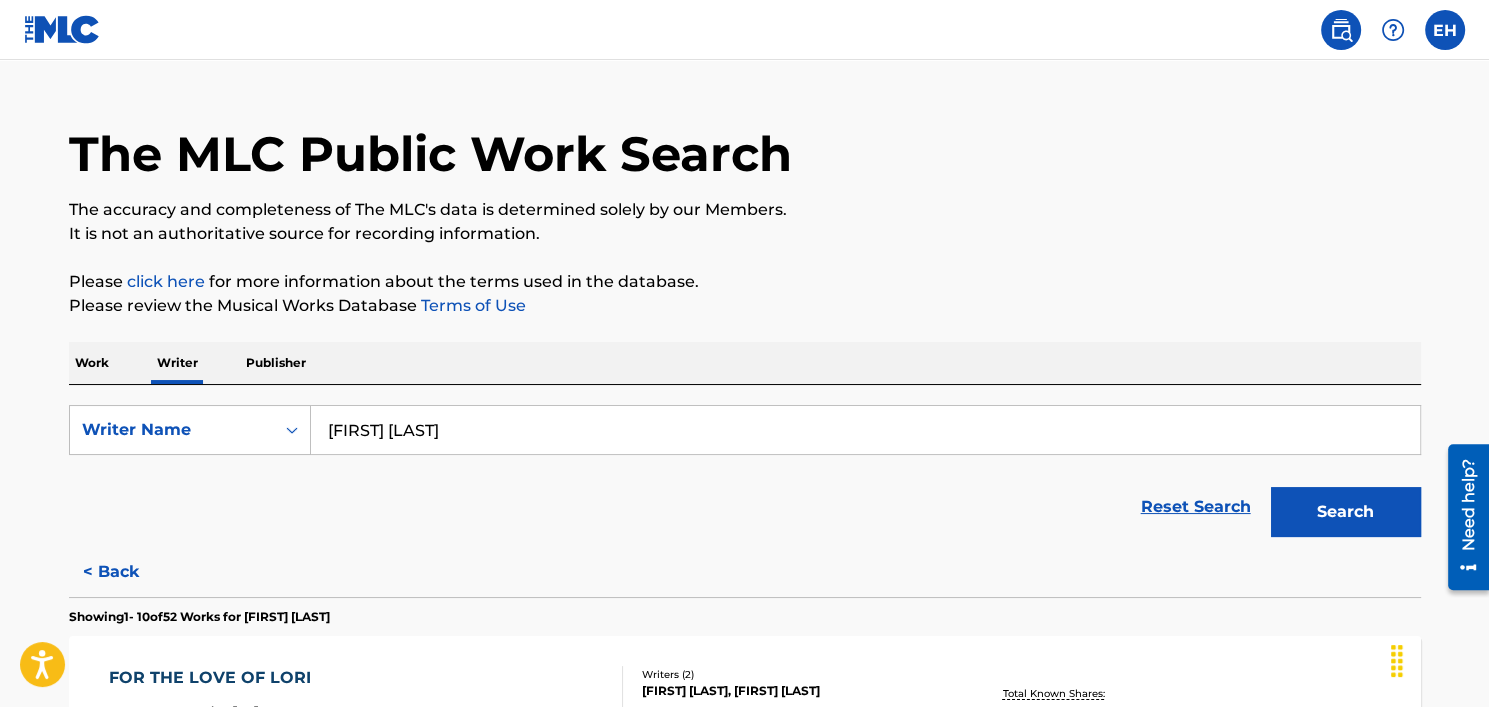 click on "< Back" at bounding box center [129, 572] 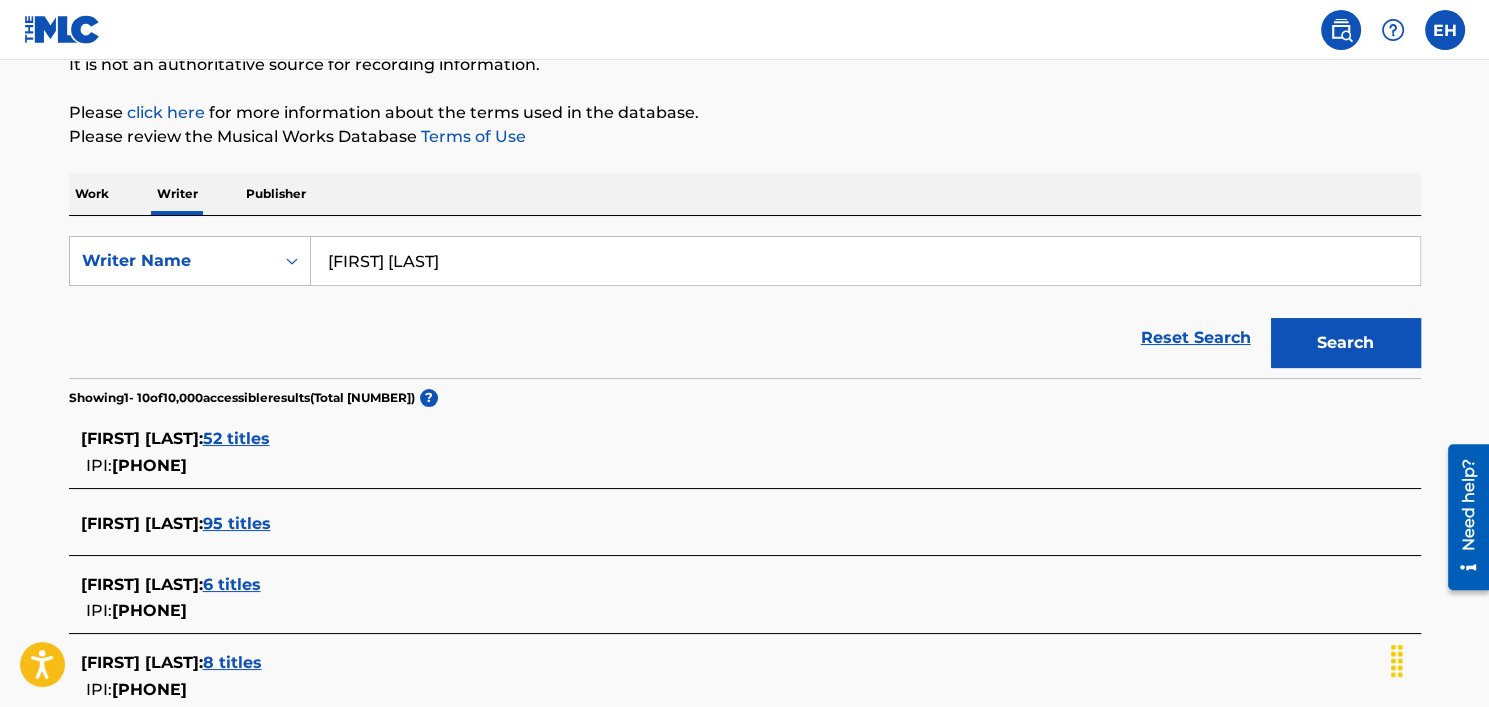 scroll, scrollTop: 240, scrollLeft: 0, axis: vertical 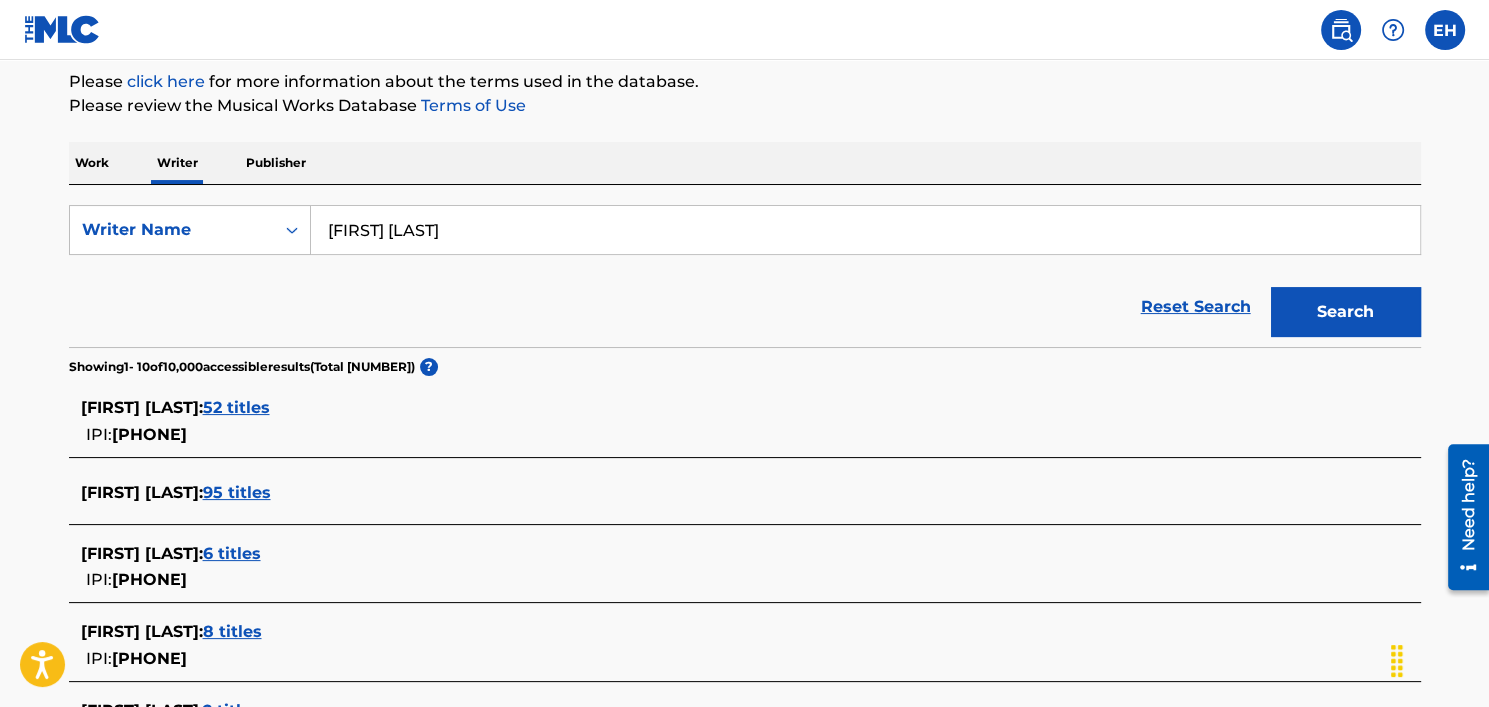 click on "Work" at bounding box center (92, 163) 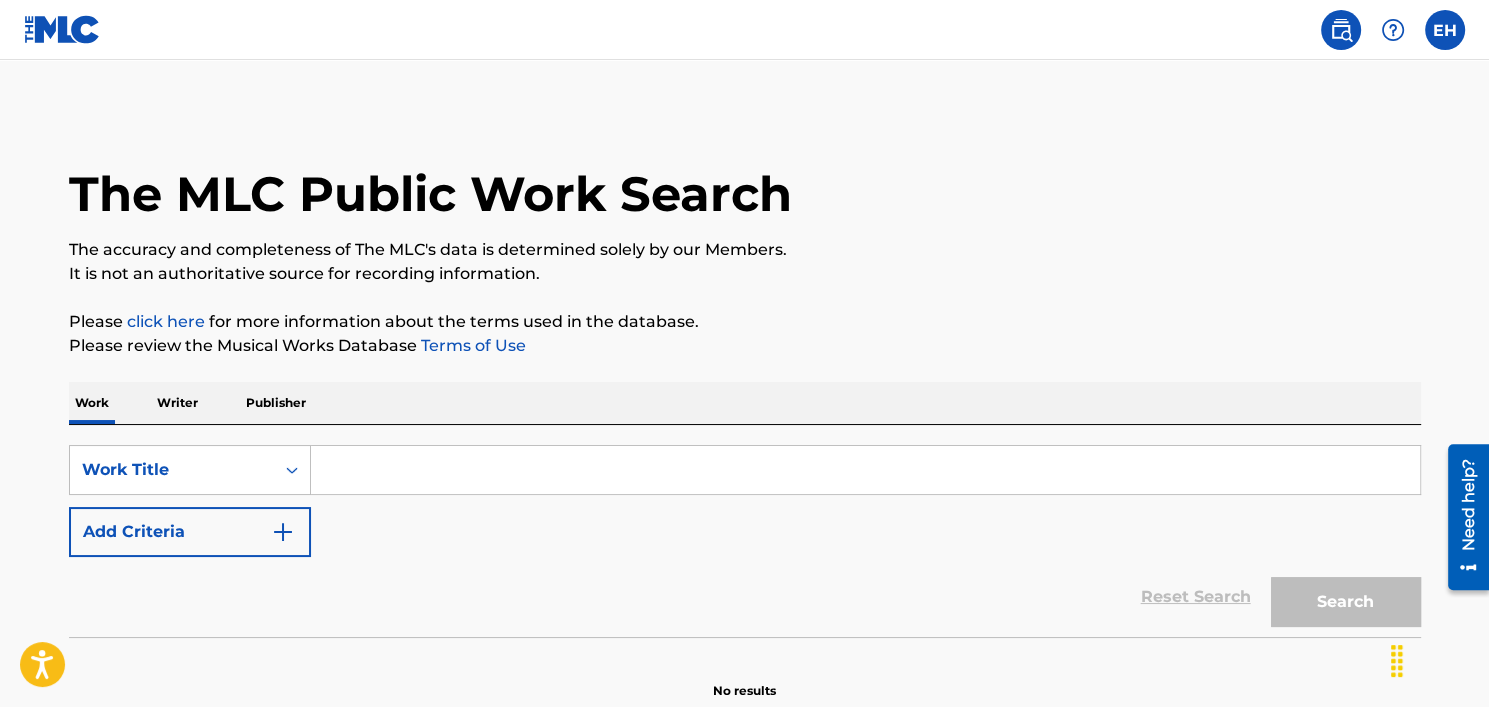 click on "Add Criteria" at bounding box center (190, 532) 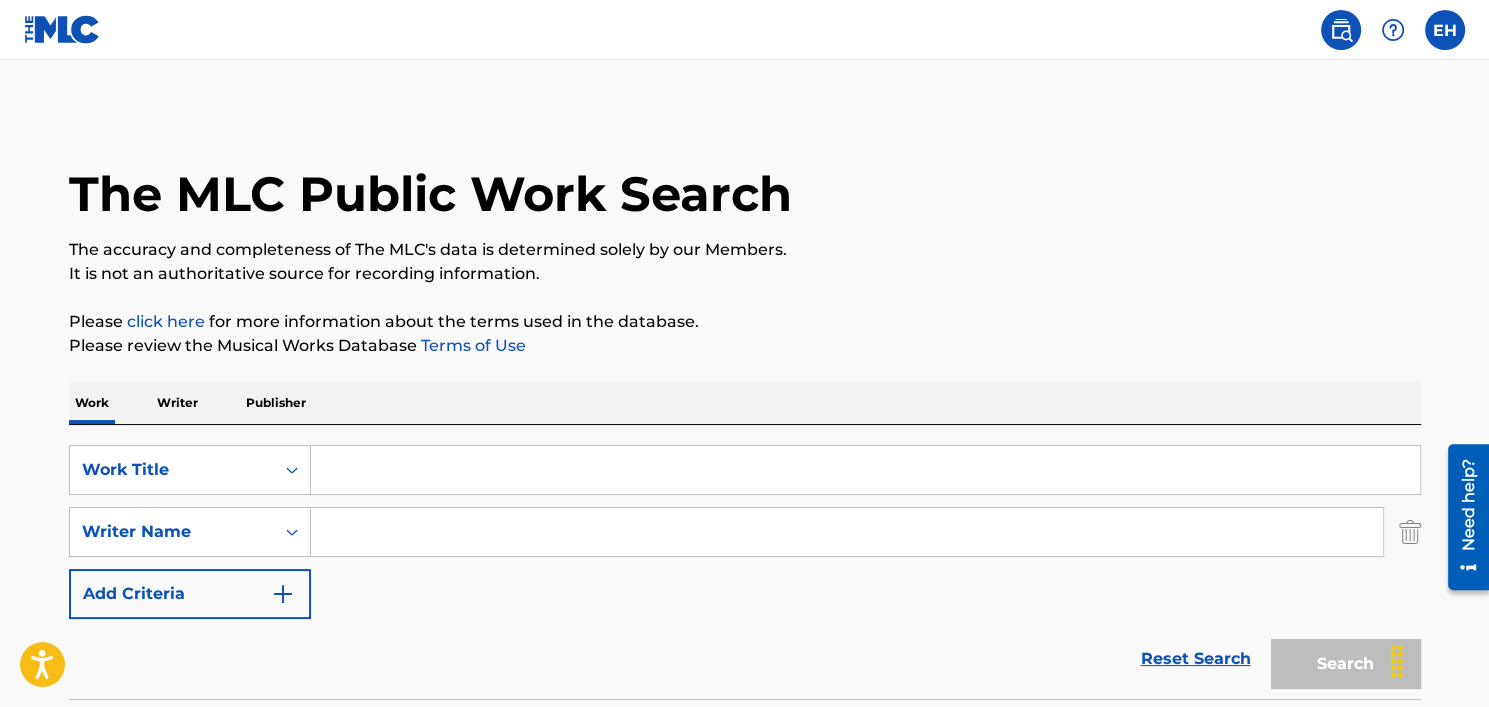 click at bounding box center [865, 470] 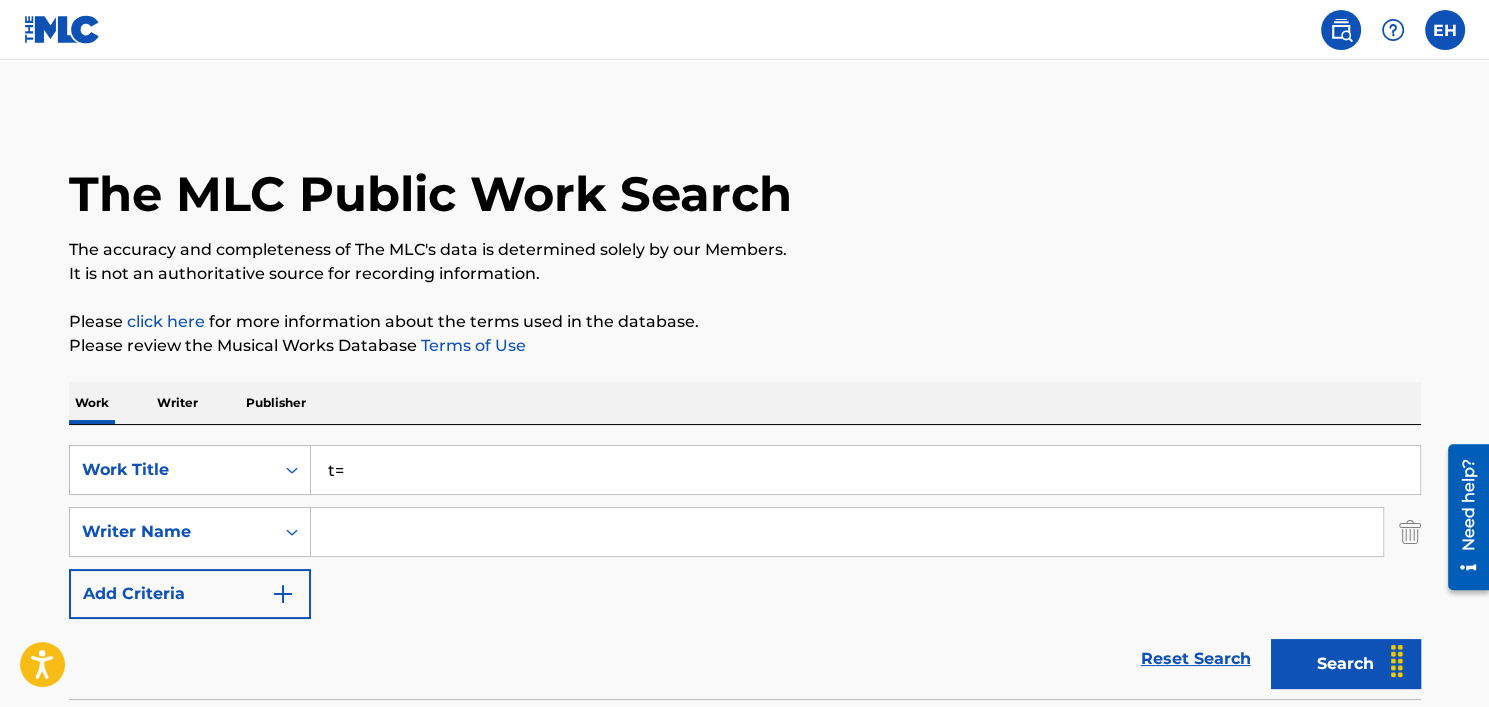 type on "t" 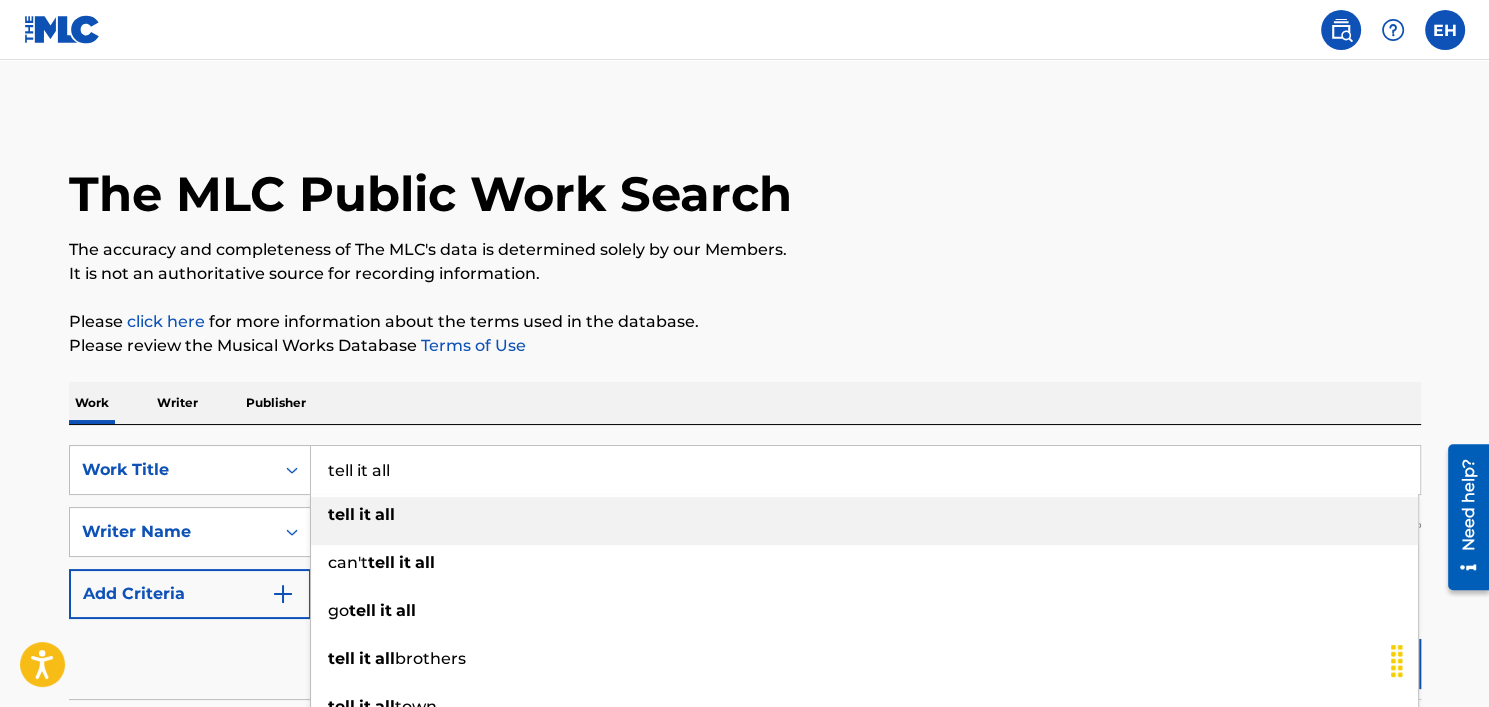 type on "tell it all" 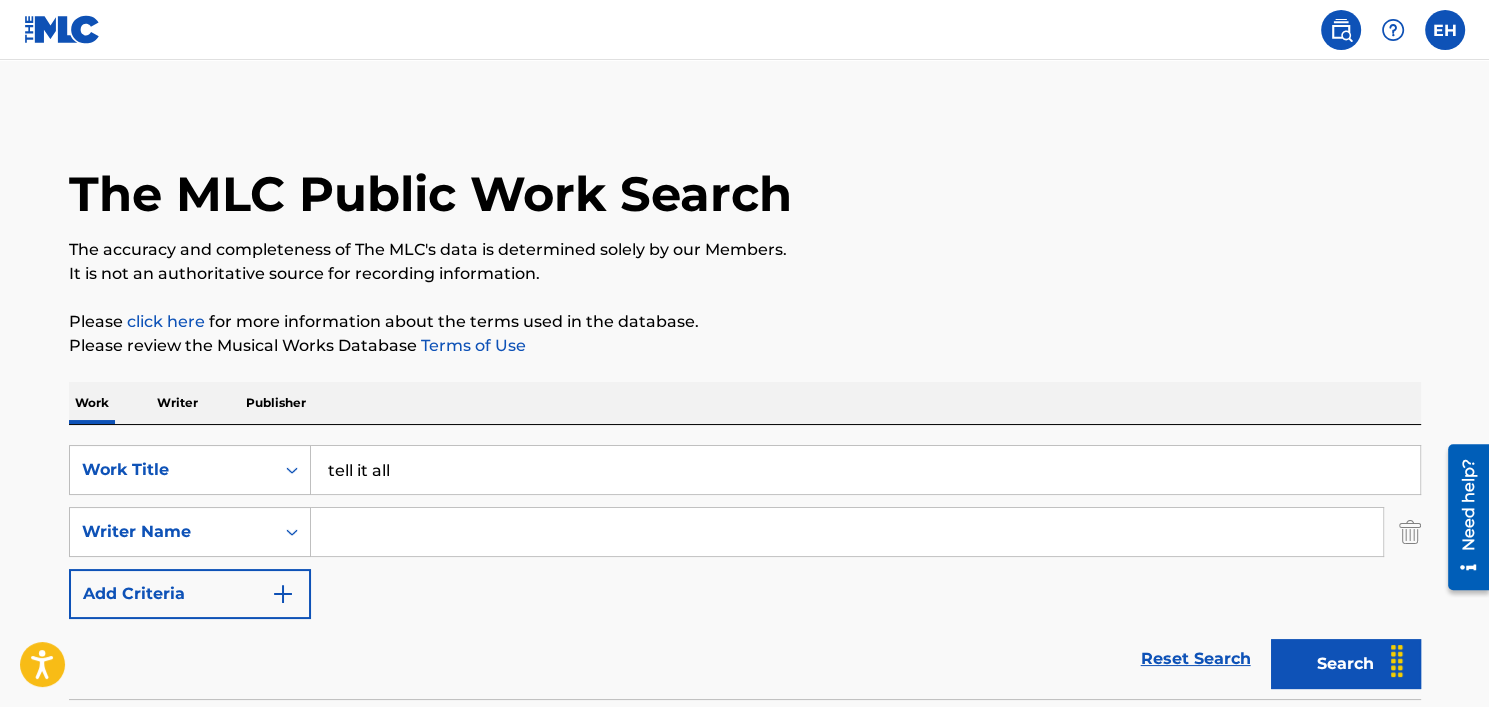 click at bounding box center [847, 532] 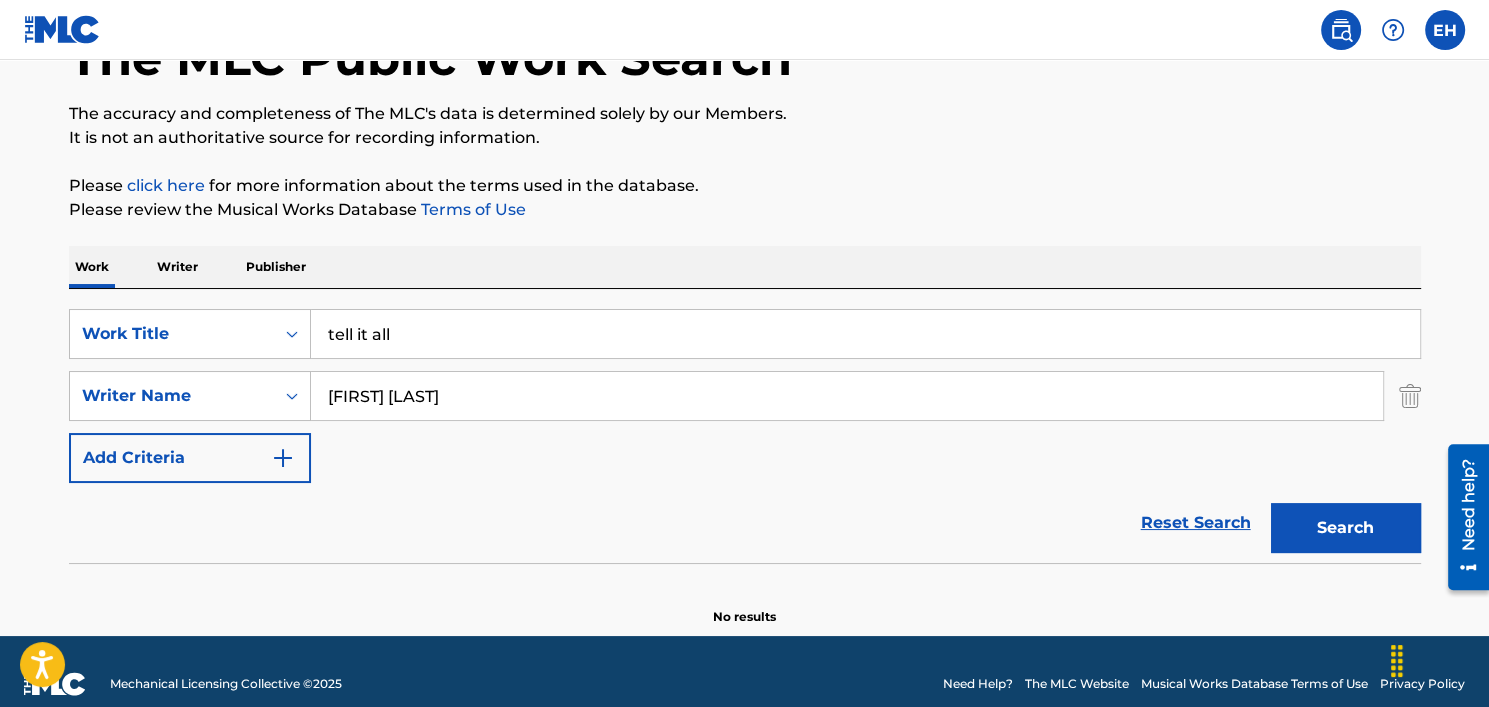 scroll, scrollTop: 160, scrollLeft: 0, axis: vertical 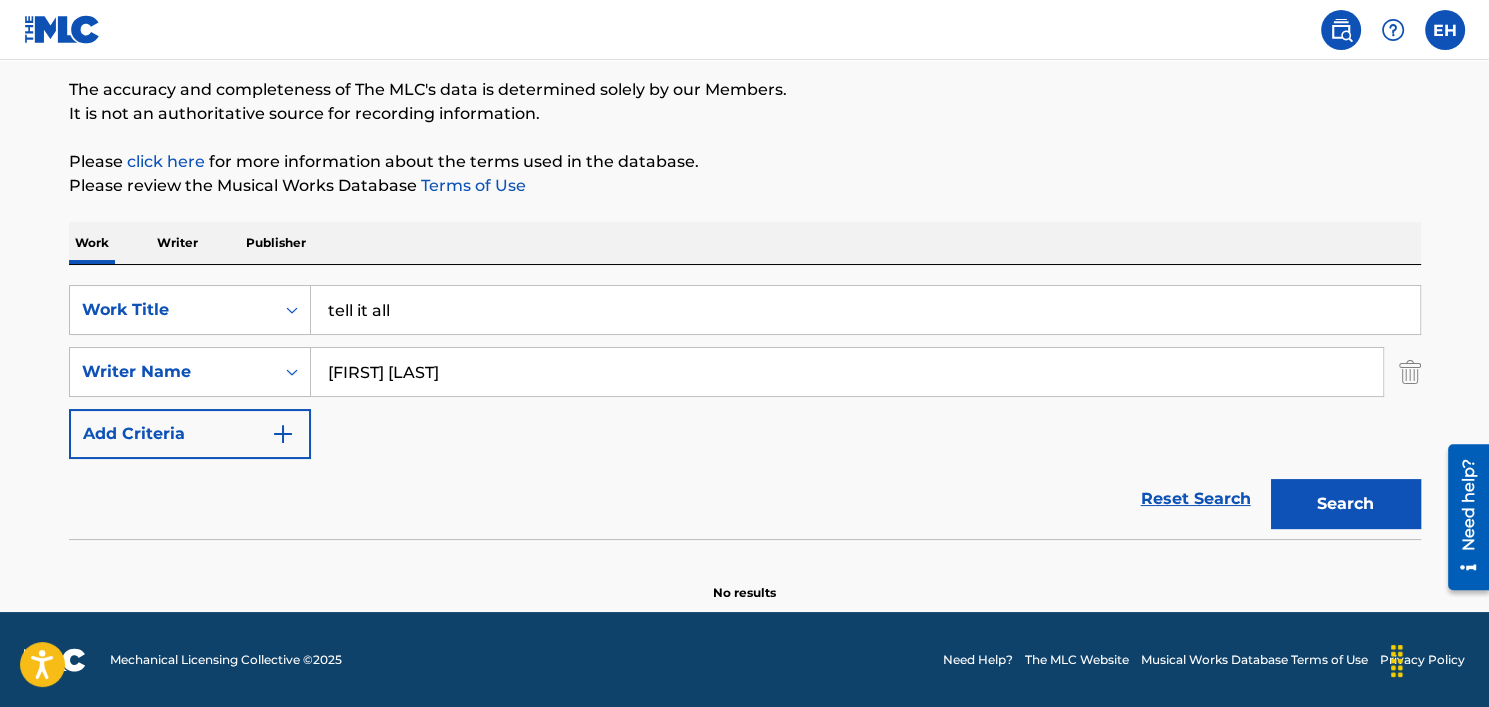 type on "[FIRST] [LAST]" 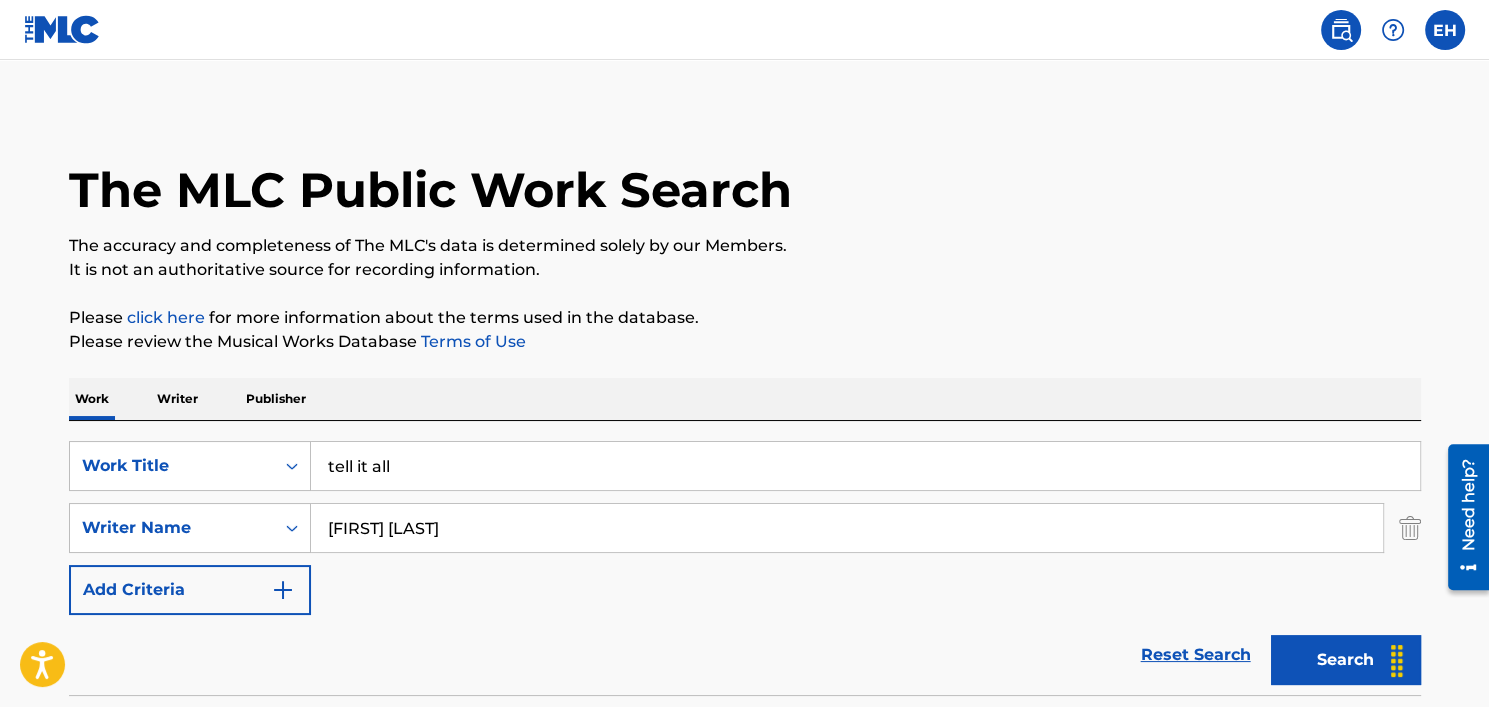scroll, scrollTop: 0, scrollLeft: 0, axis: both 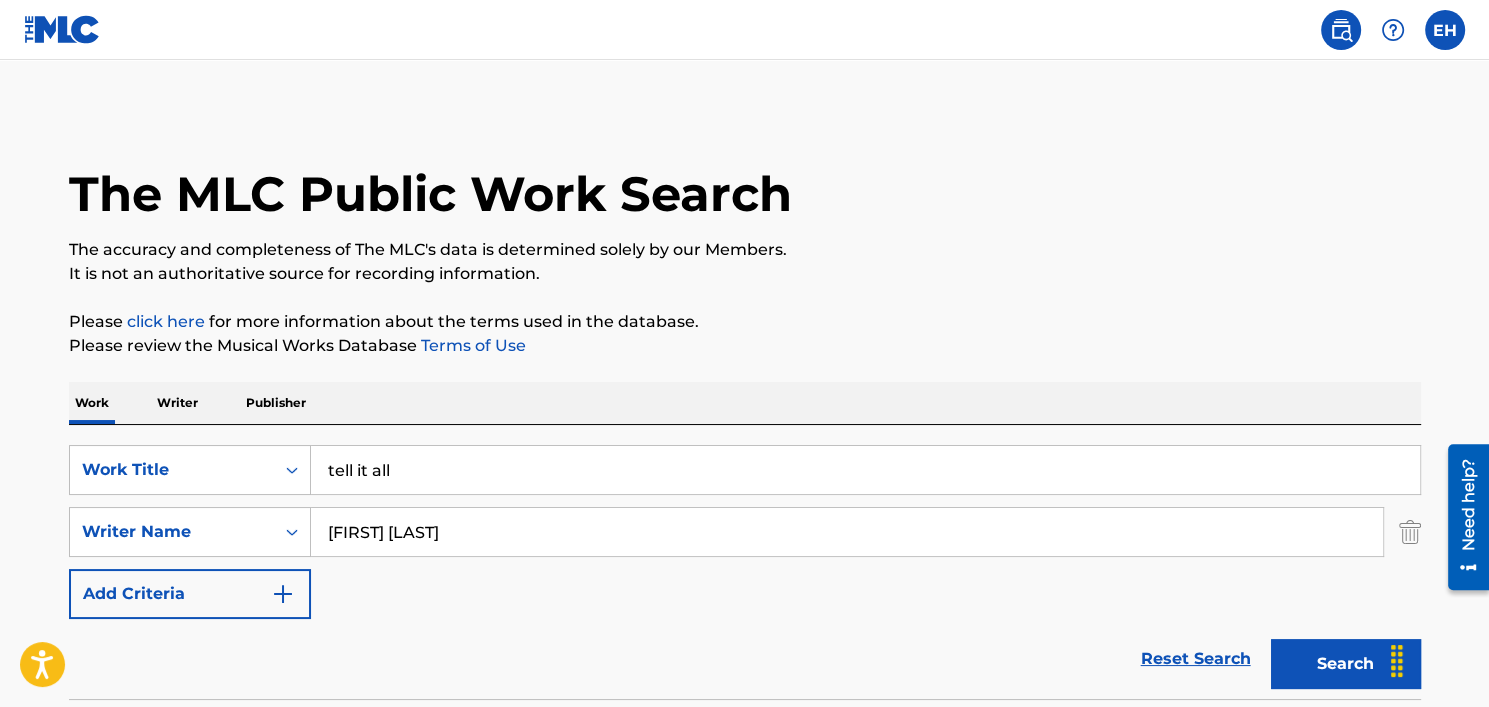 click on "Writer" at bounding box center (177, 403) 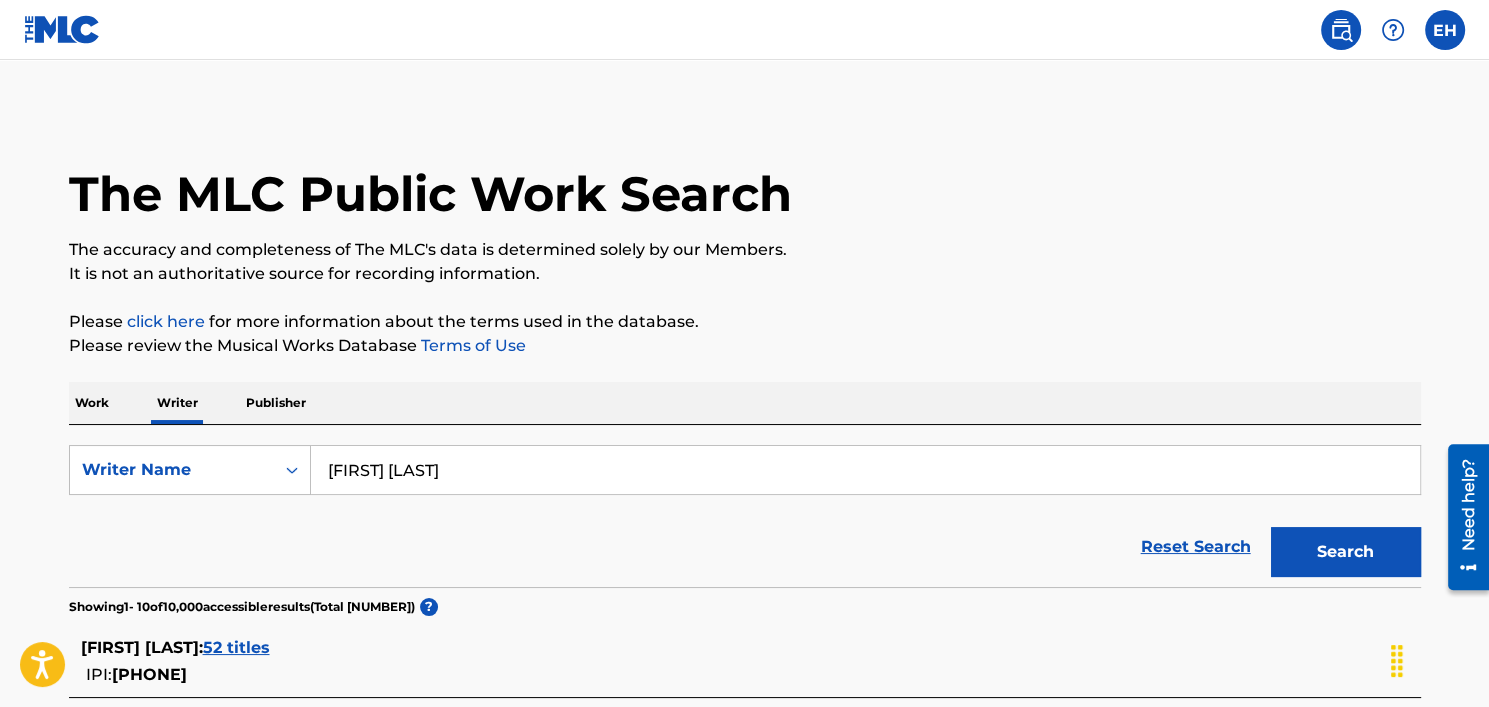 click on "Work" at bounding box center [92, 403] 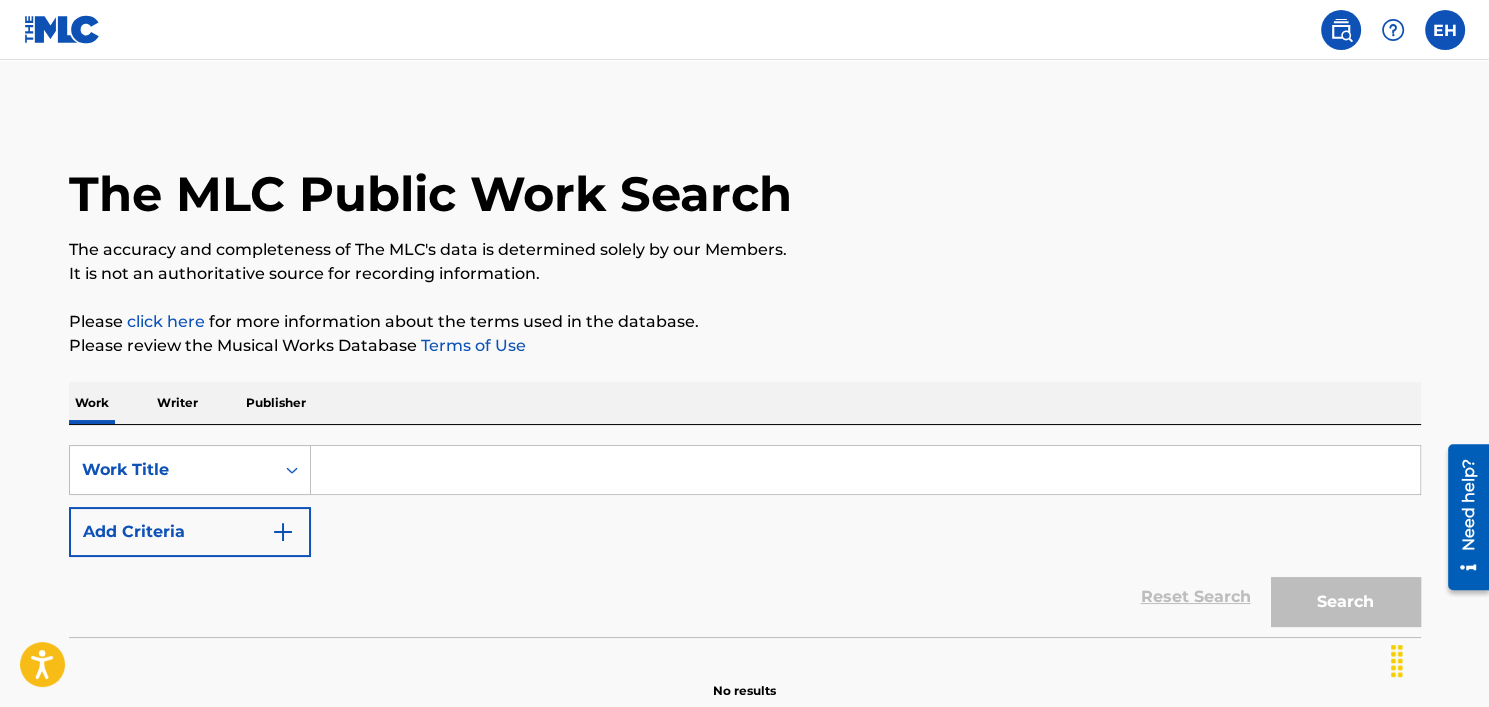 click on "Work Writer Publisher" at bounding box center (745, 403) 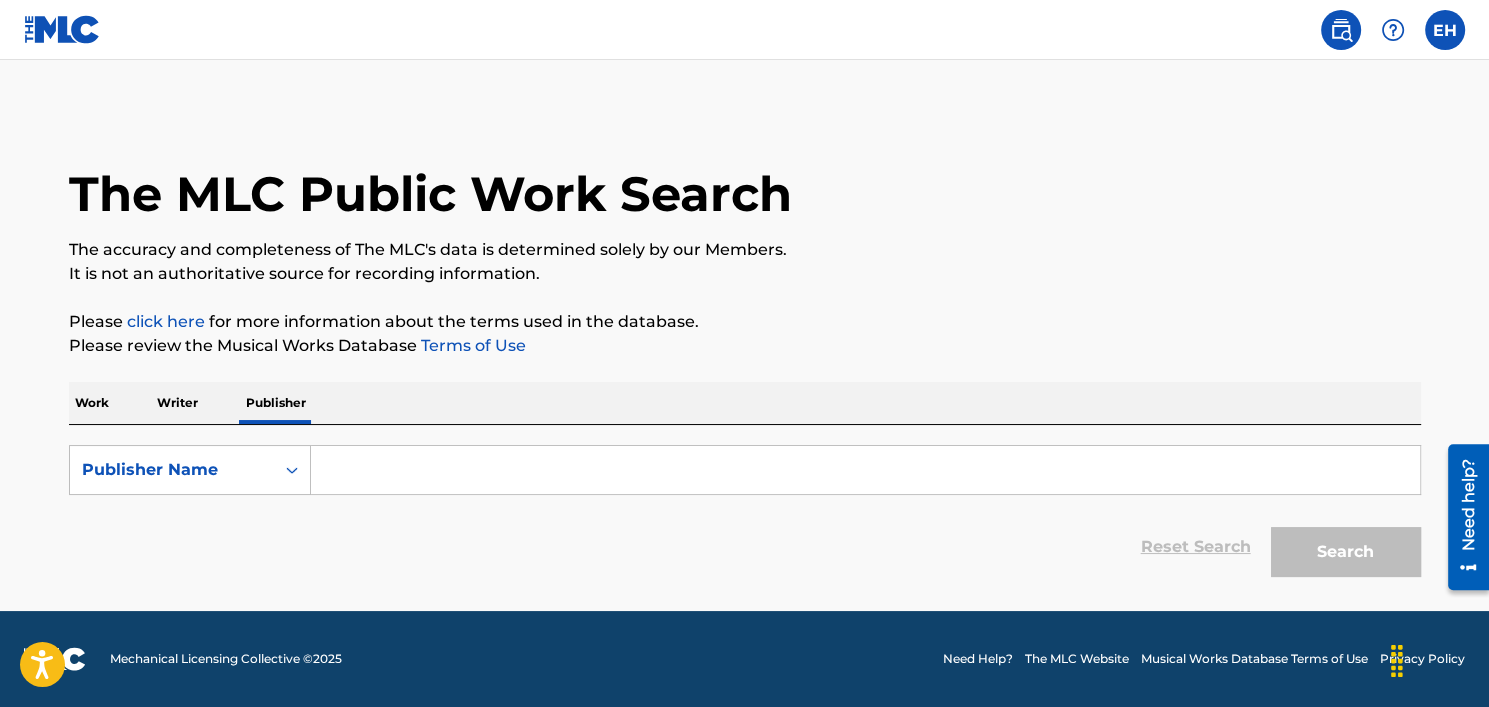 click on "Writer" at bounding box center (177, 403) 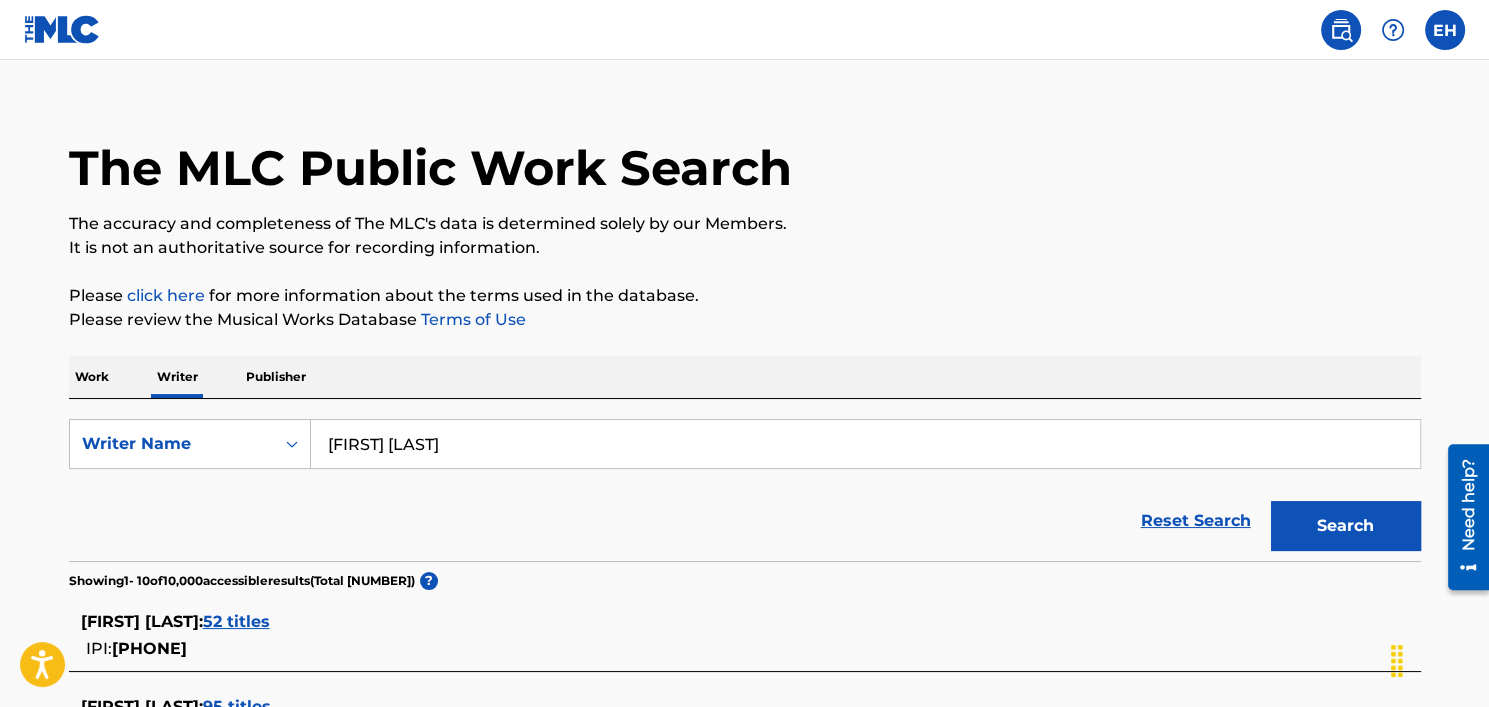 scroll, scrollTop: 0, scrollLeft: 0, axis: both 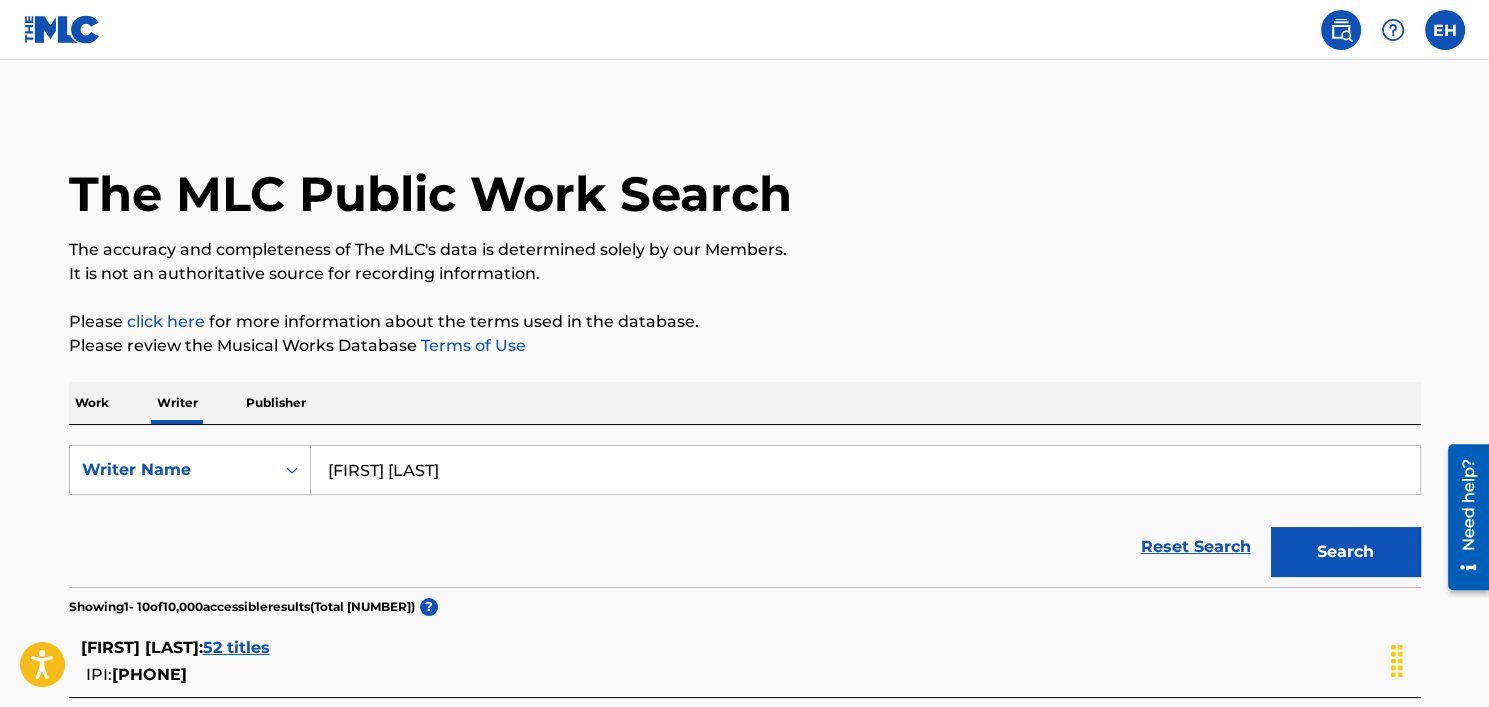 click on "Work" at bounding box center [92, 403] 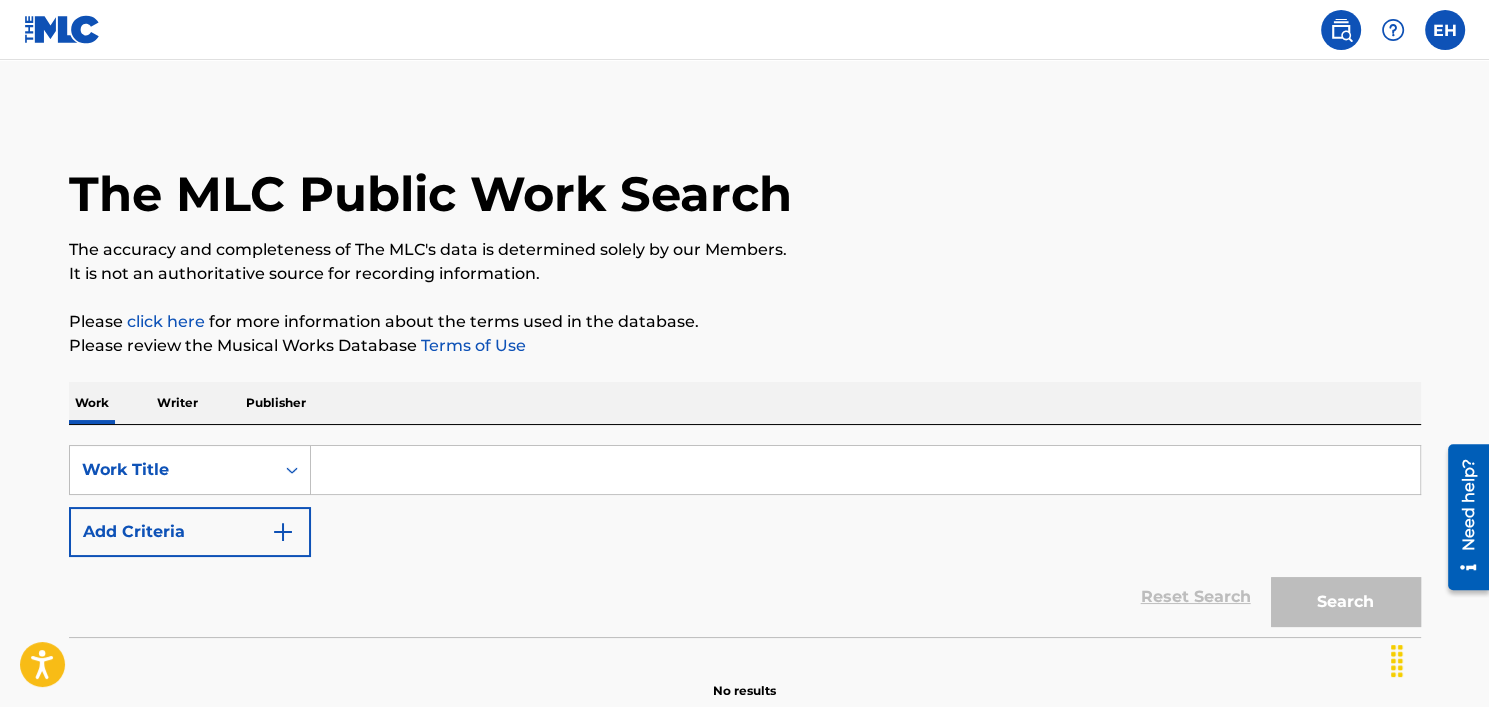 click at bounding box center (1445, 30) 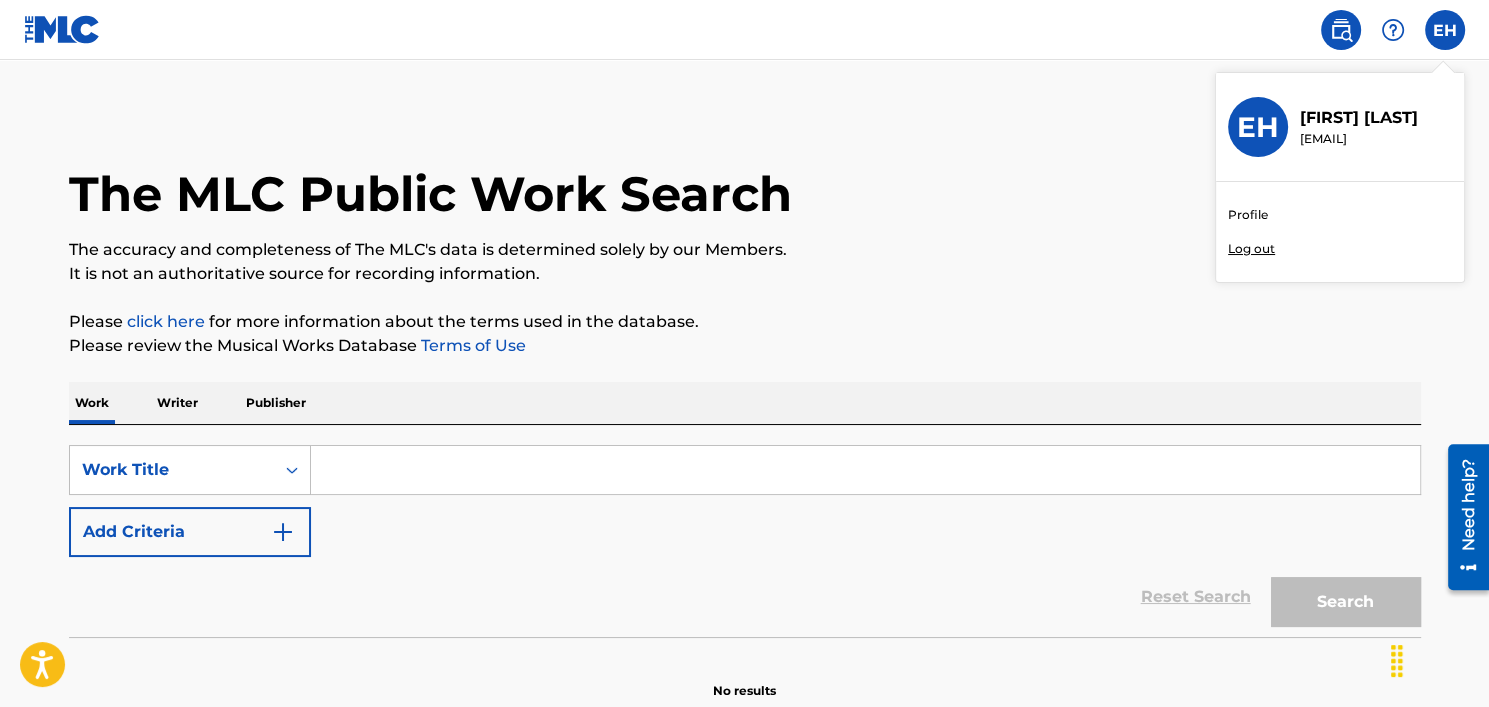 click on "EH" at bounding box center [1258, 127] 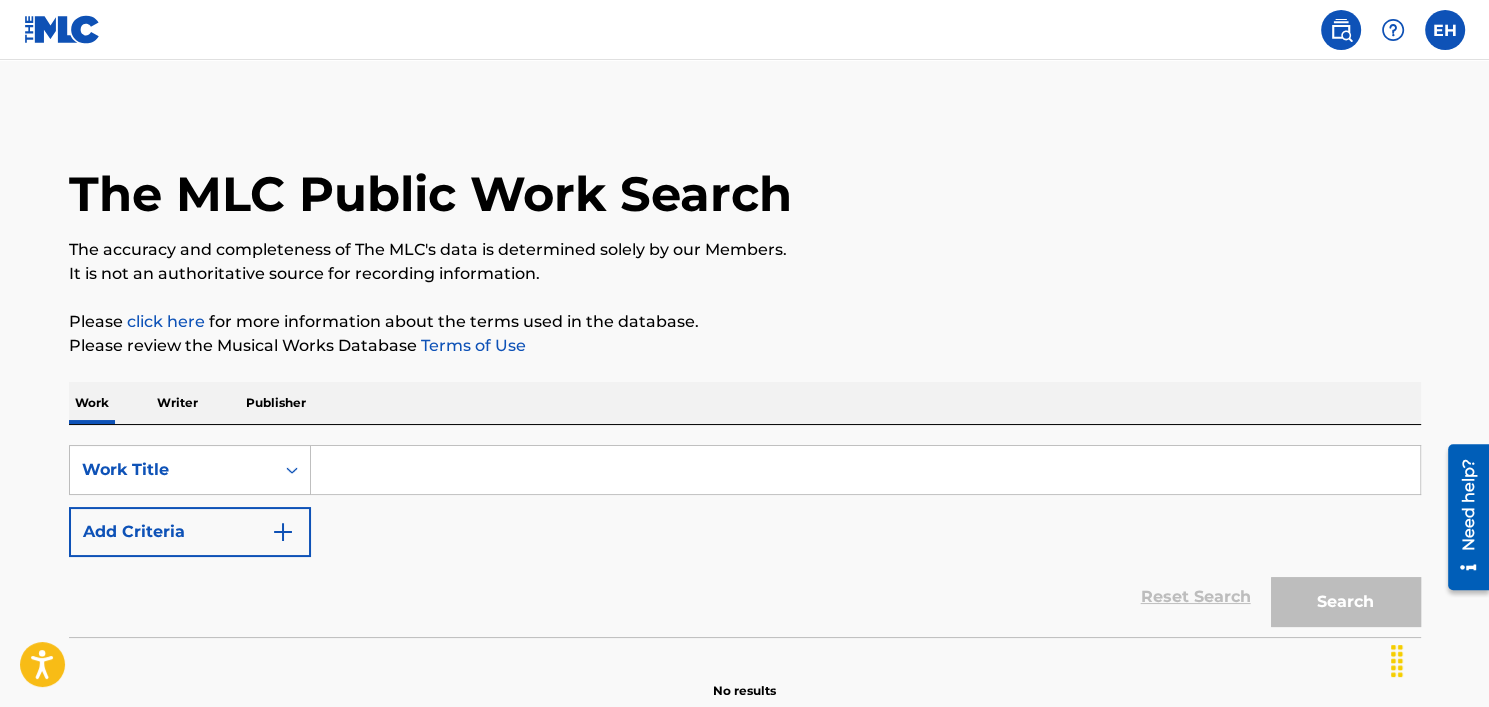 click on "EH EH [FIRST]   [LAST] [EMAIL] Profile Log out" at bounding box center [1445, 30] 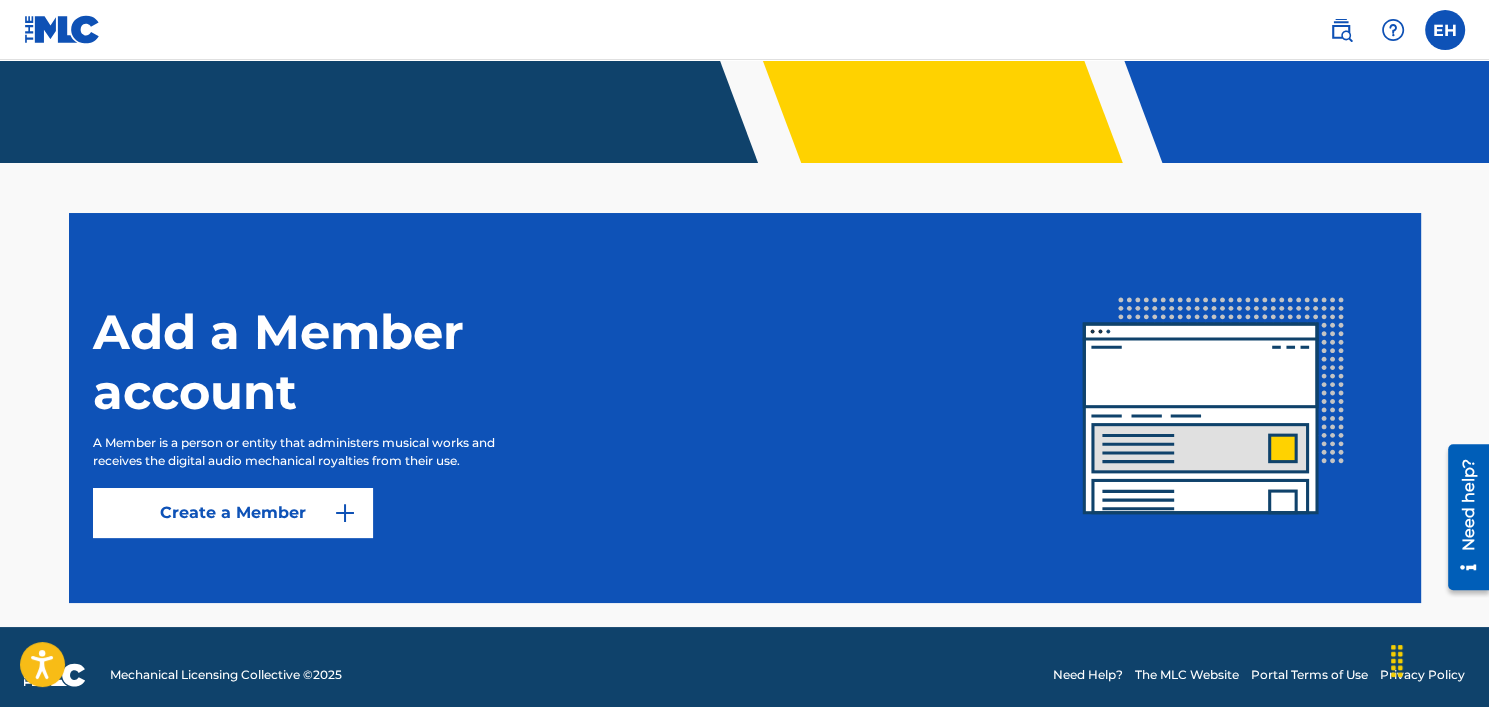 scroll, scrollTop: 439, scrollLeft: 0, axis: vertical 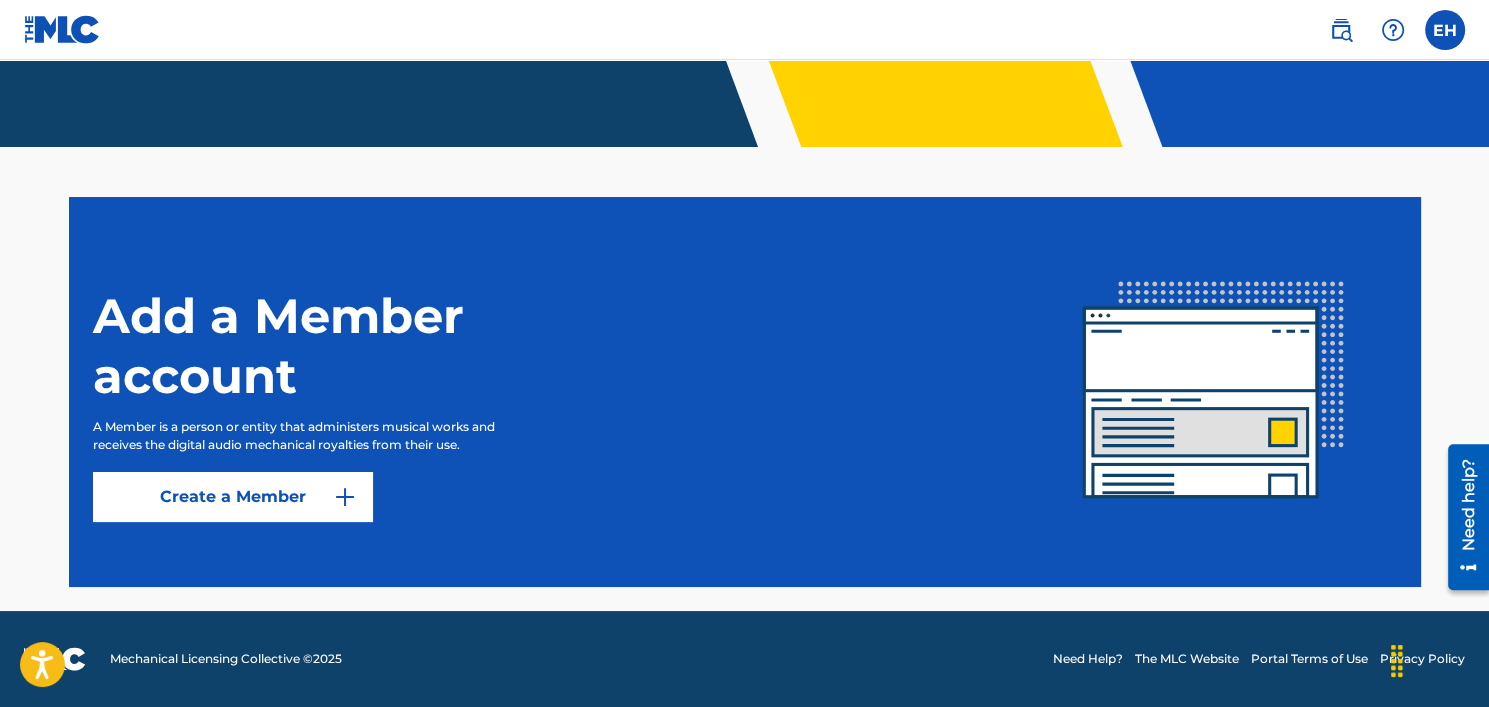 click on "Create a Member" at bounding box center (233, 497) 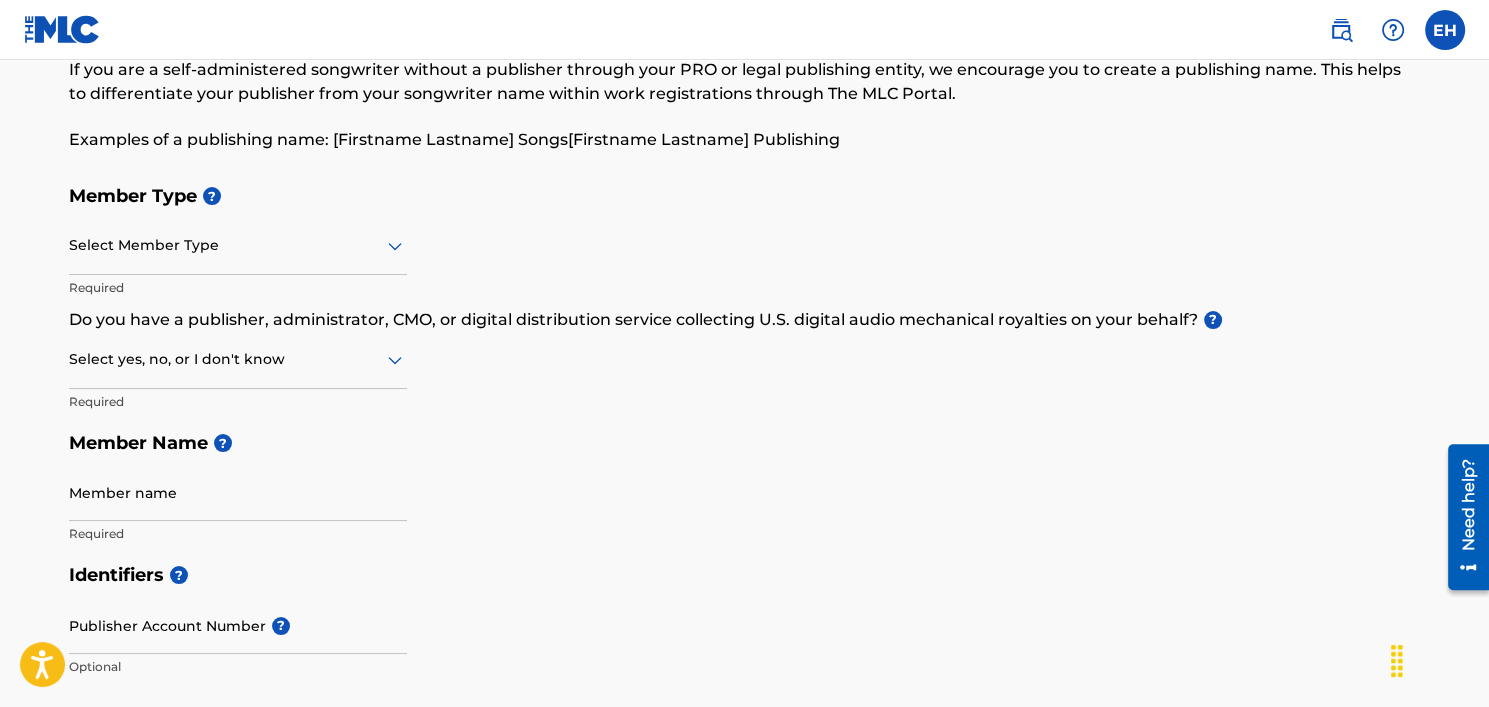 scroll, scrollTop: 100, scrollLeft: 0, axis: vertical 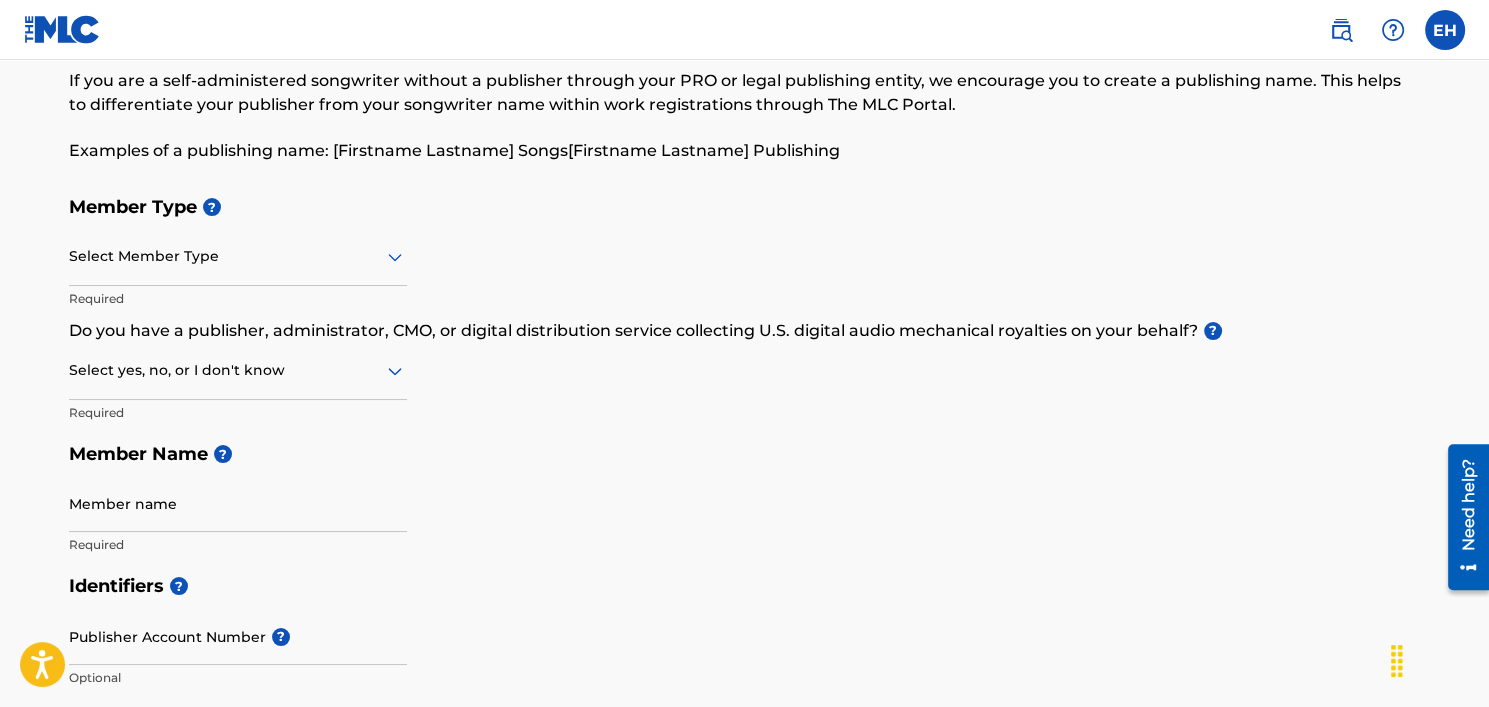 click at bounding box center (1445, 30) 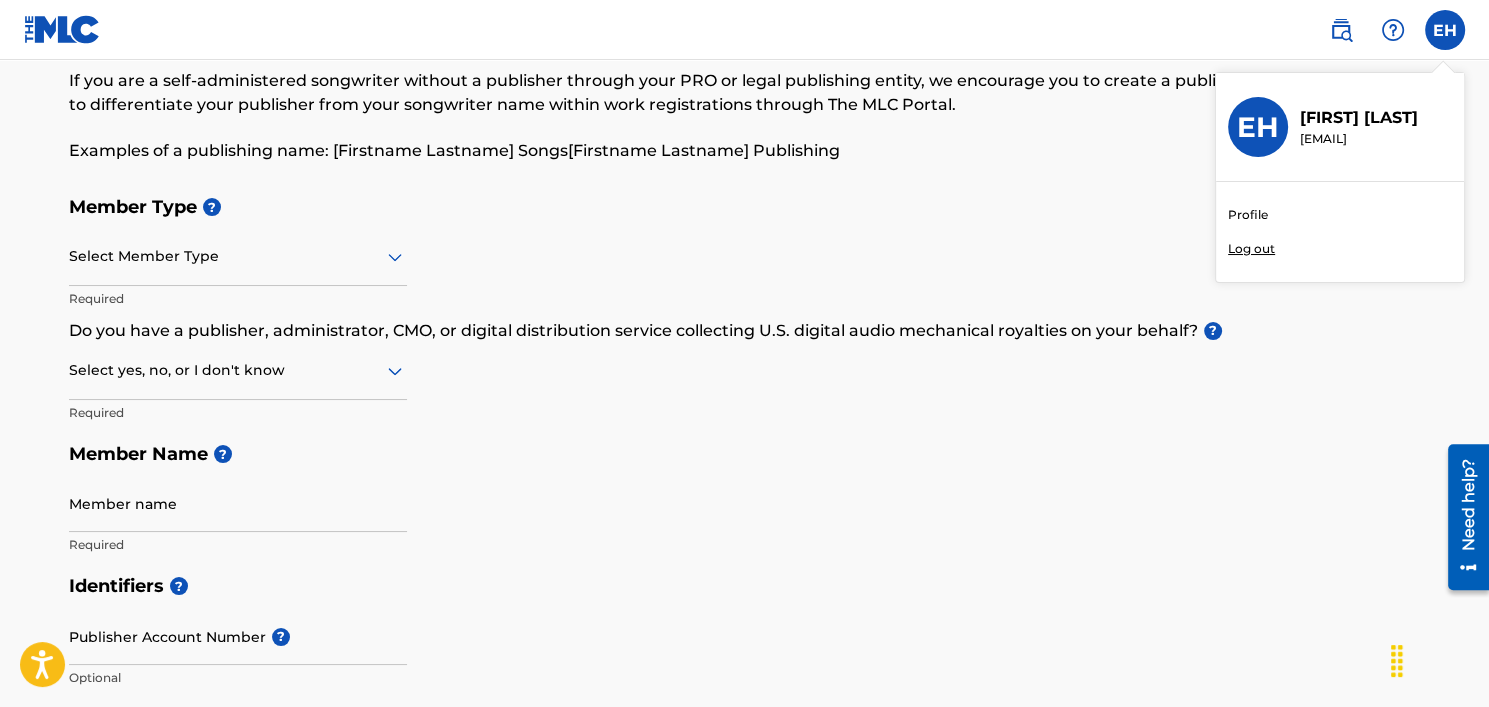 click on "[FIRST]   [LAST]" at bounding box center [1359, 118] 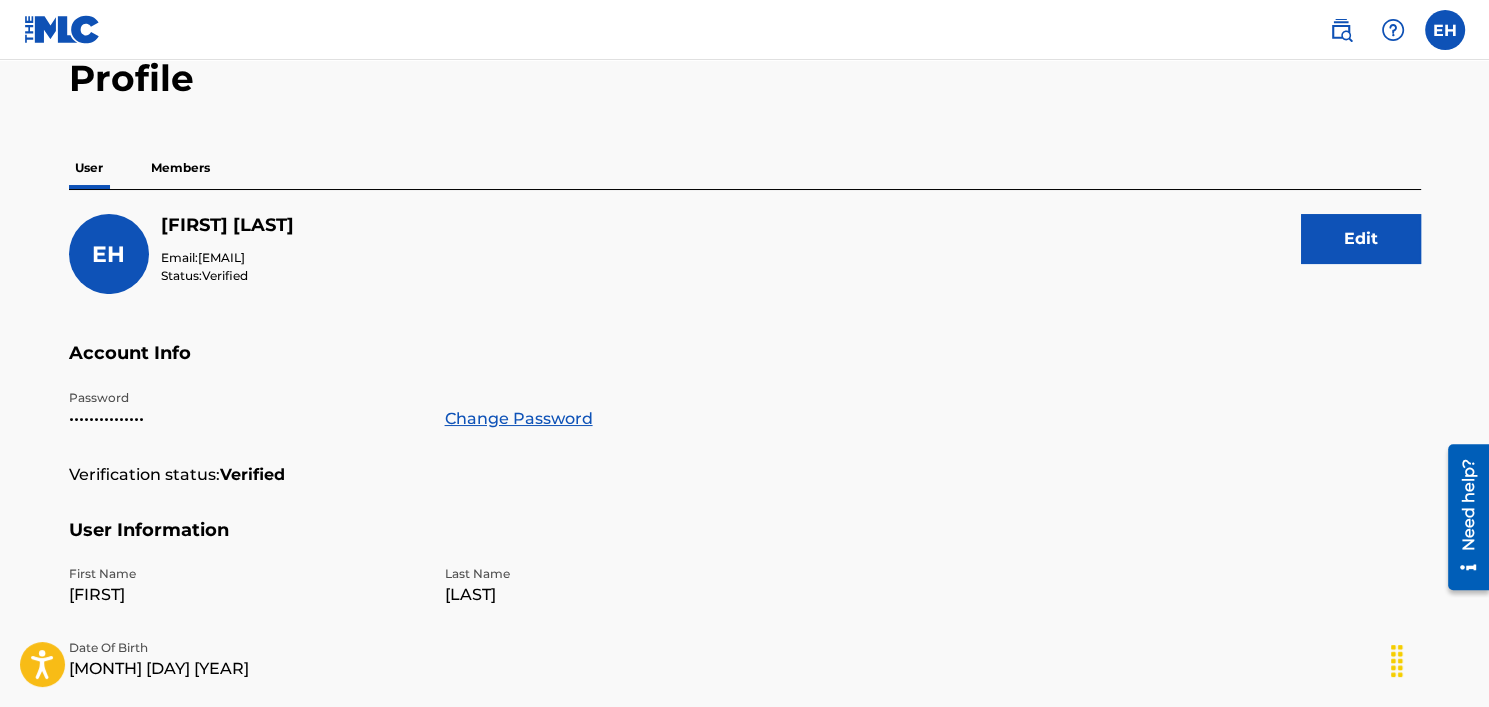 scroll, scrollTop: 0, scrollLeft: 0, axis: both 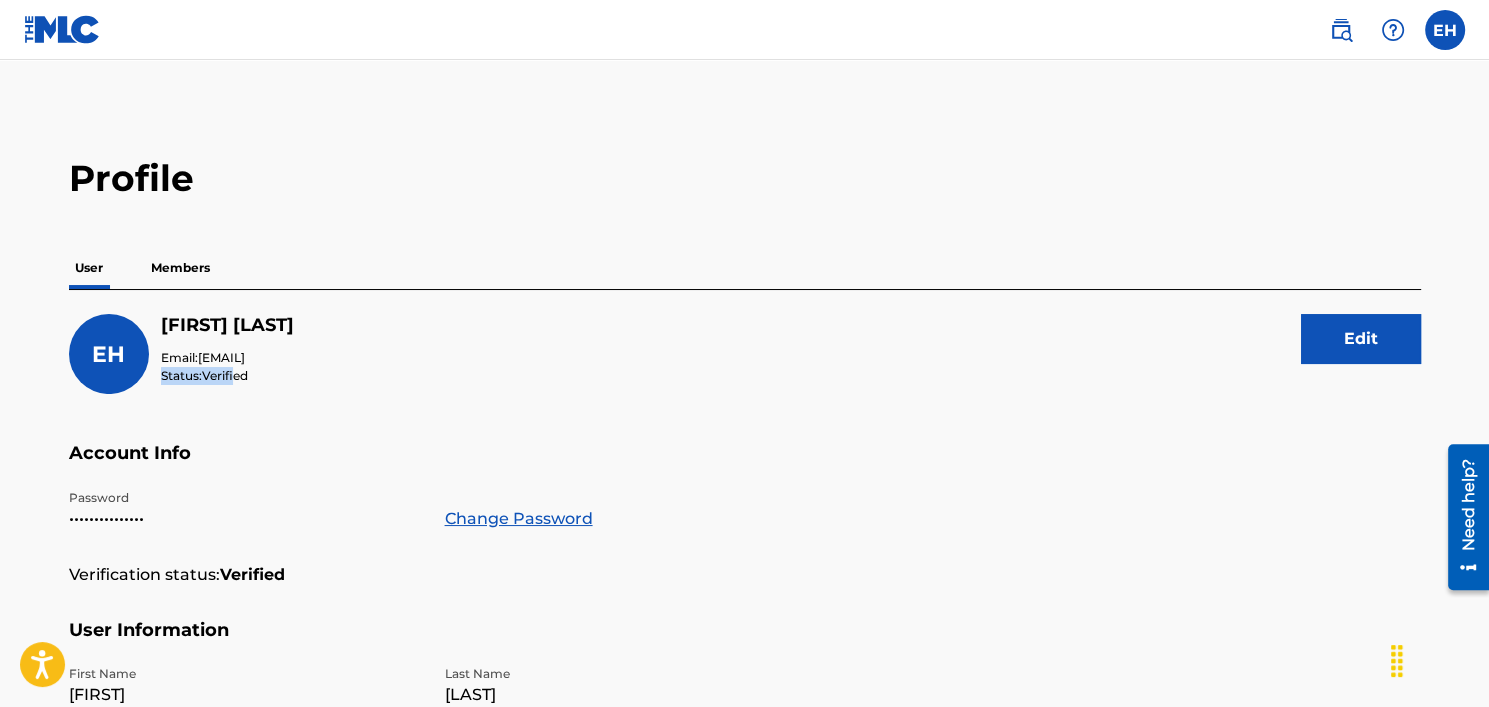 drag, startPoint x: 235, startPoint y: 371, endPoint x: 155, endPoint y: 377, distance: 80.224686 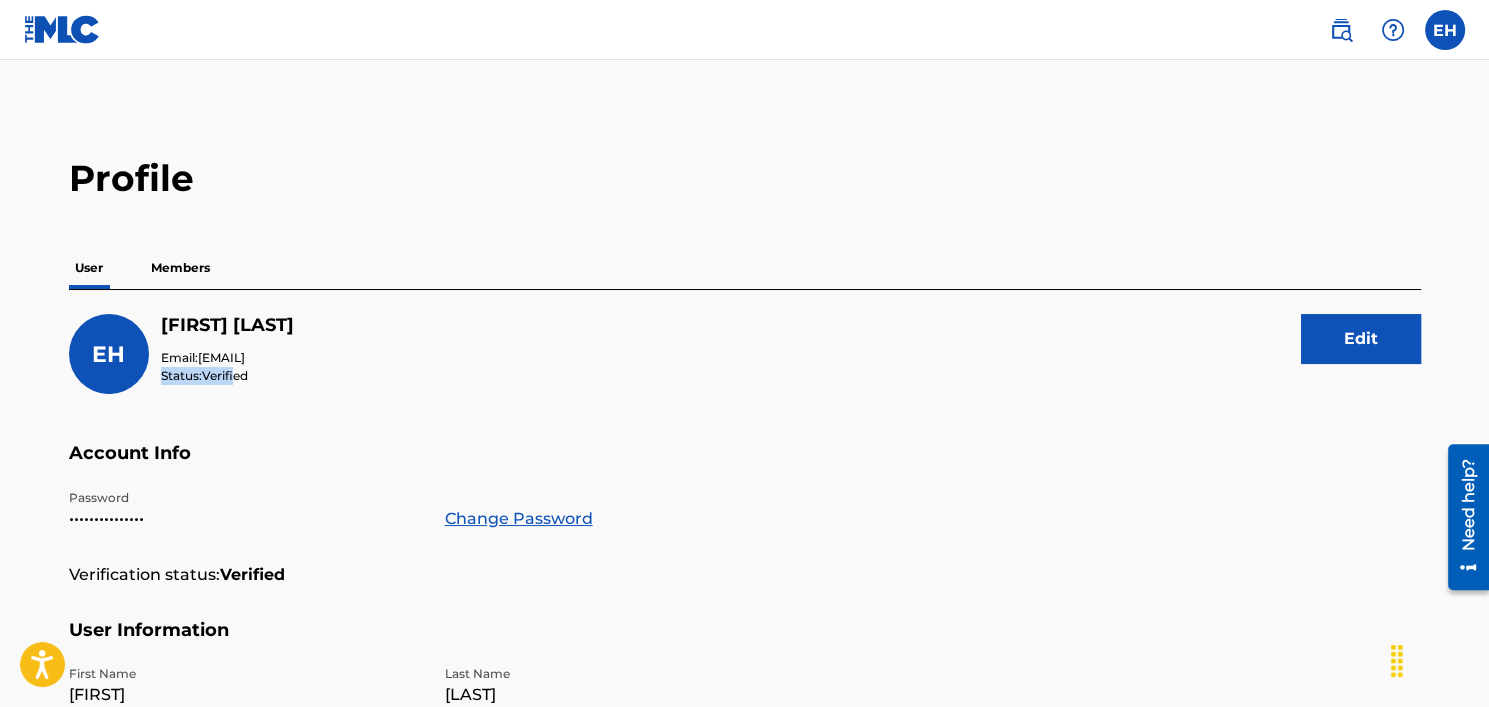 click on "Verified" at bounding box center [225, 375] 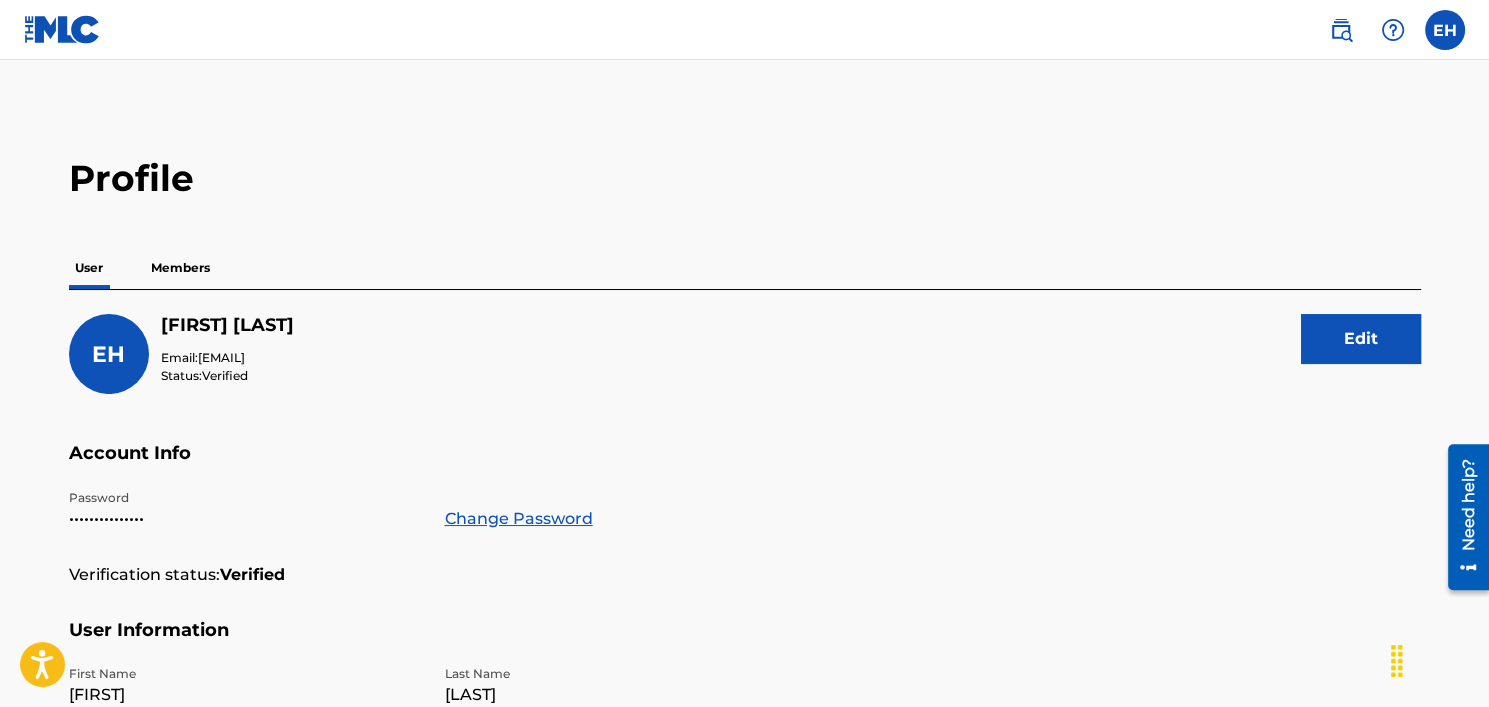 click on "Verified" at bounding box center [225, 375] 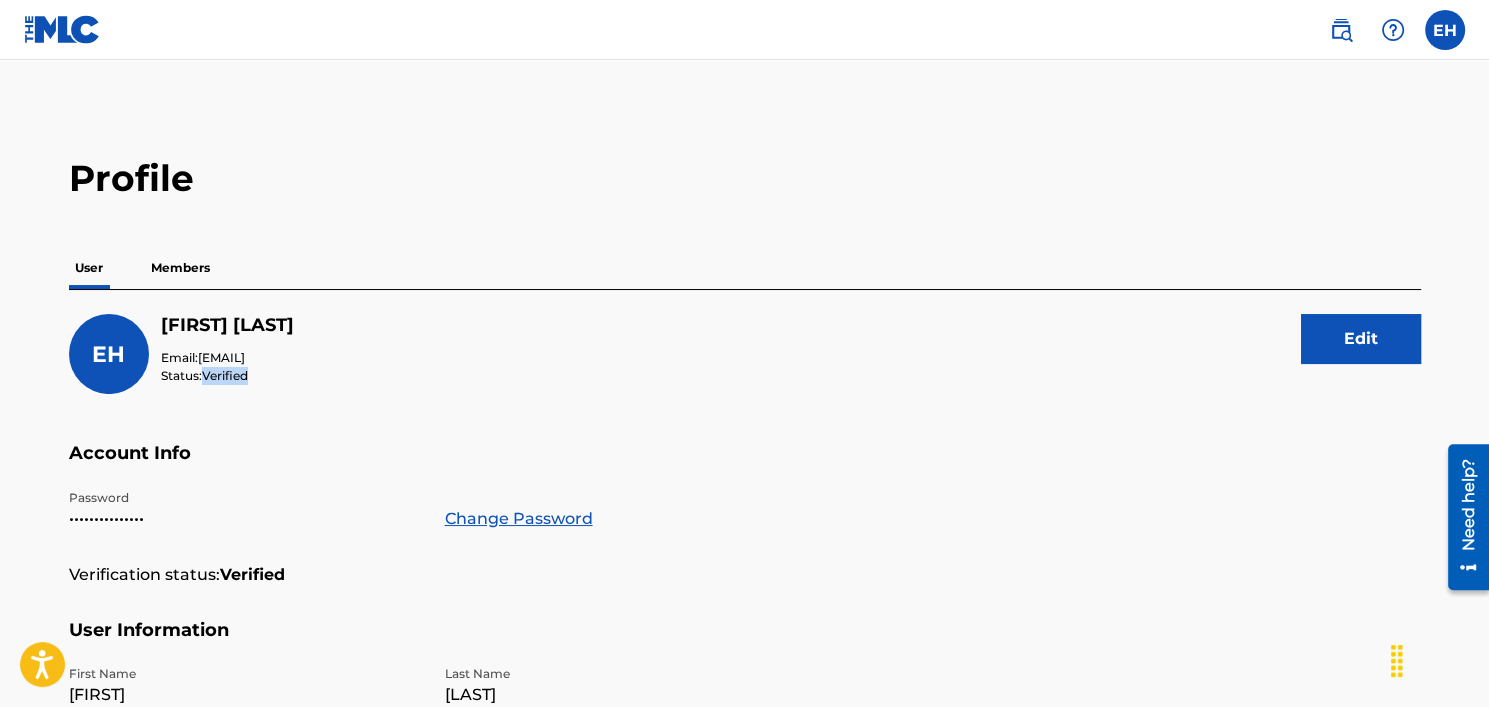 click on "Verified" at bounding box center [225, 375] 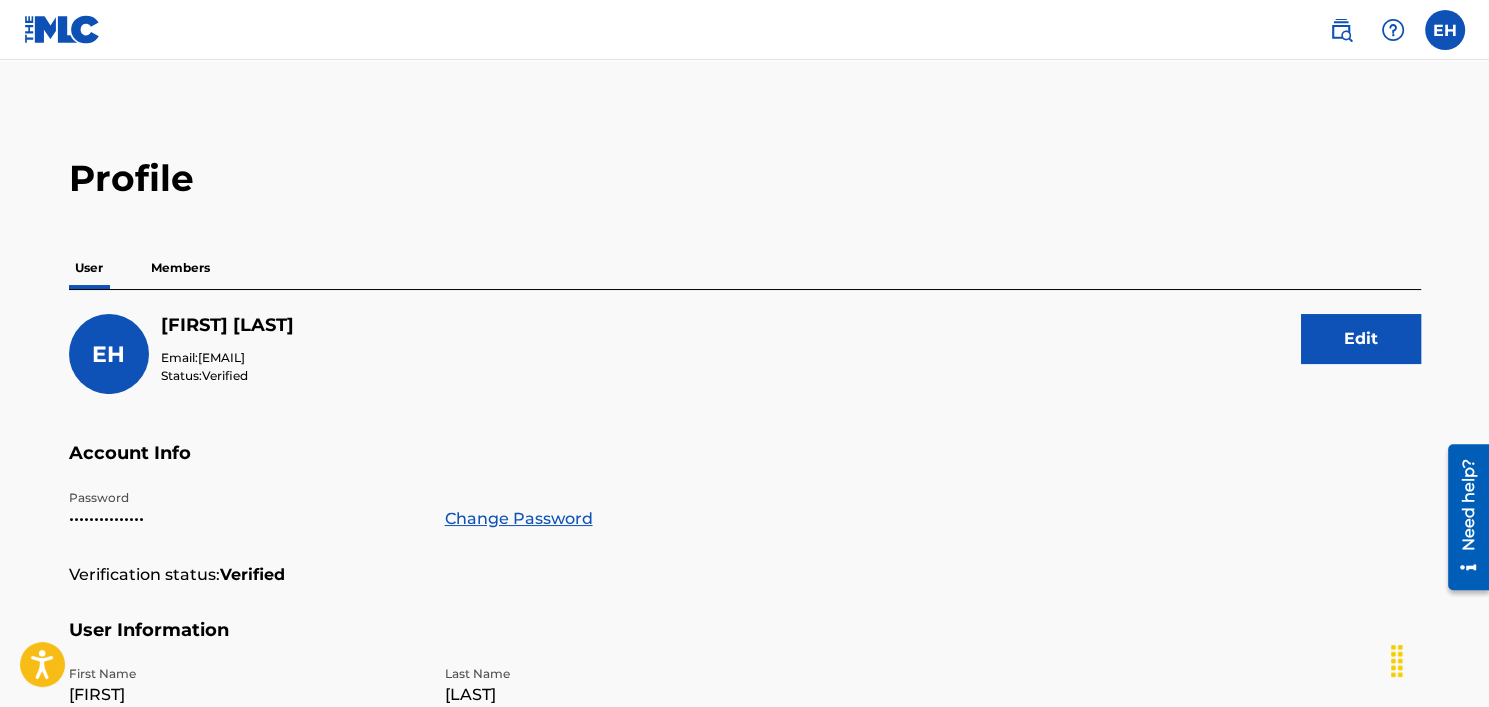 click on "EH Evan   [LAST] Email:  [EMAIL] Status:  Verified Edit" at bounding box center (745, 378) 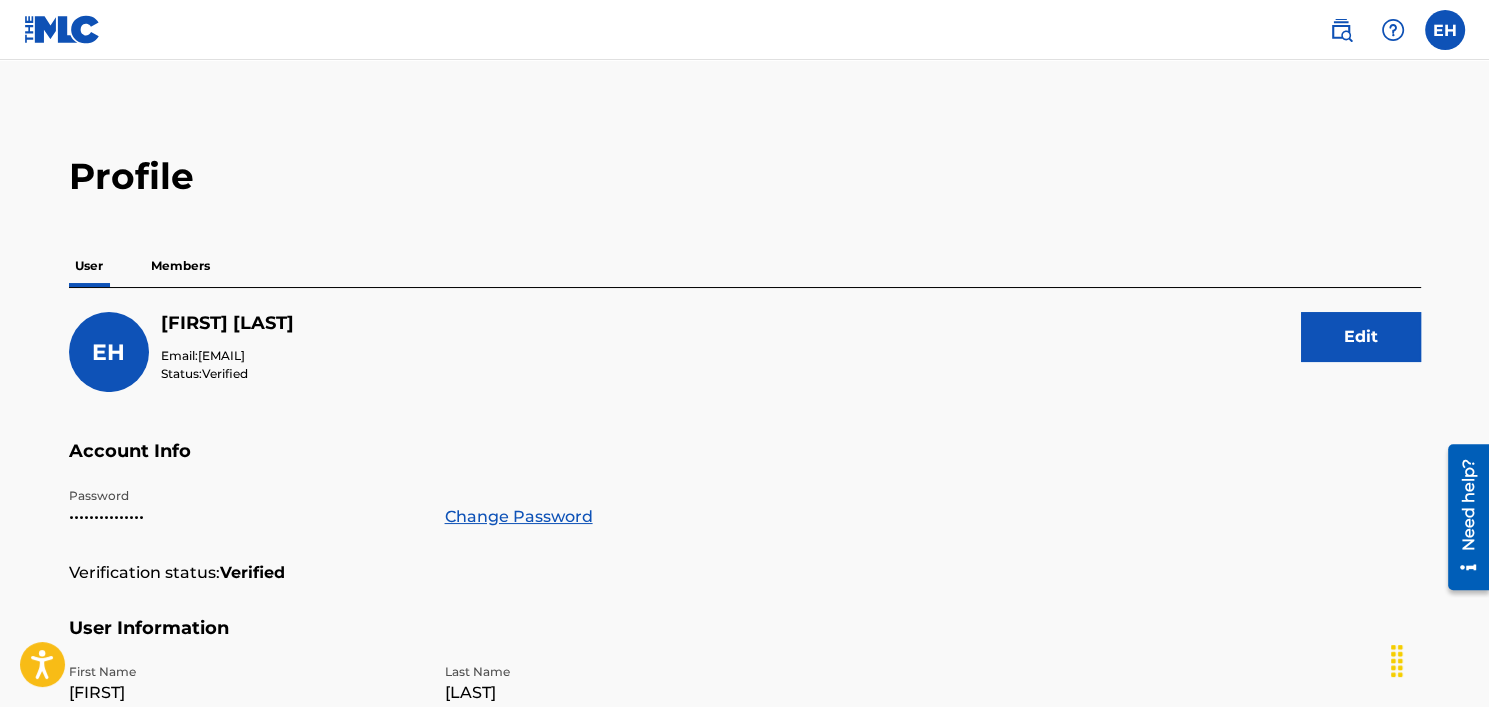scroll, scrollTop: 0, scrollLeft: 0, axis: both 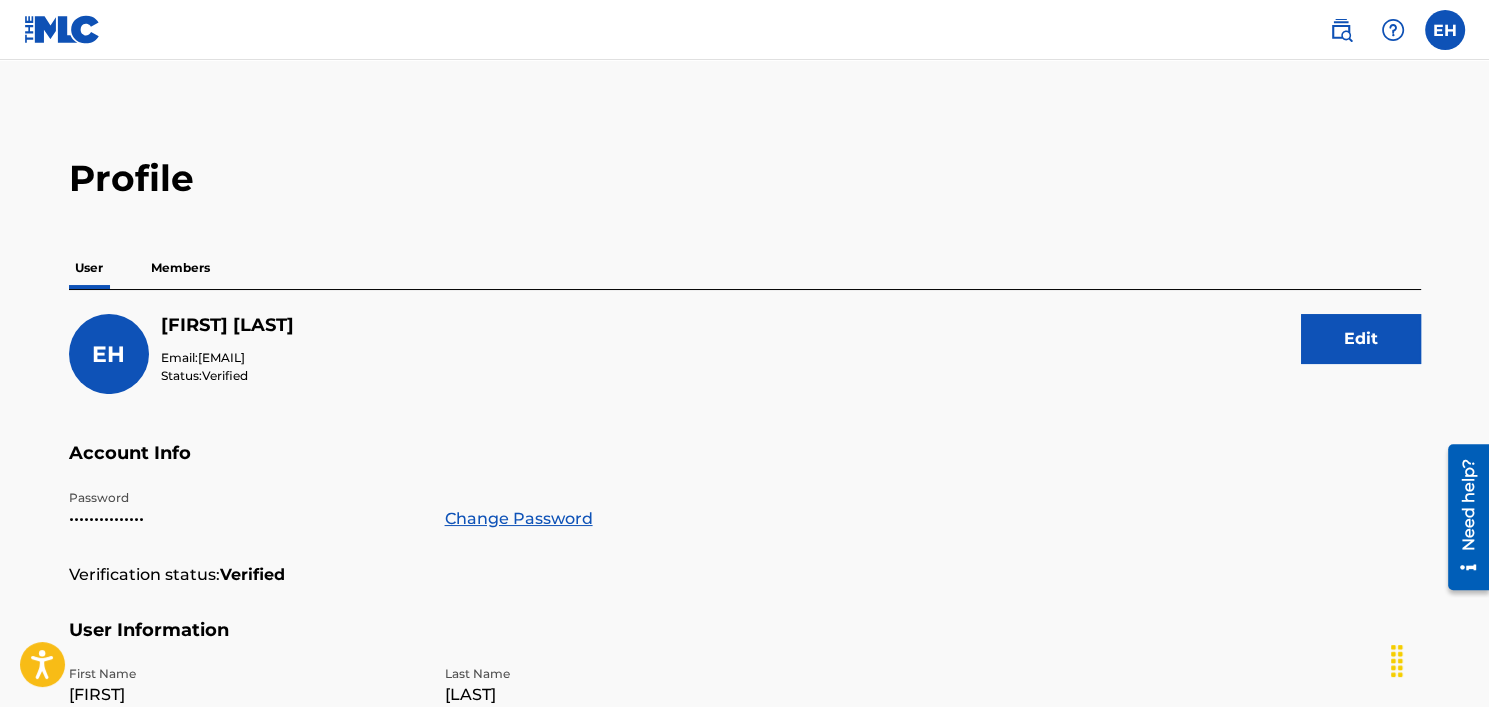 click on "Members" at bounding box center [180, 268] 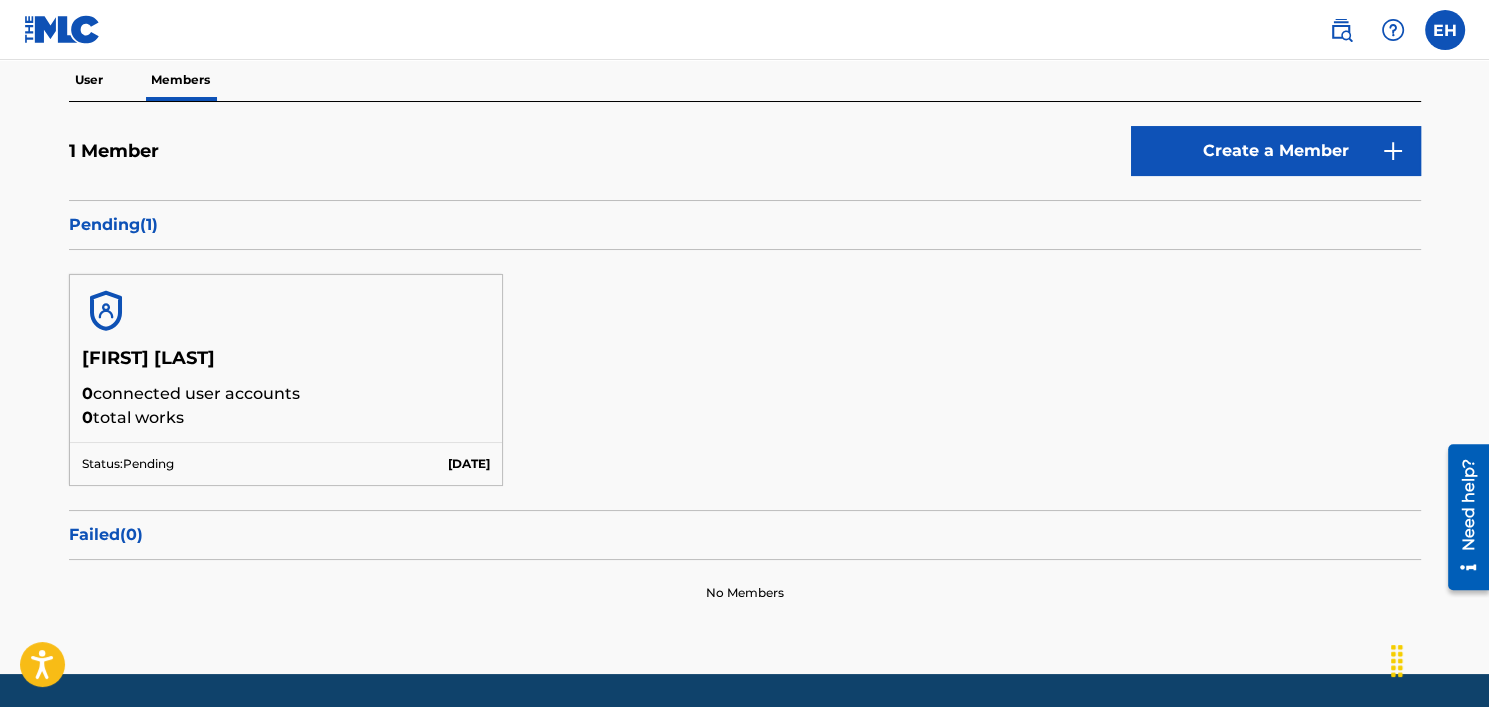 scroll, scrollTop: 200, scrollLeft: 0, axis: vertical 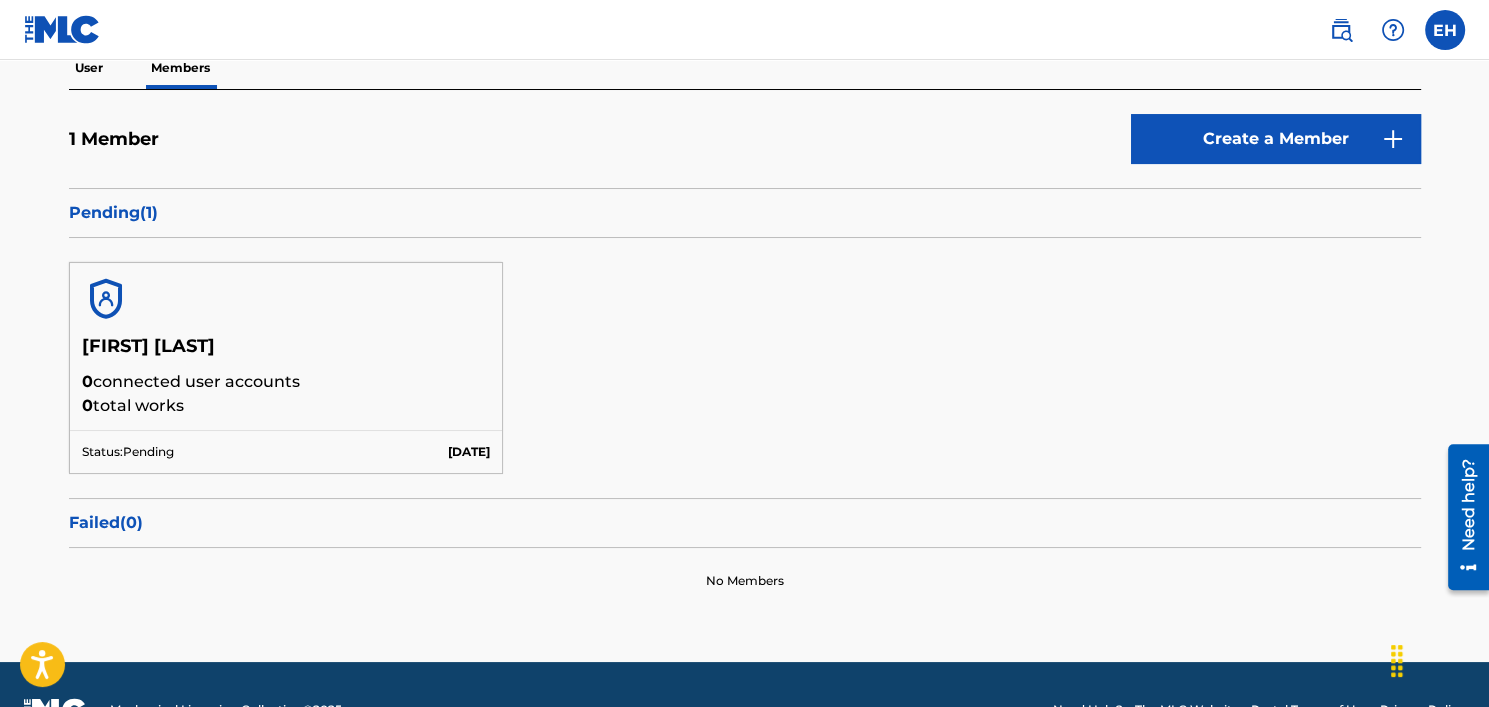 click on "[FIRST] [LAST]" at bounding box center (286, 352) 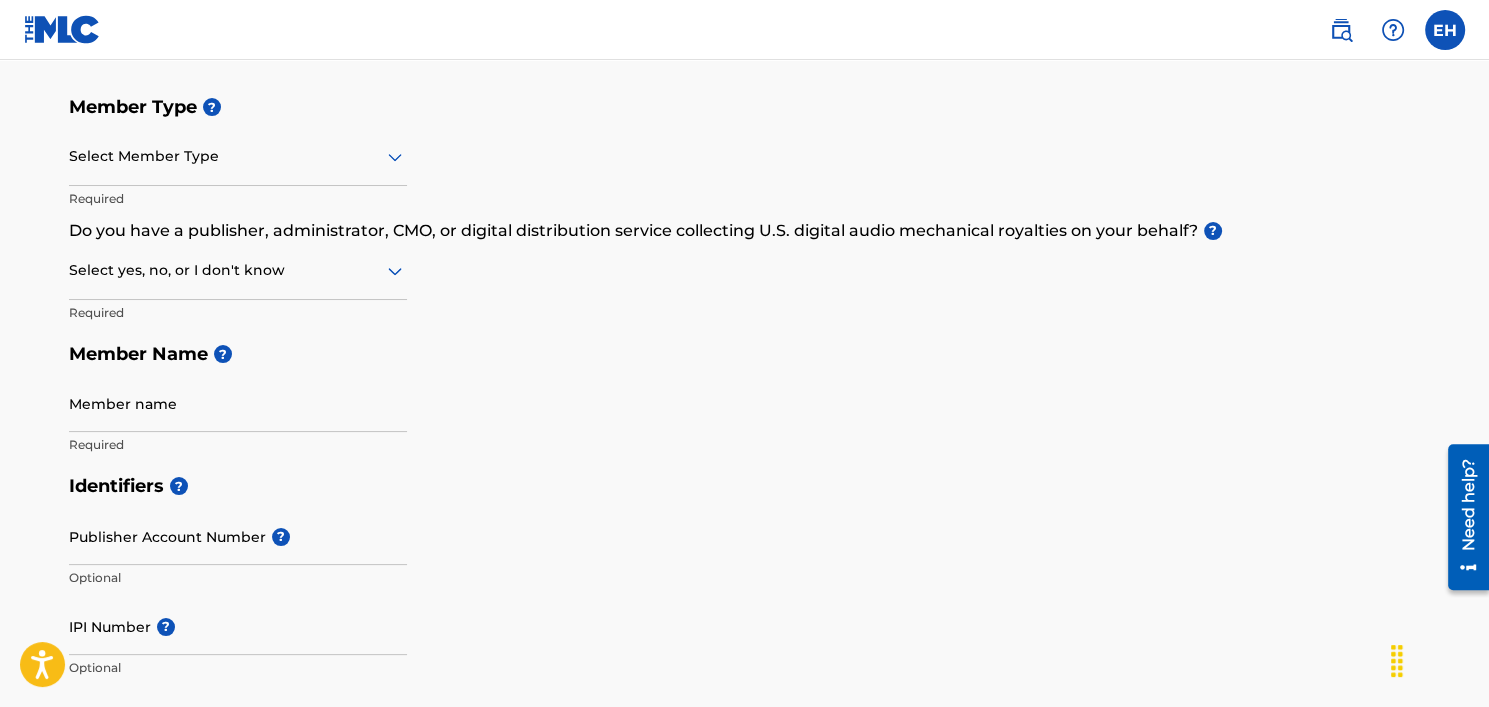 scroll, scrollTop: 0, scrollLeft: 0, axis: both 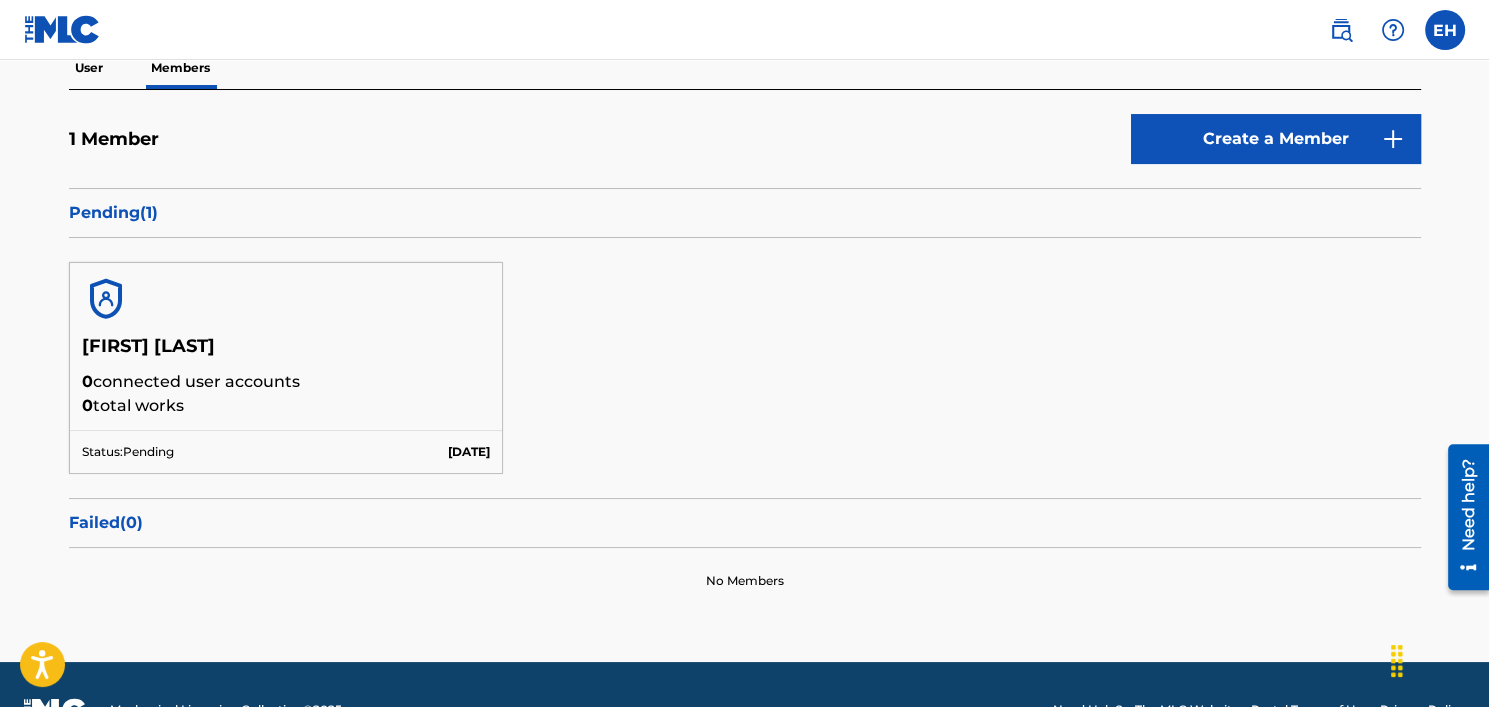 click on "[DATE]" at bounding box center [469, 452] 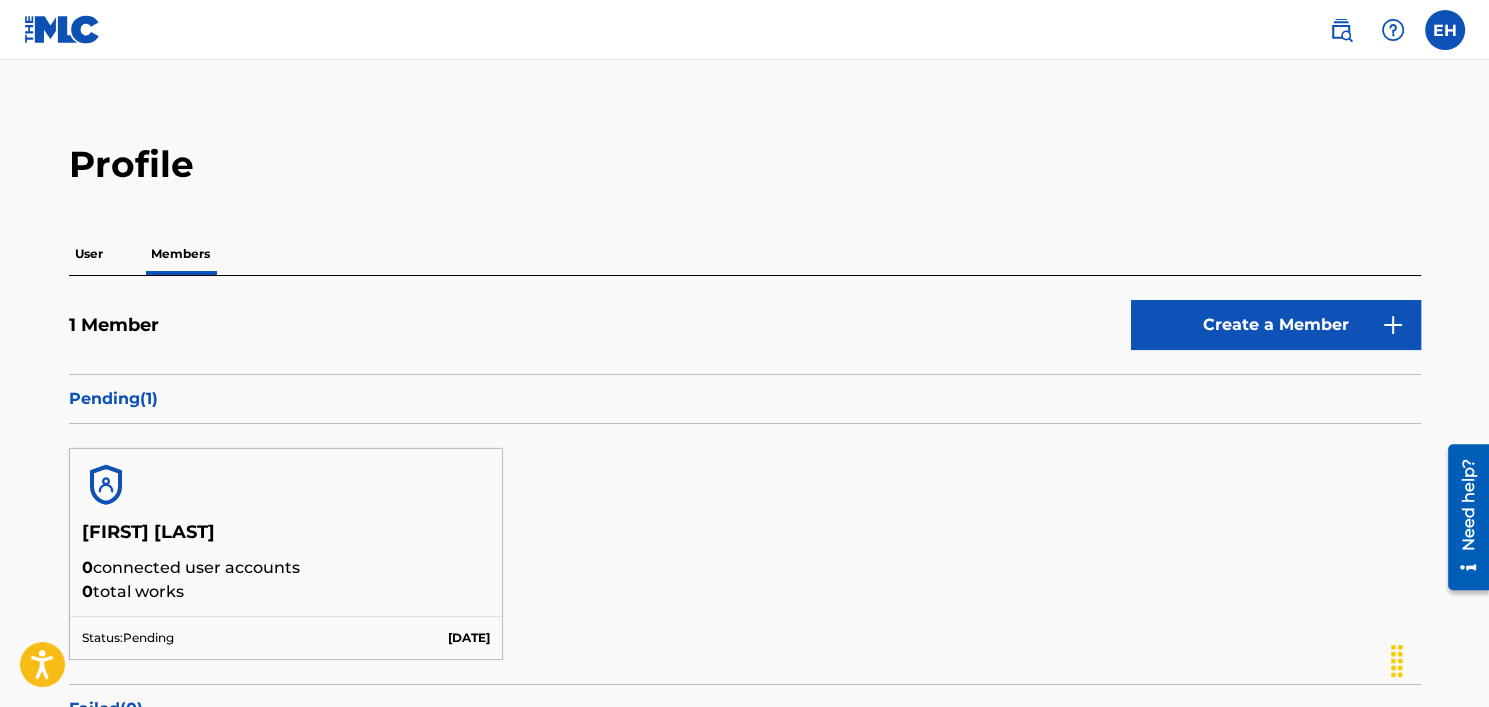 scroll, scrollTop: 0, scrollLeft: 0, axis: both 